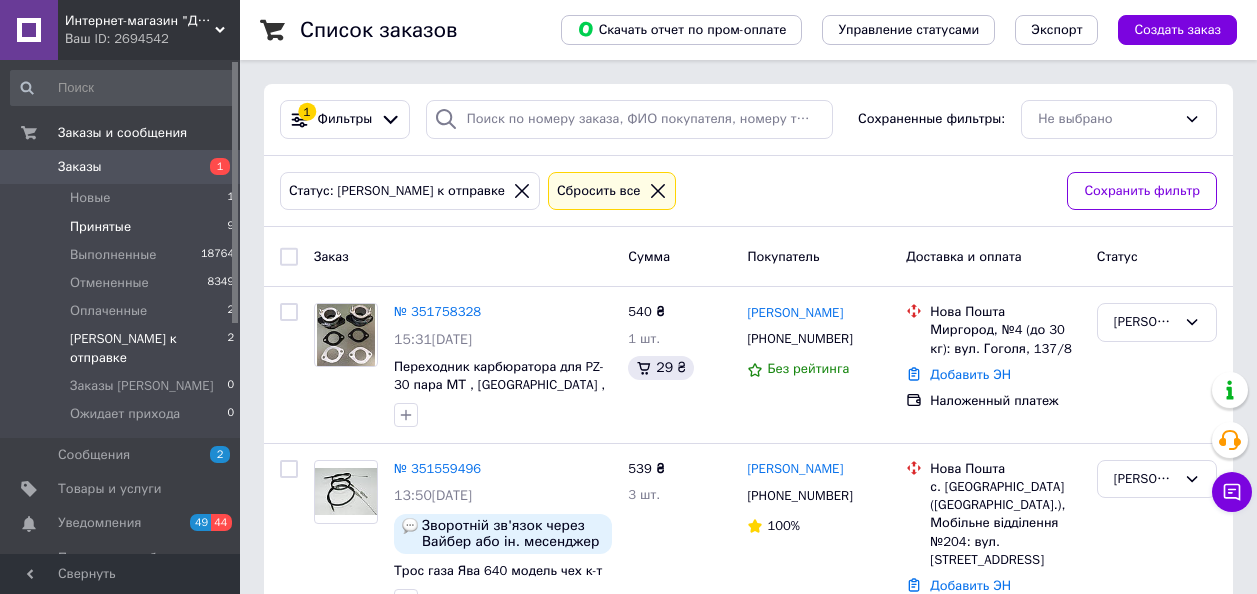 scroll, scrollTop: 0, scrollLeft: 0, axis: both 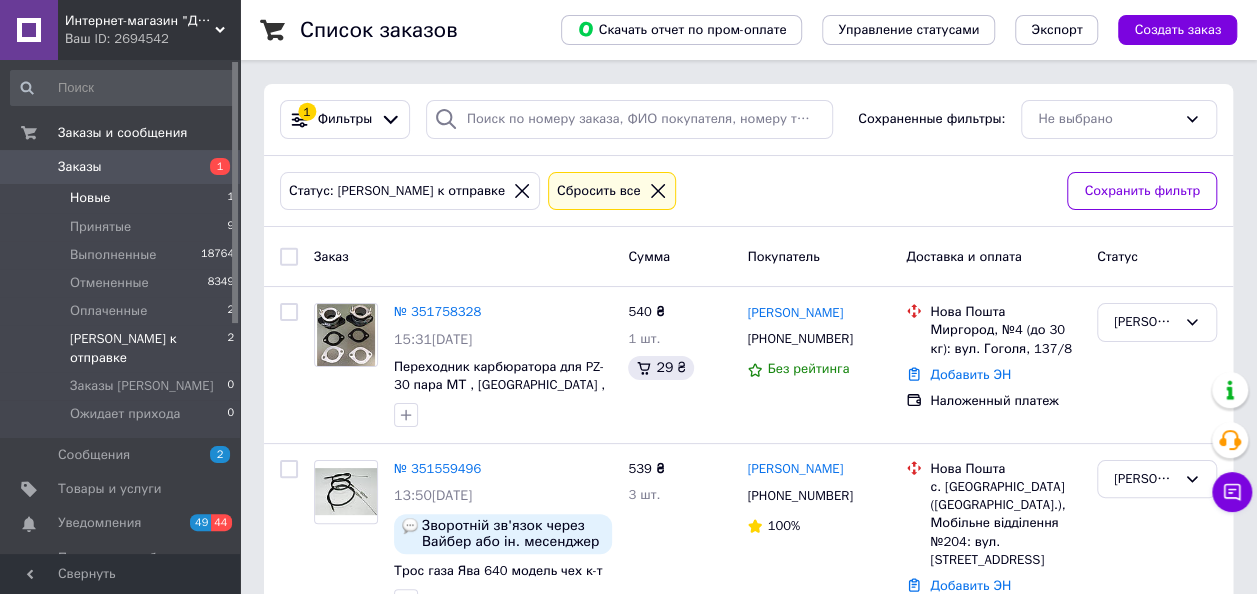 click on "Новые 1" at bounding box center (123, 198) 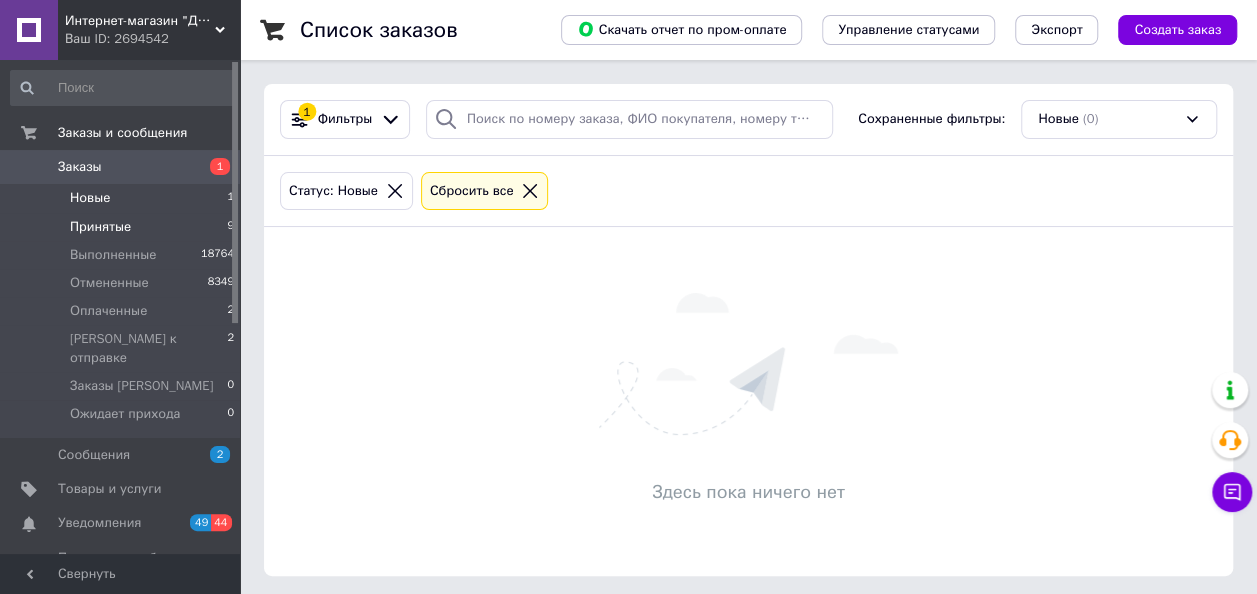 click on "Принятые 9" at bounding box center [123, 227] 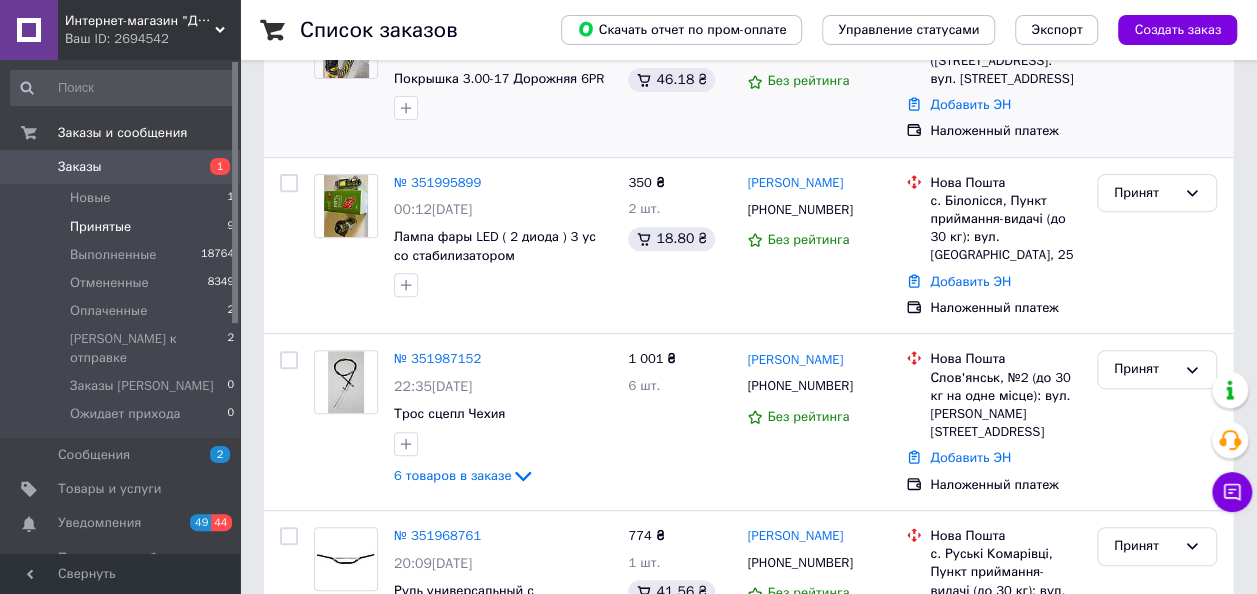 scroll, scrollTop: 400, scrollLeft: 0, axis: vertical 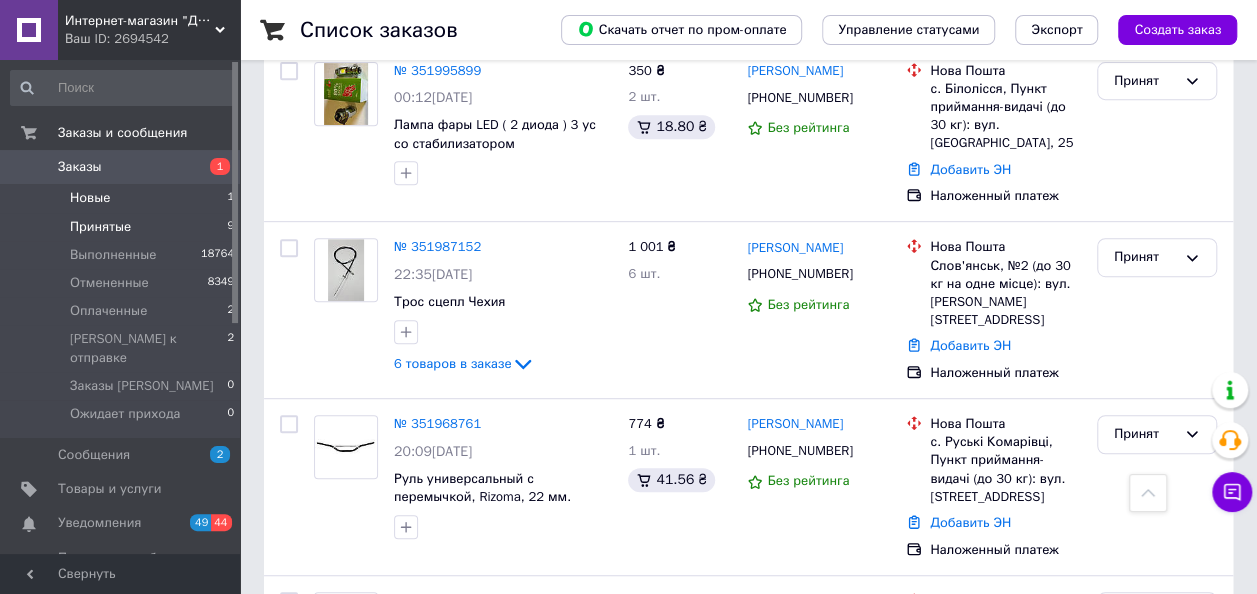click on "Новые" at bounding box center (90, 198) 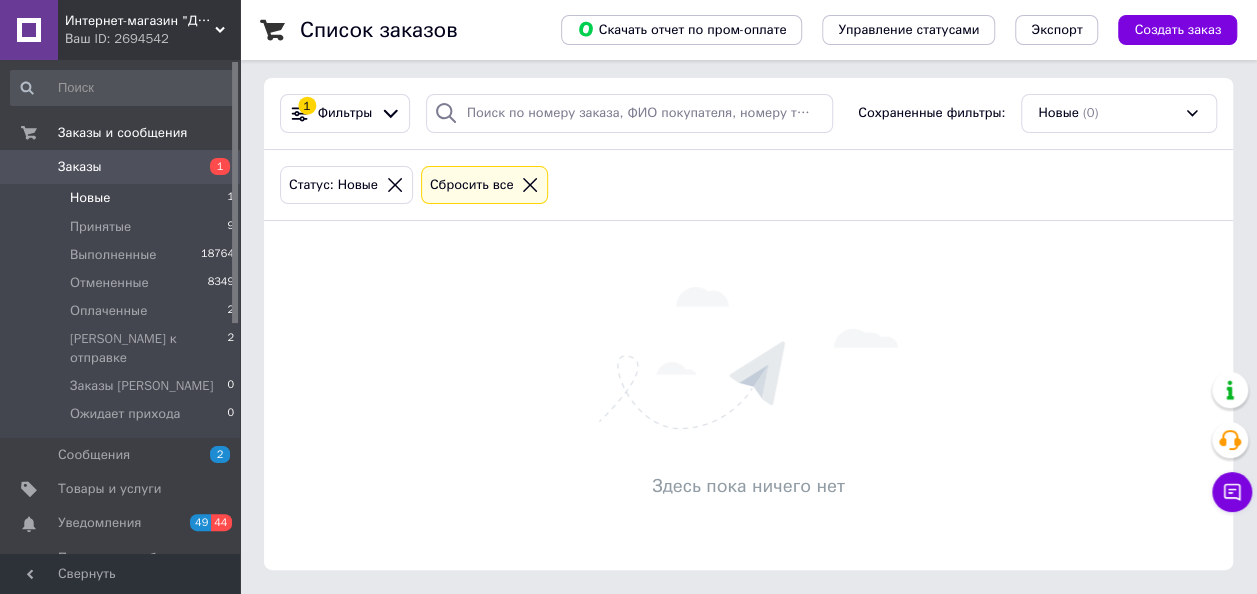 scroll, scrollTop: 0, scrollLeft: 0, axis: both 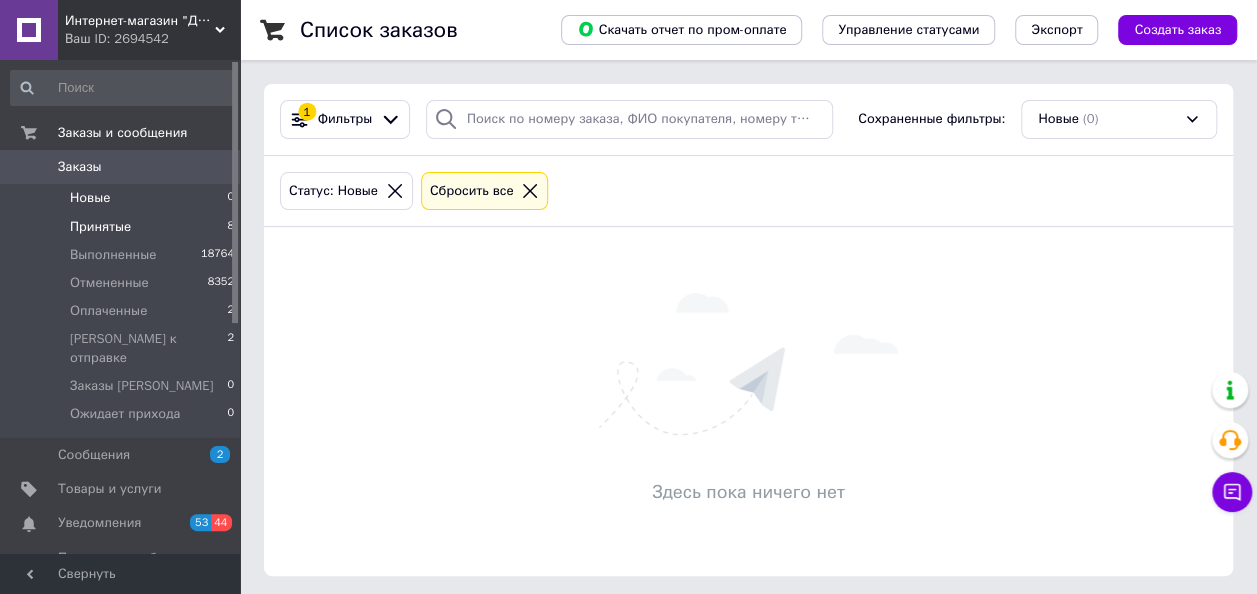 click on "Принятые" at bounding box center [100, 227] 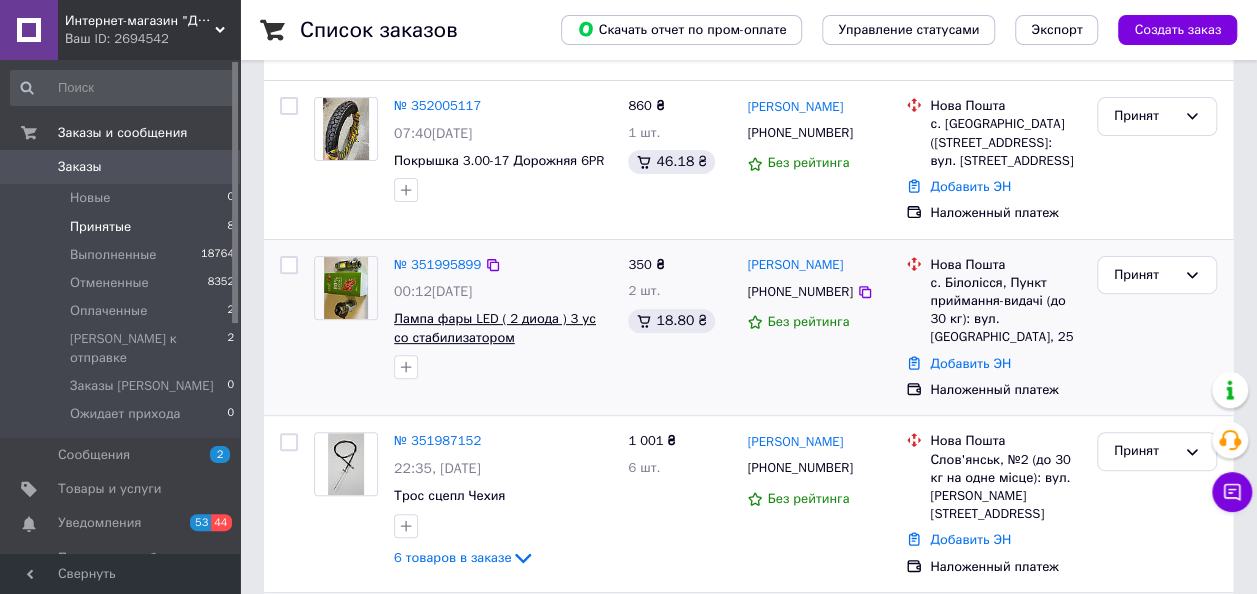 scroll, scrollTop: 400, scrollLeft: 0, axis: vertical 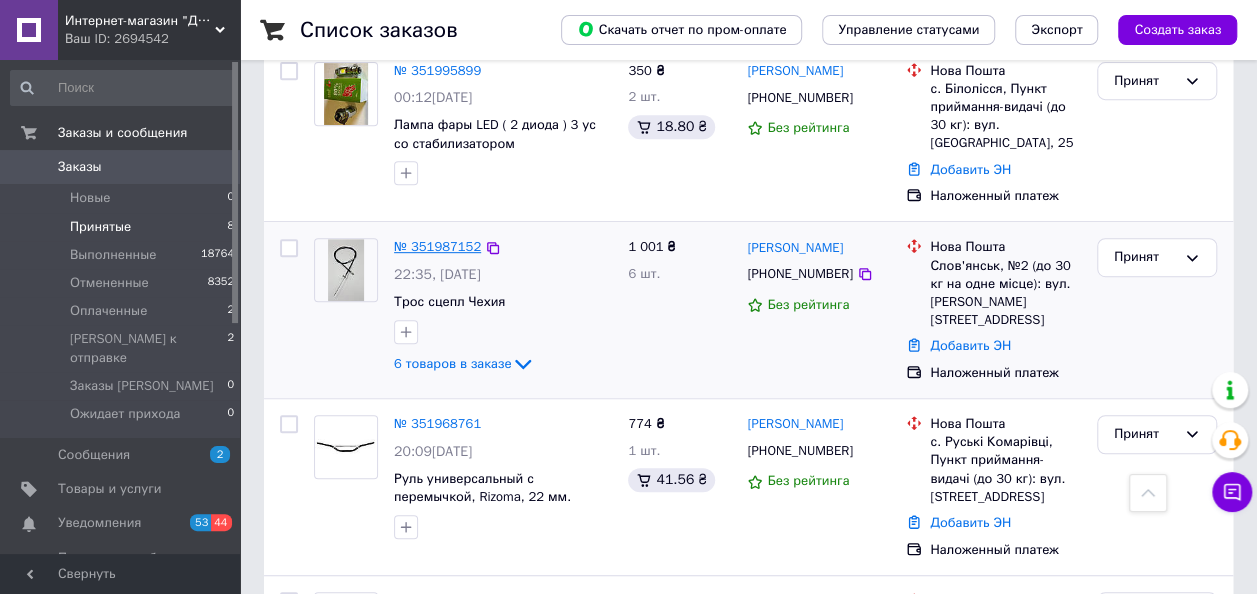 click on "№ 351987152" at bounding box center [437, 246] 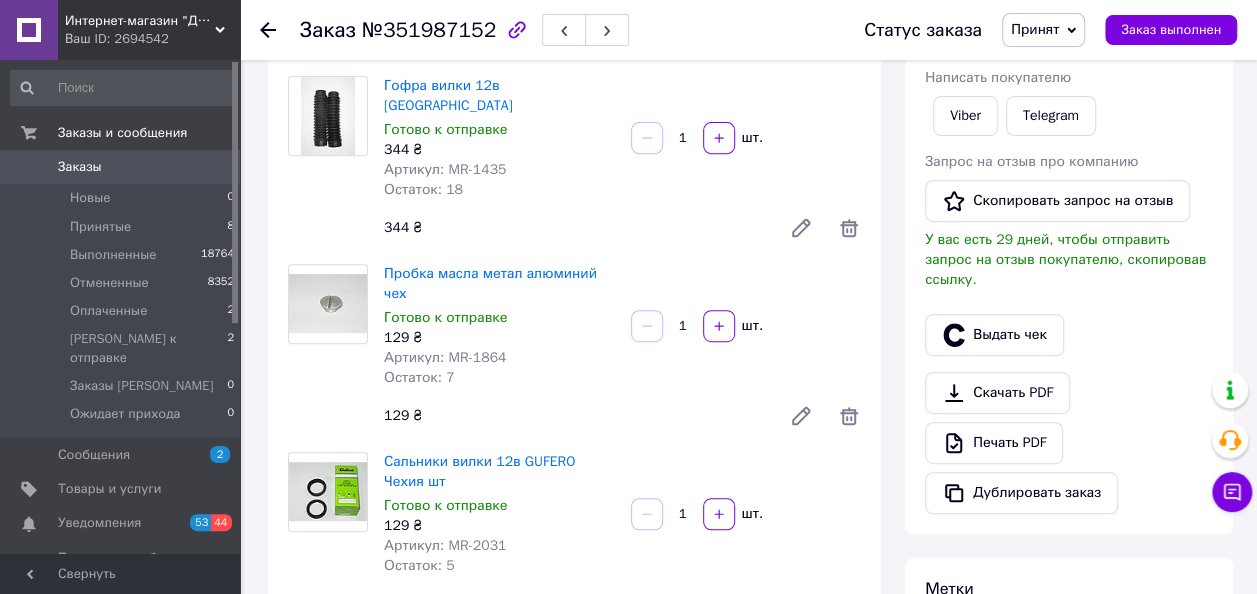 scroll, scrollTop: 0, scrollLeft: 0, axis: both 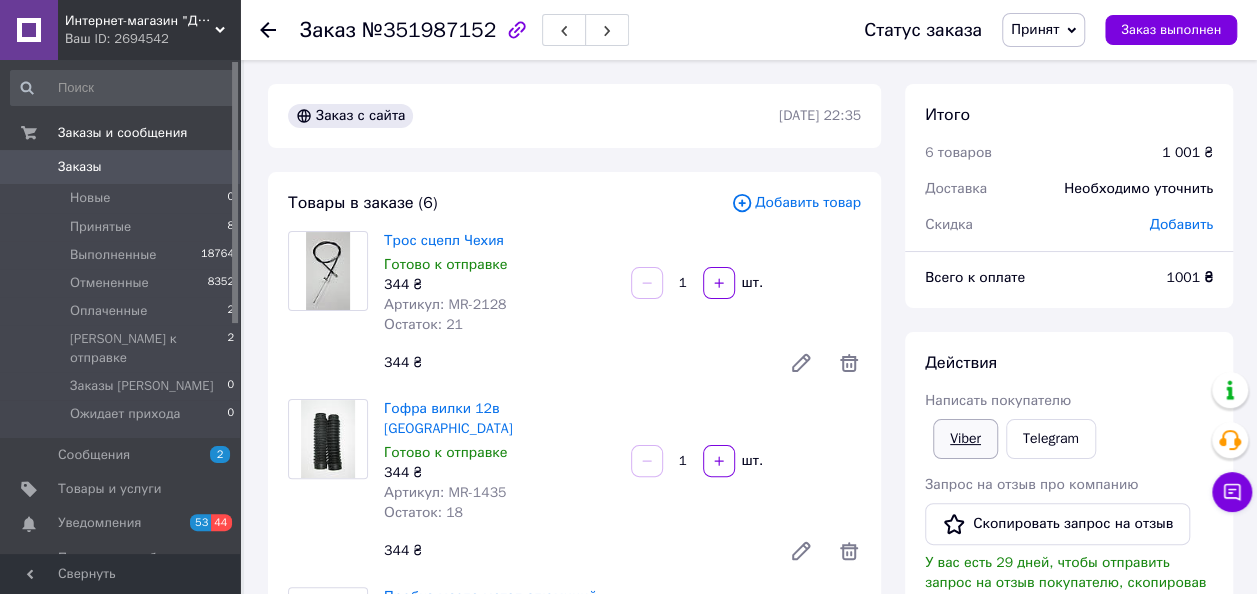 click on "Viber" at bounding box center (965, 439) 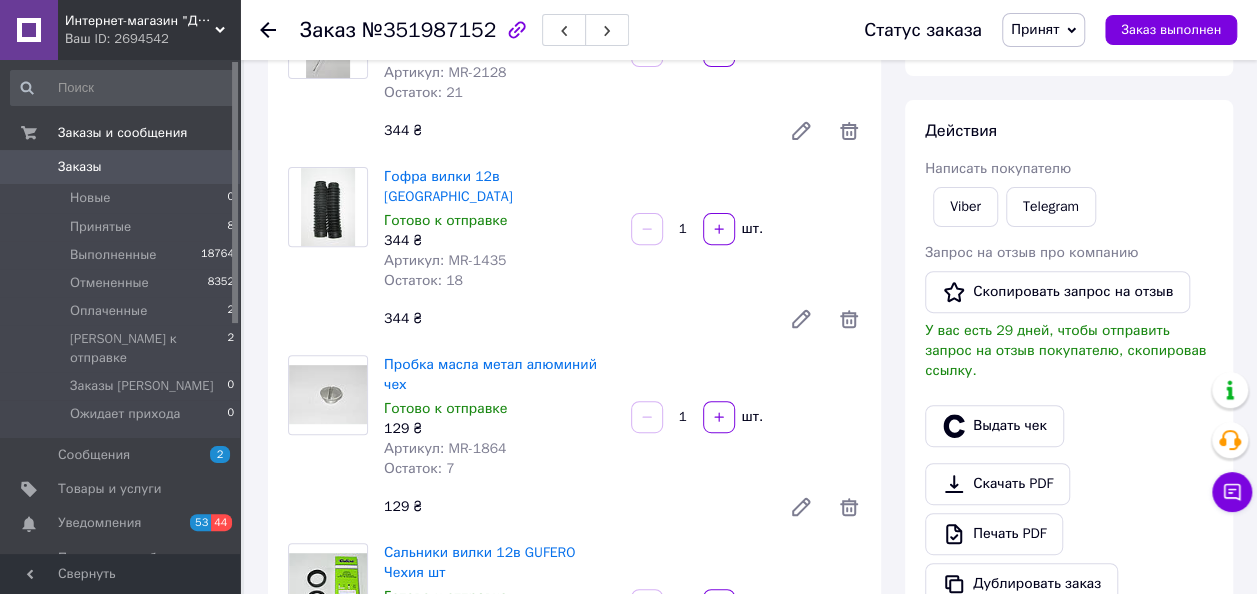 scroll, scrollTop: 100, scrollLeft: 0, axis: vertical 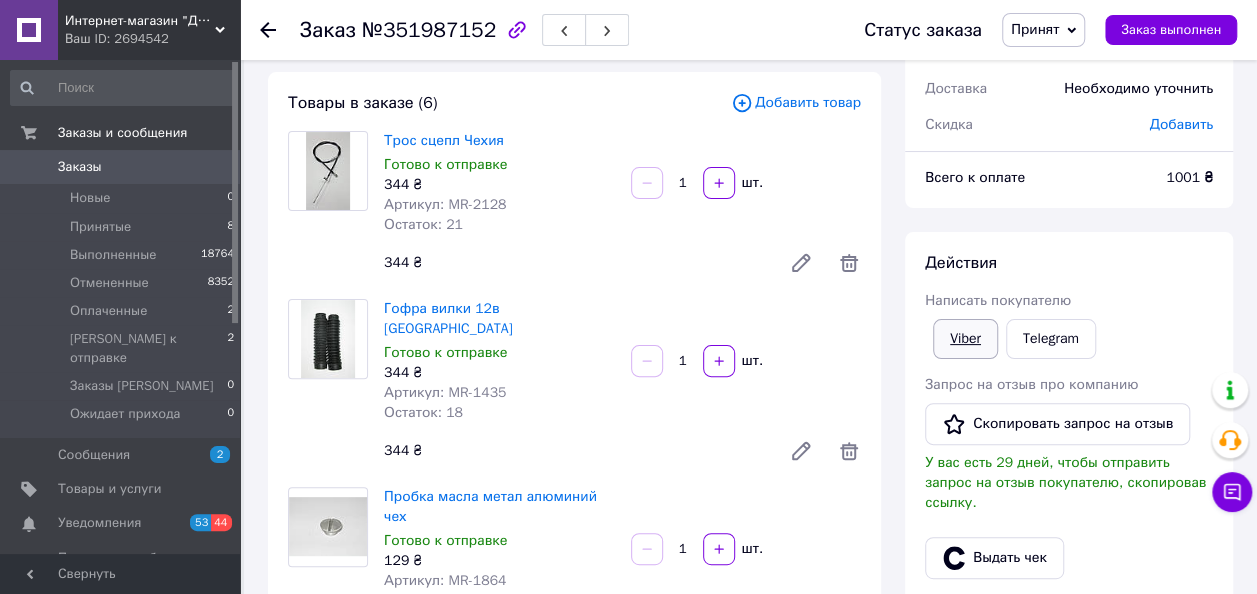 click on "Viber" at bounding box center [965, 339] 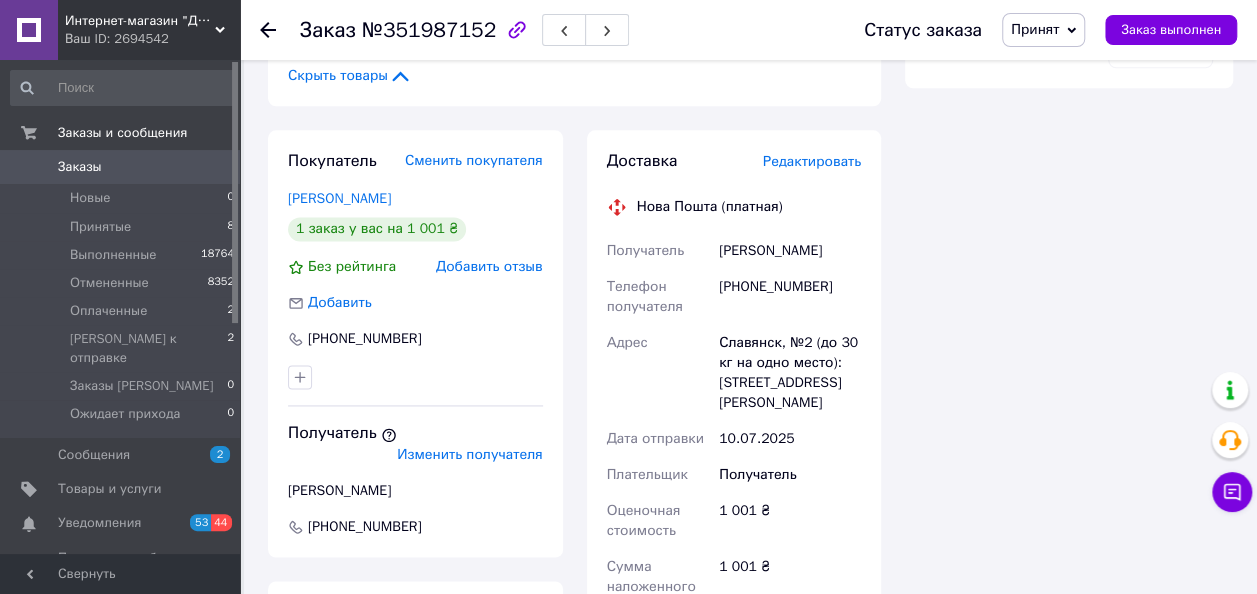 scroll, scrollTop: 1000, scrollLeft: 0, axis: vertical 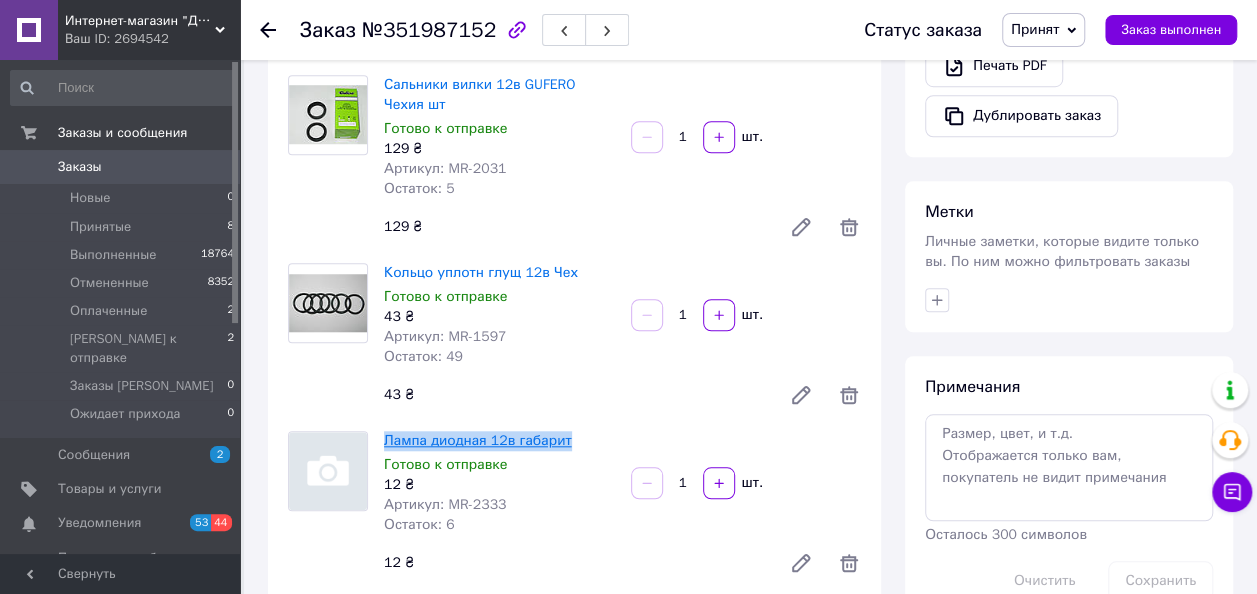 drag, startPoint x: 582, startPoint y: 407, endPoint x: 386, endPoint y: 404, distance: 196.02296 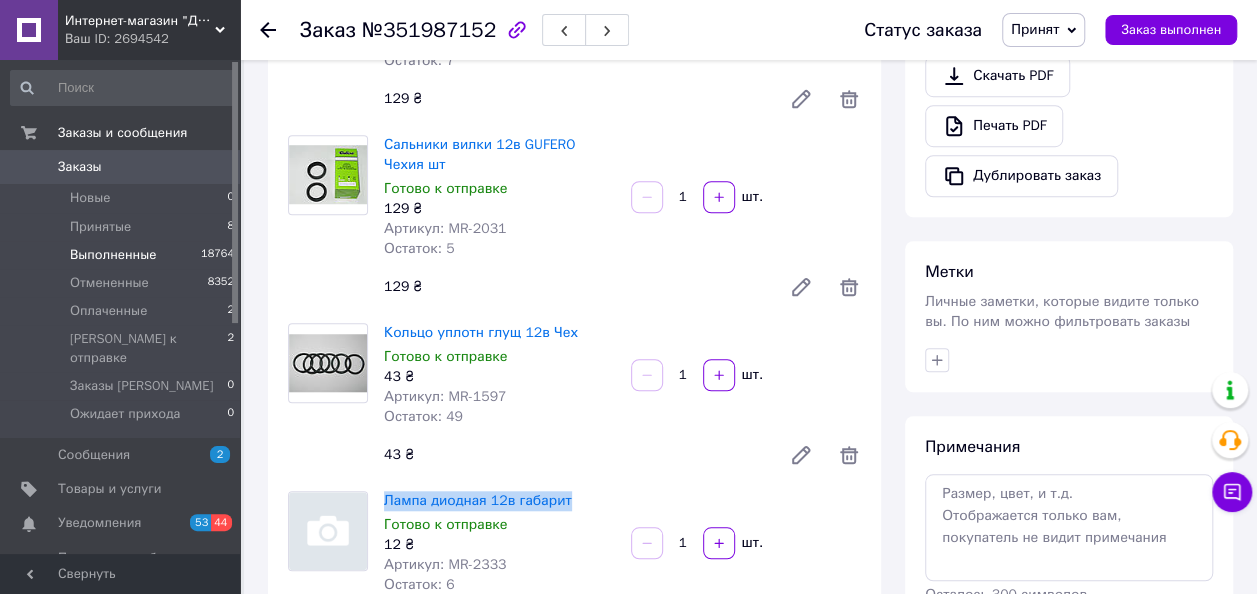 scroll, scrollTop: 600, scrollLeft: 0, axis: vertical 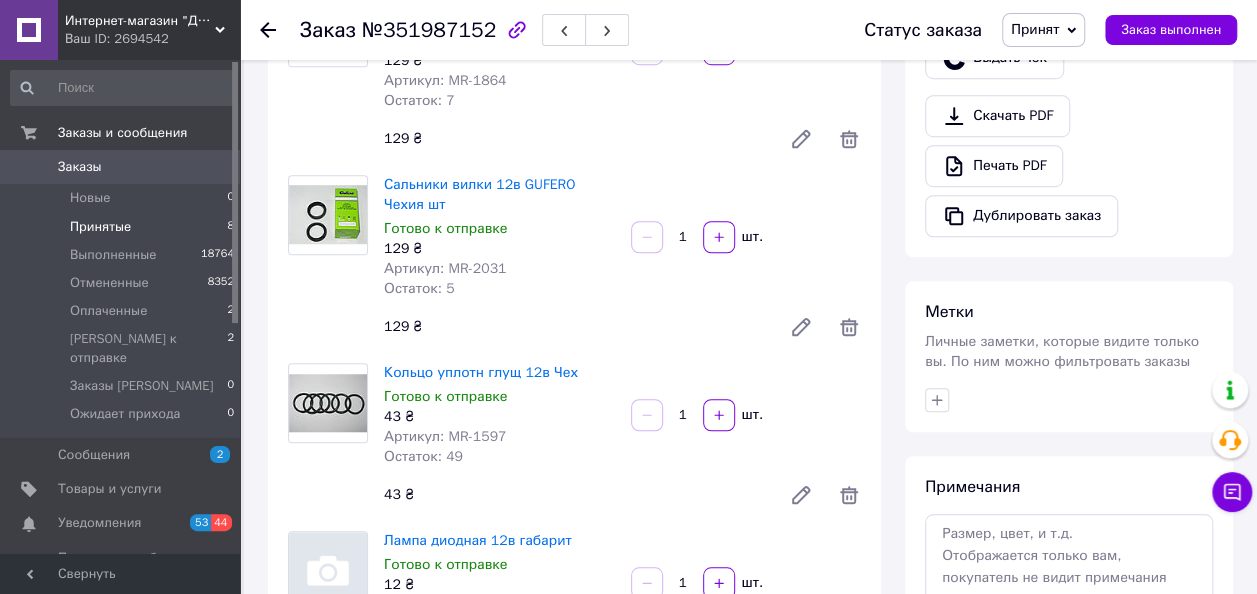 click on "Принятые" at bounding box center (100, 227) 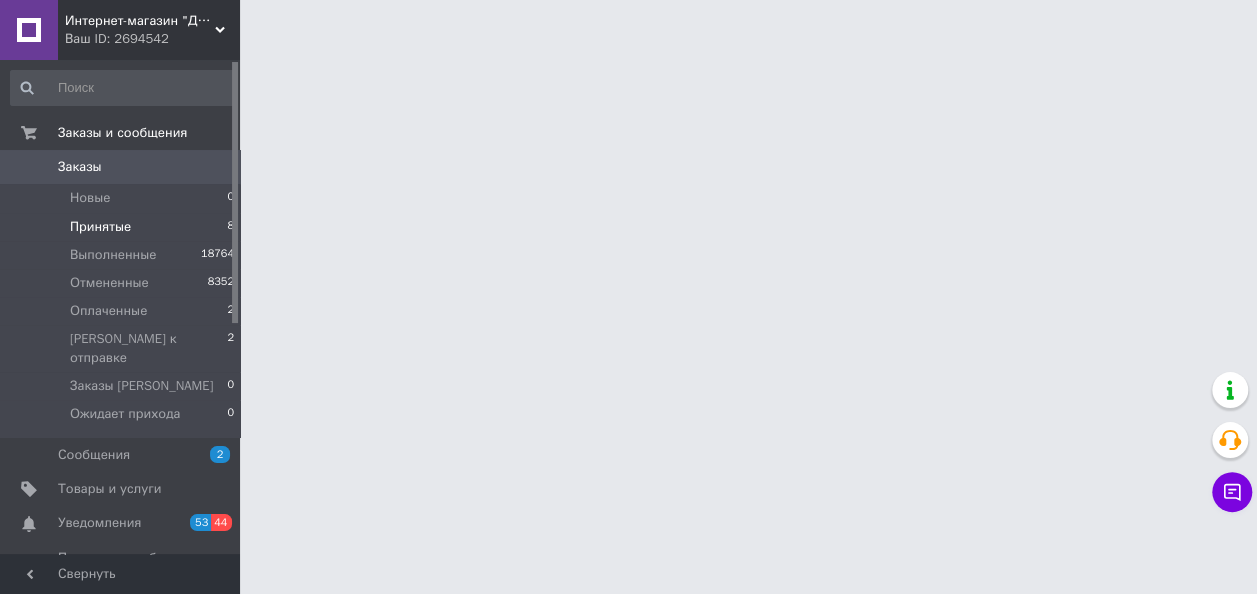 scroll, scrollTop: 0, scrollLeft: 0, axis: both 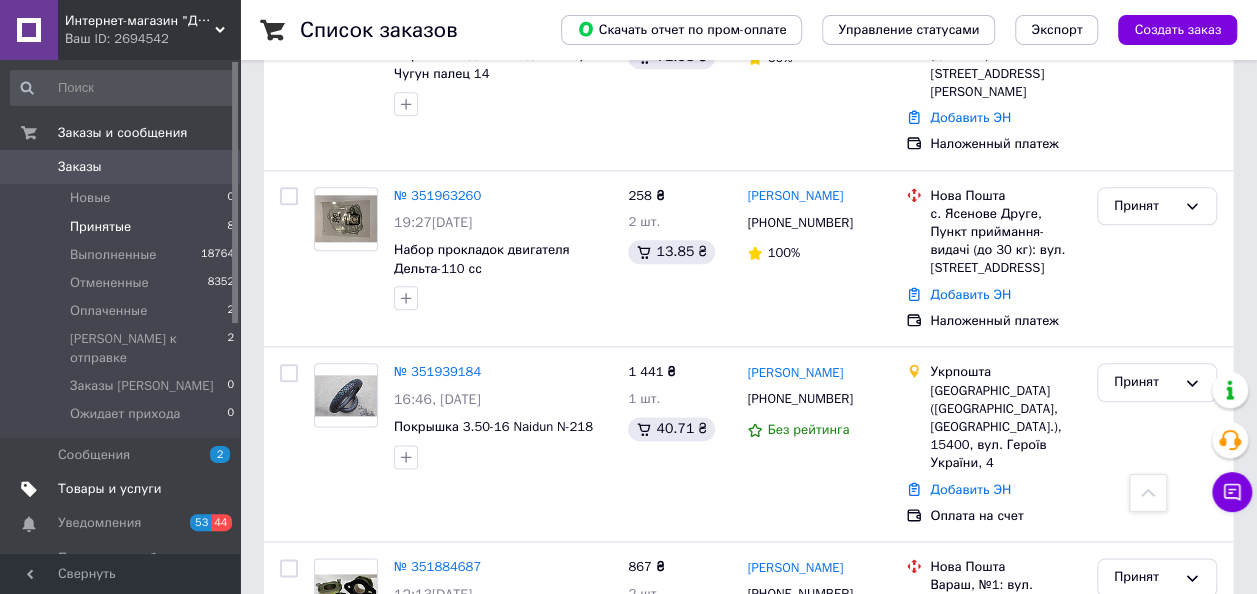 click on "Товары и услуги" at bounding box center (110, 489) 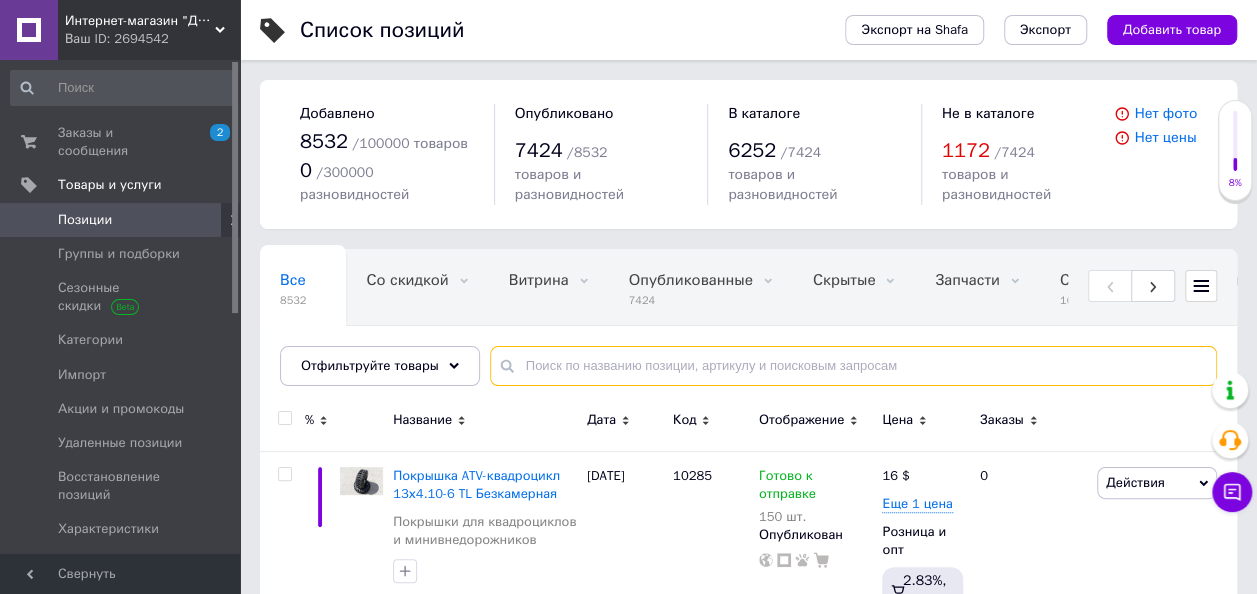 click at bounding box center [853, 366] 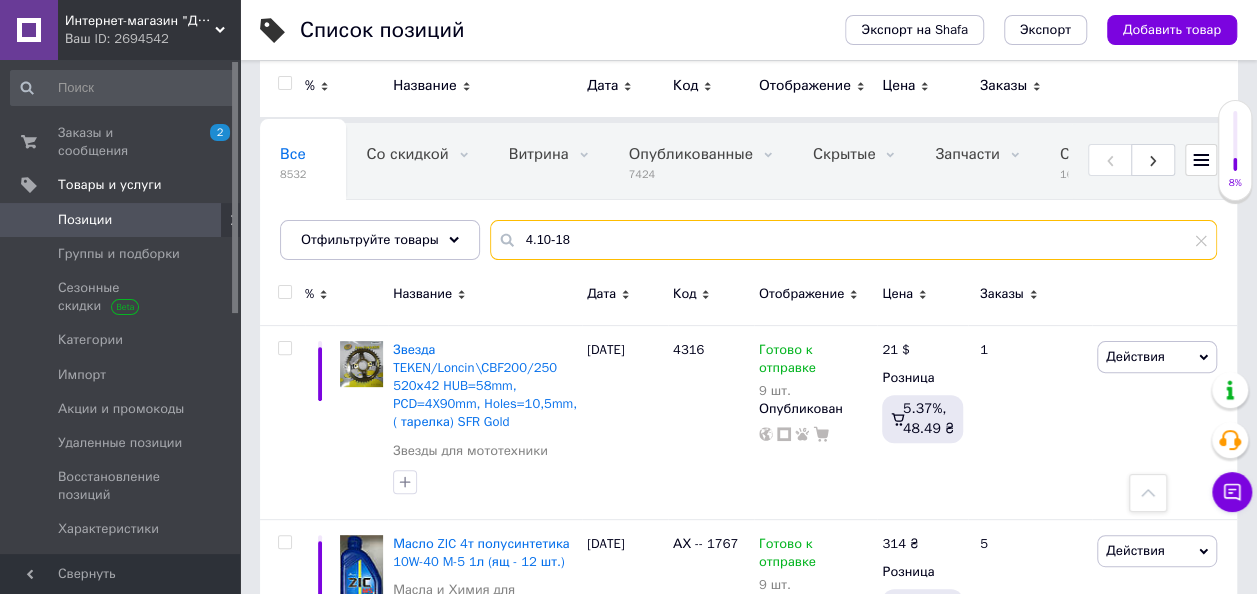 scroll, scrollTop: 0, scrollLeft: 0, axis: both 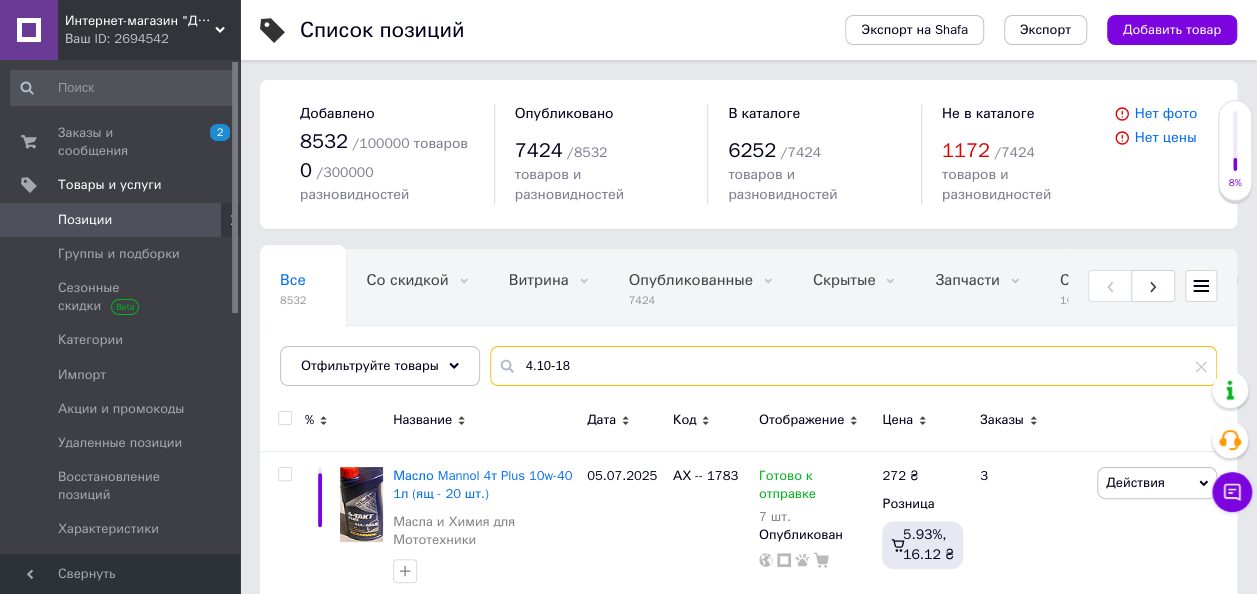click on "4.10-18" at bounding box center [853, 366] 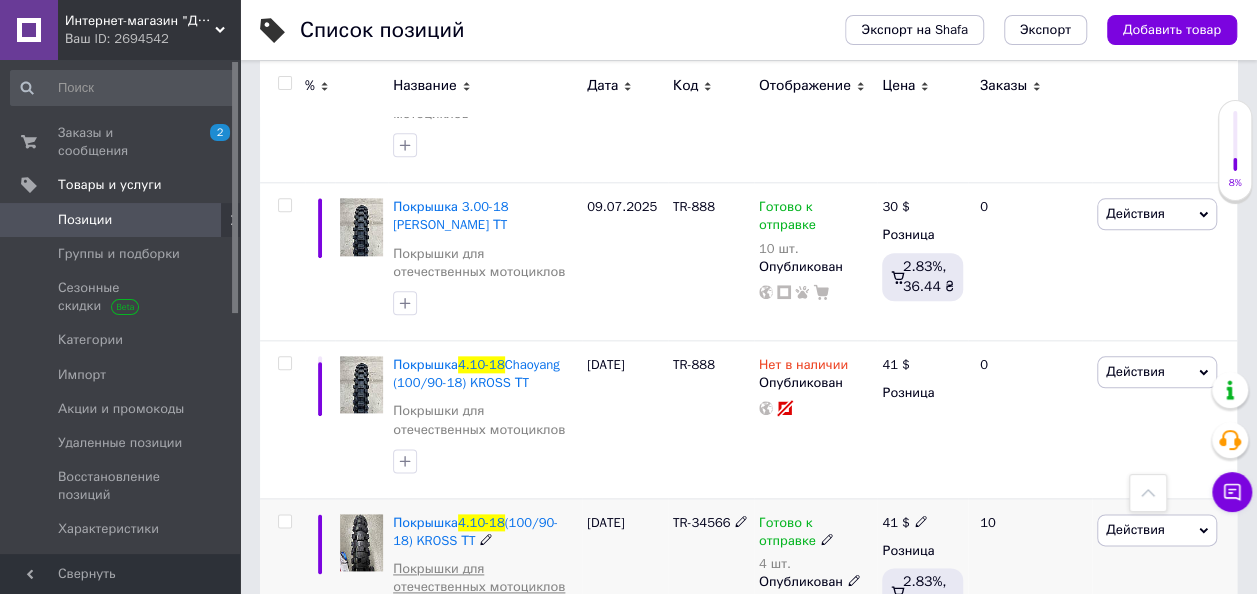 scroll, scrollTop: 1000, scrollLeft: 0, axis: vertical 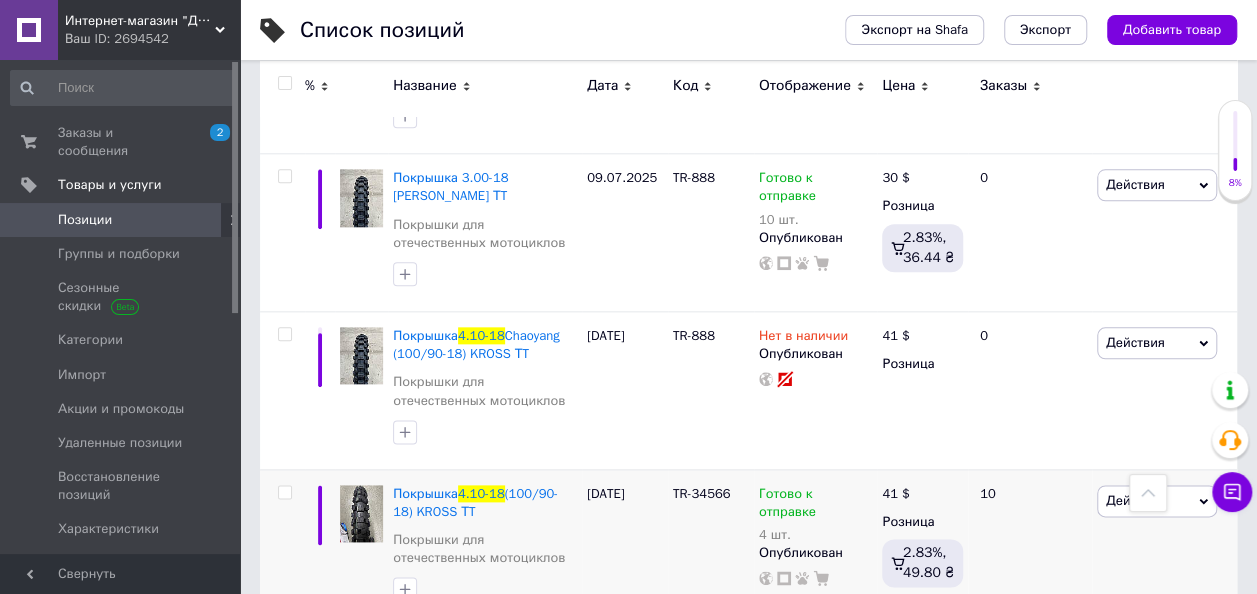 type on "покришка 4.10-18" 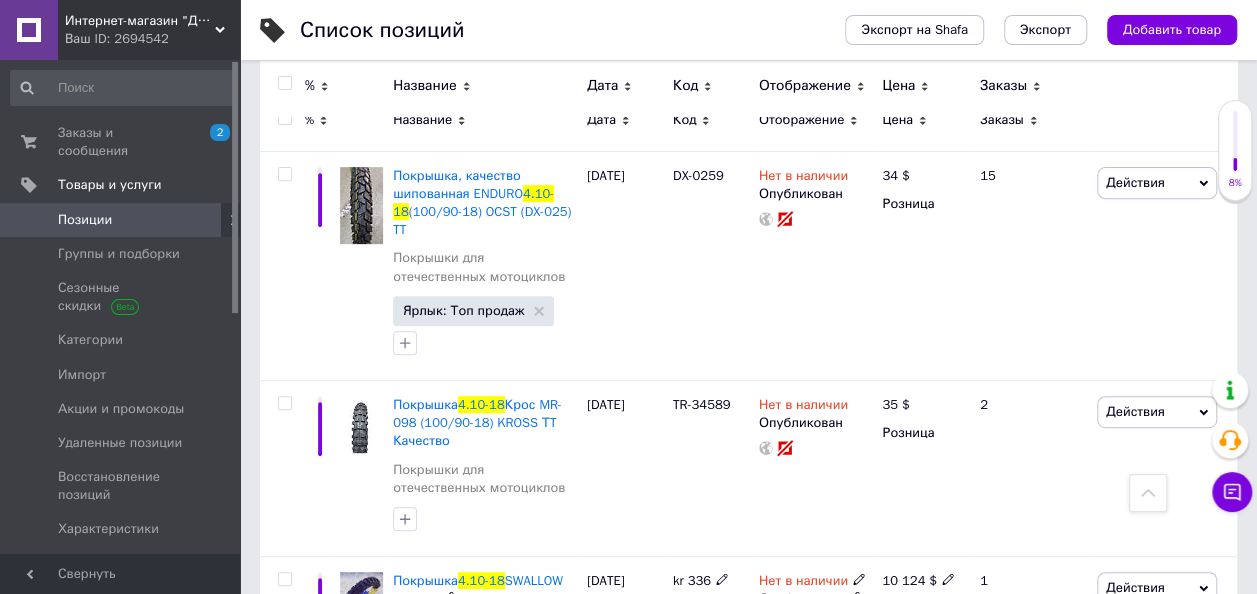 scroll, scrollTop: 300, scrollLeft: 0, axis: vertical 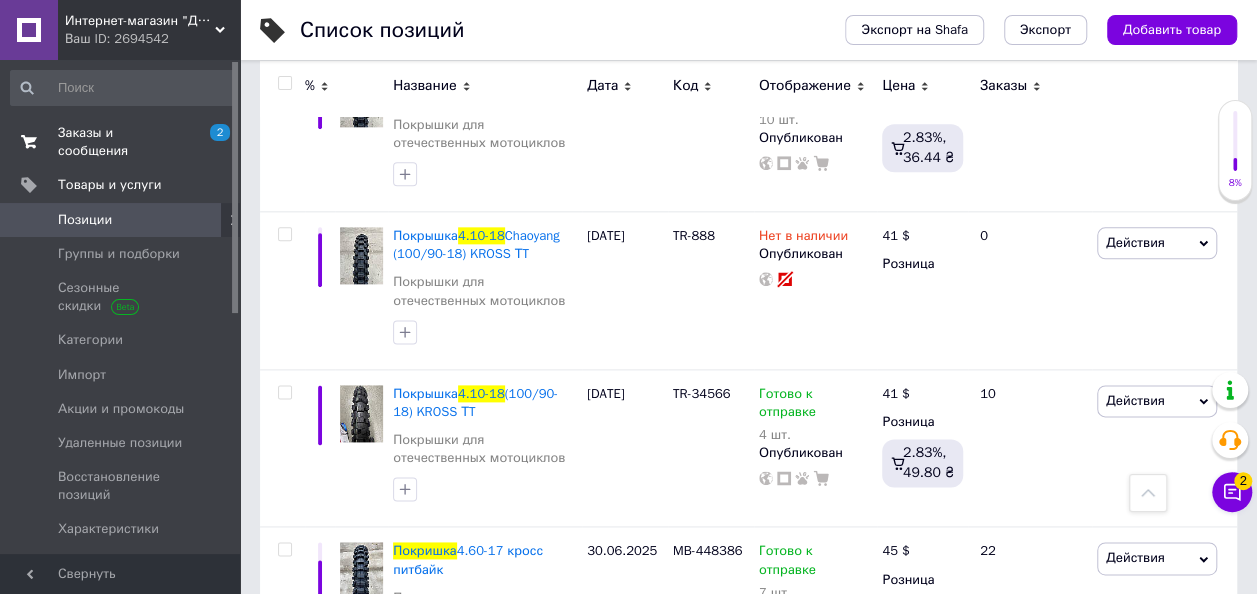 click on "Заказы и сообщения" at bounding box center [121, 142] 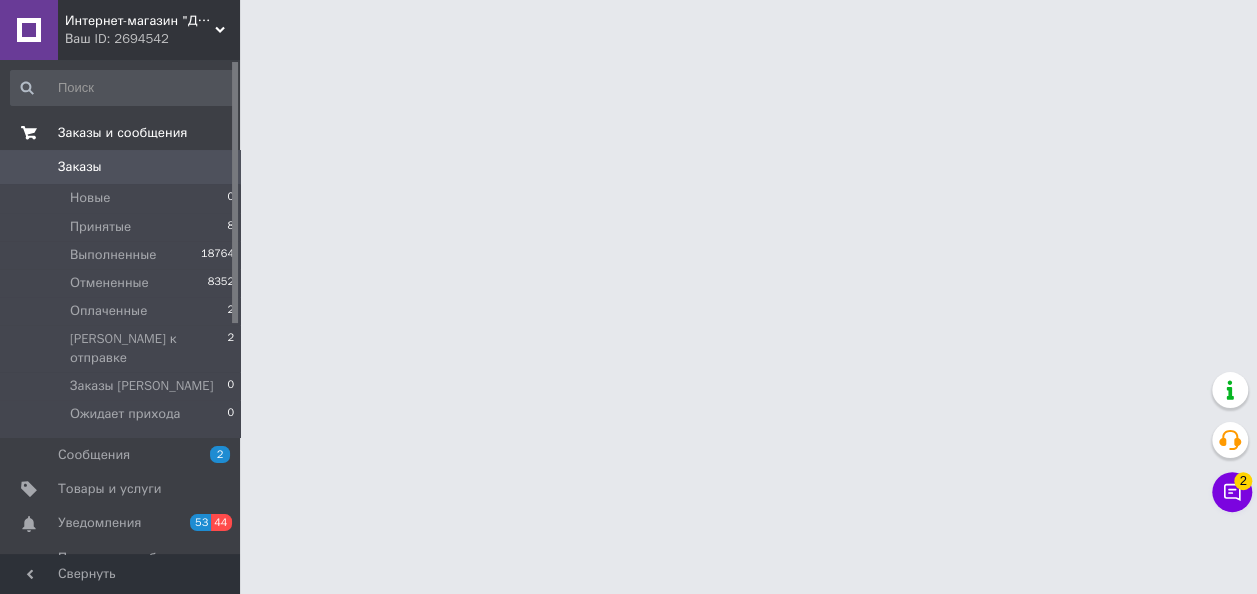 scroll, scrollTop: 0, scrollLeft: 0, axis: both 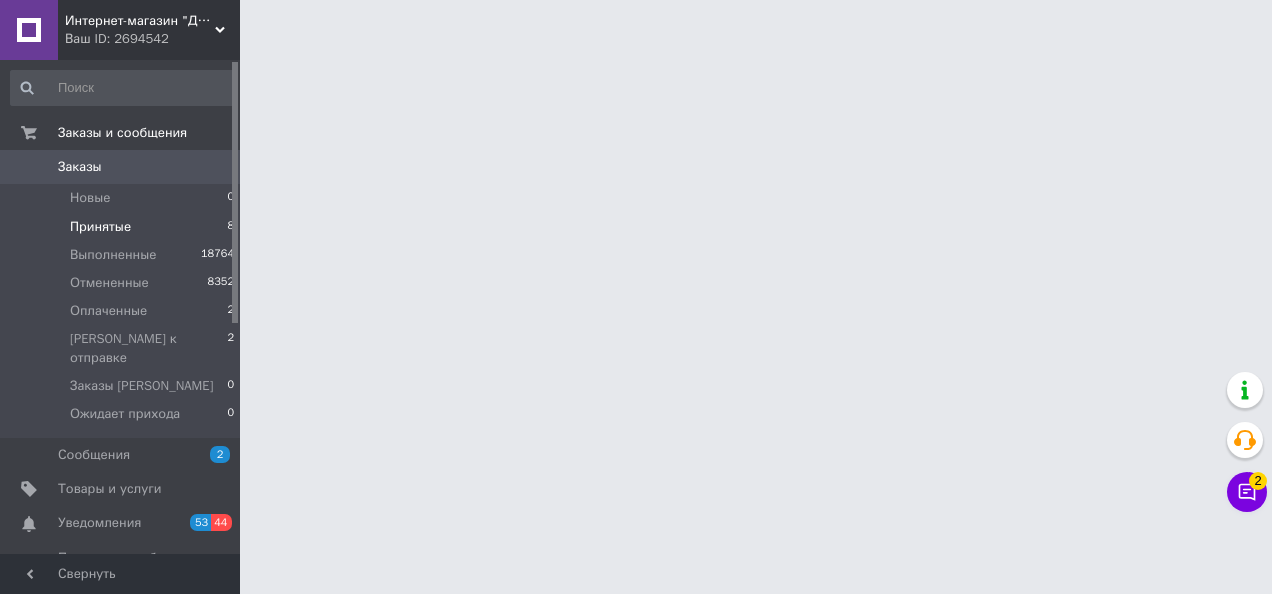 click on "Принятые" at bounding box center (100, 227) 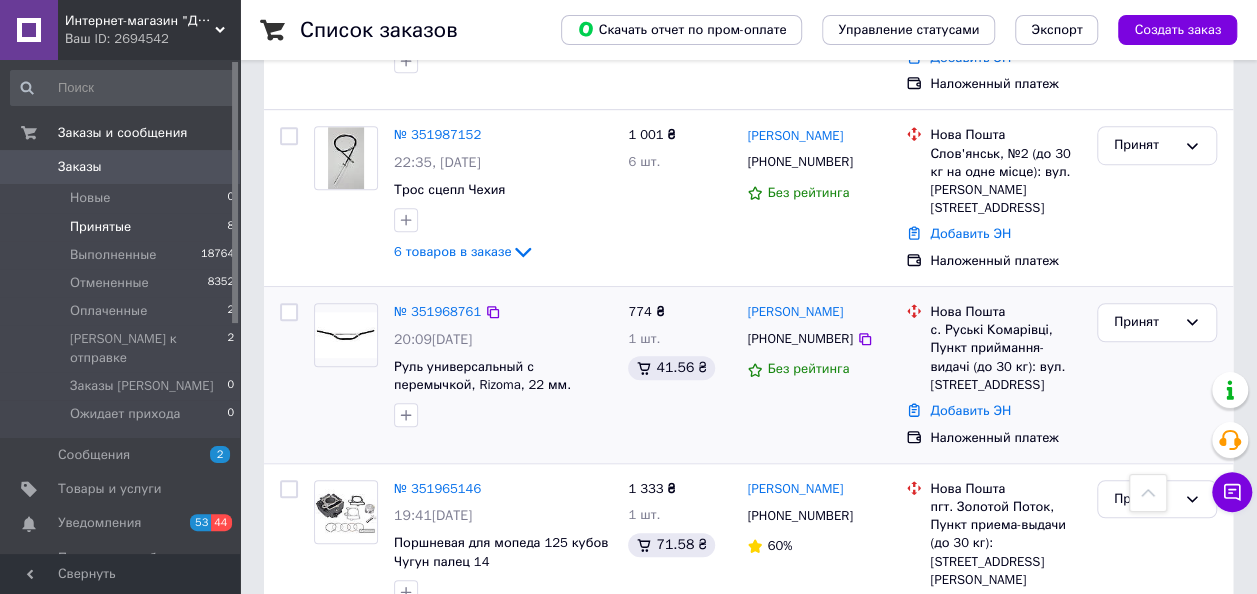 scroll, scrollTop: 600, scrollLeft: 0, axis: vertical 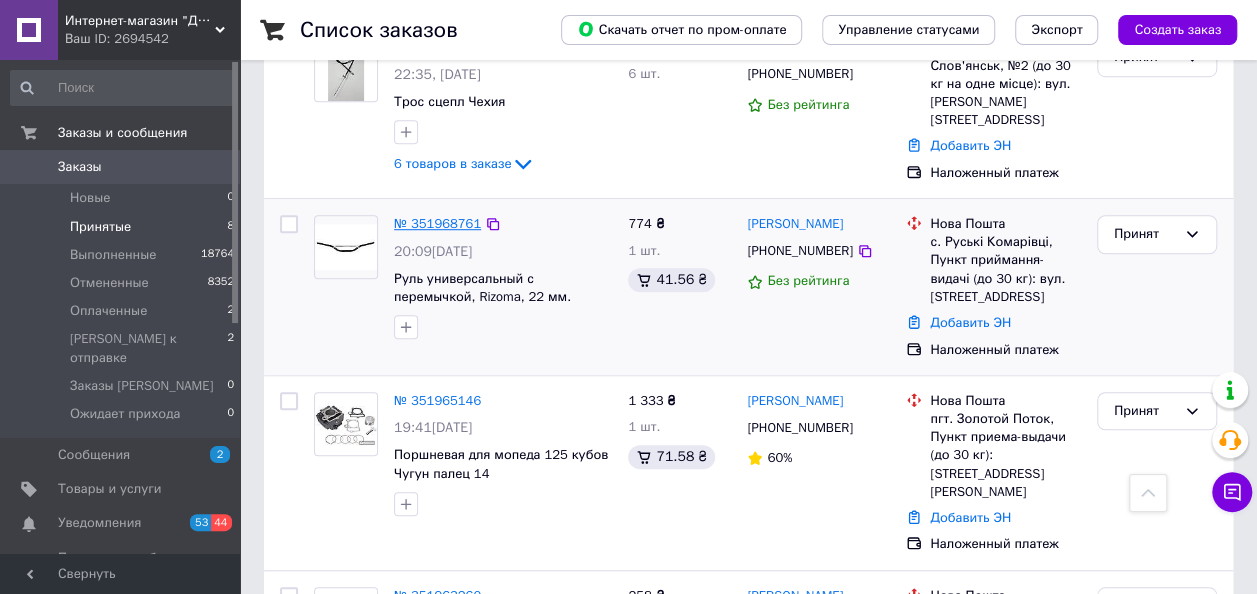 click on "№ 351968761" at bounding box center [437, 223] 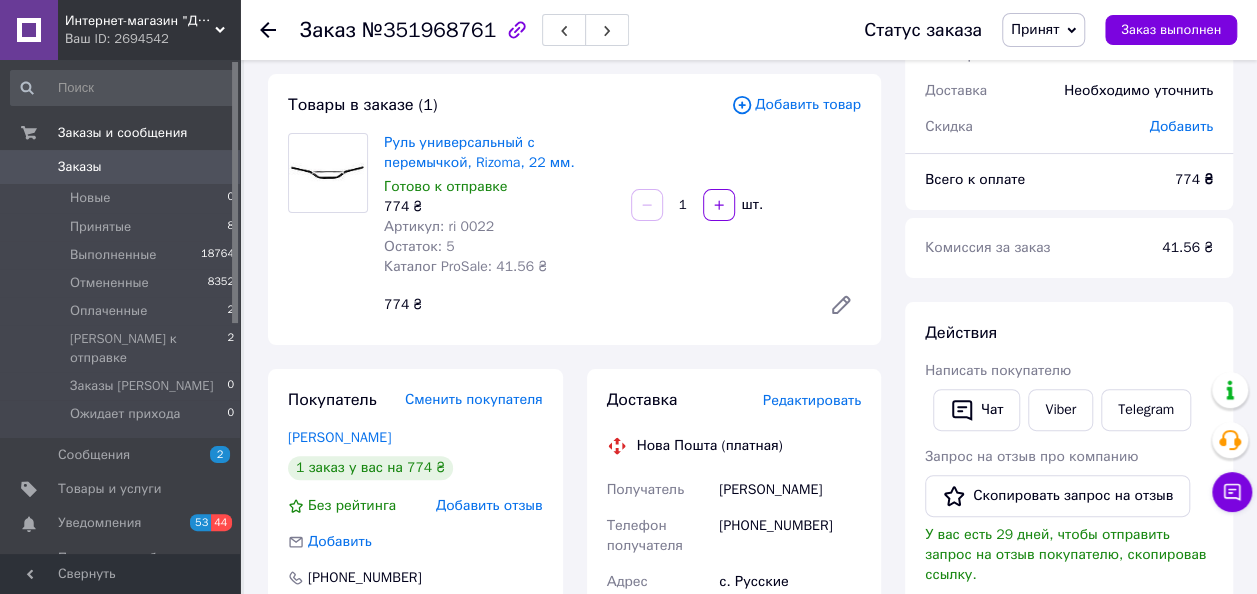 scroll, scrollTop: 0, scrollLeft: 0, axis: both 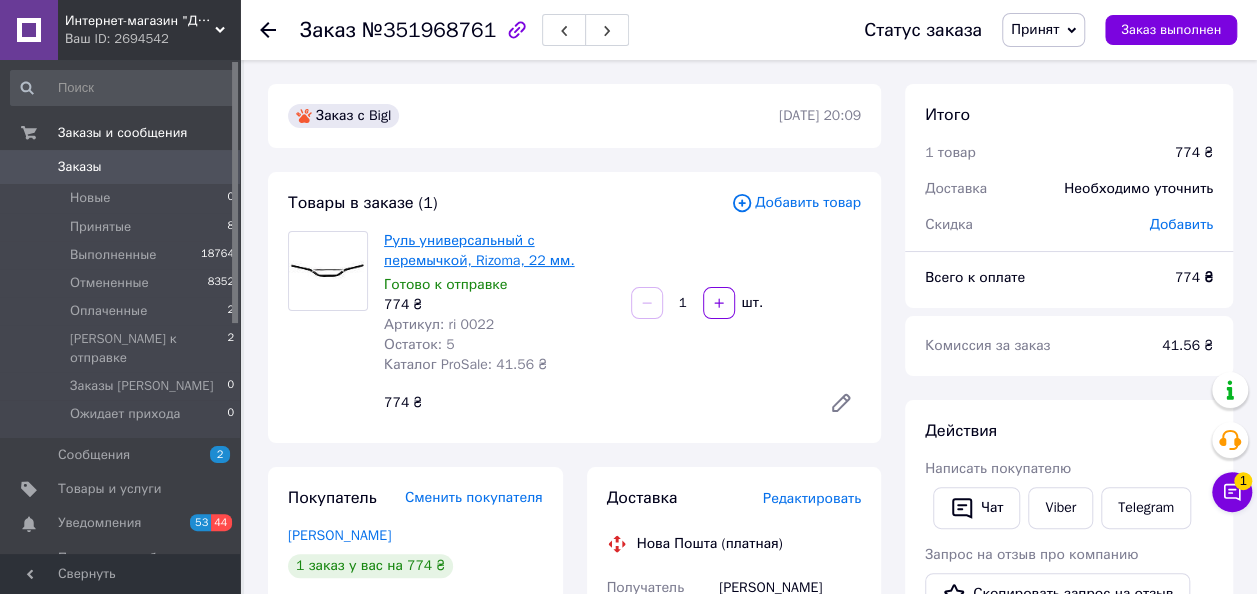 click on "Руль универсальный с перемычкой, Rizoma, 22 мм." at bounding box center [479, 250] 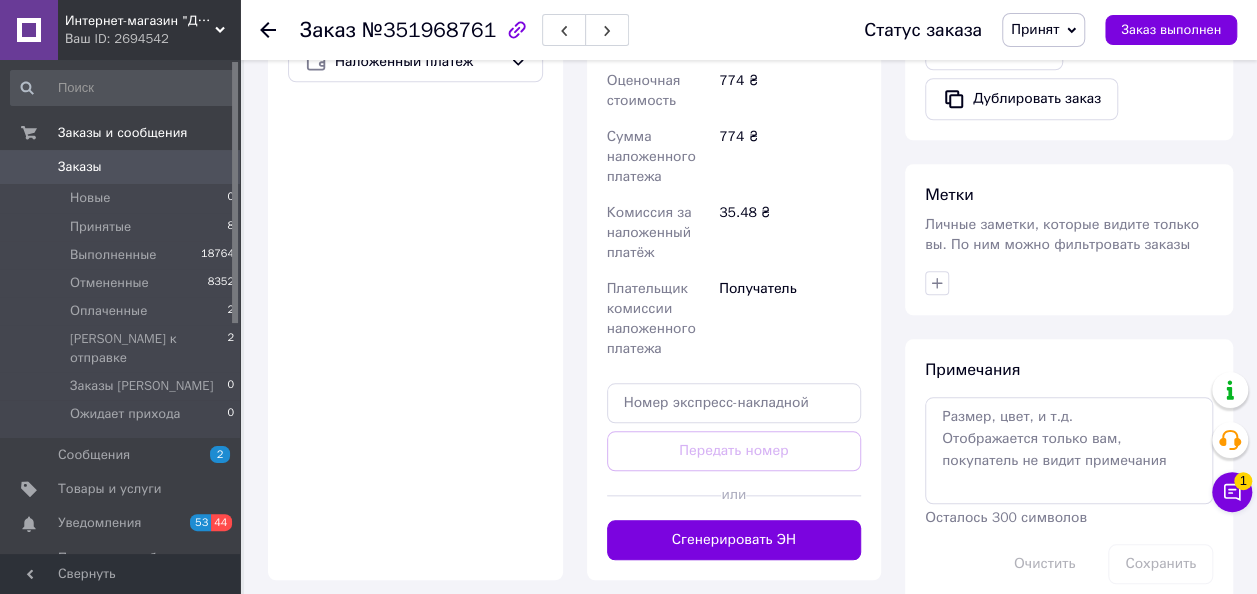 scroll, scrollTop: 987, scrollLeft: 0, axis: vertical 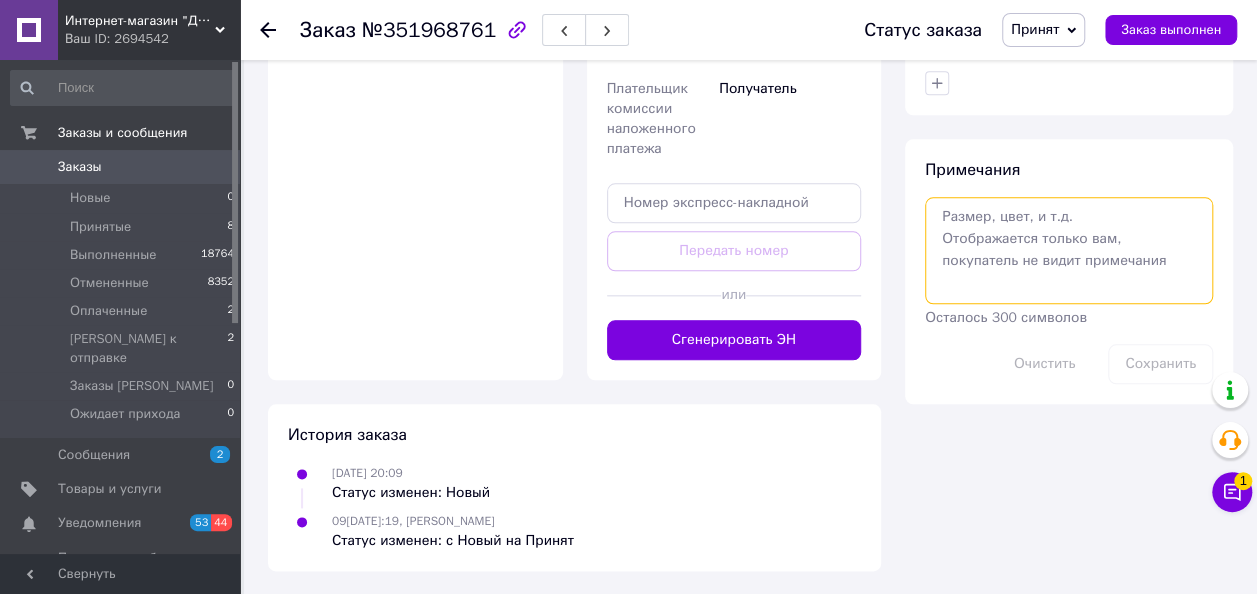 click at bounding box center [1069, 250] 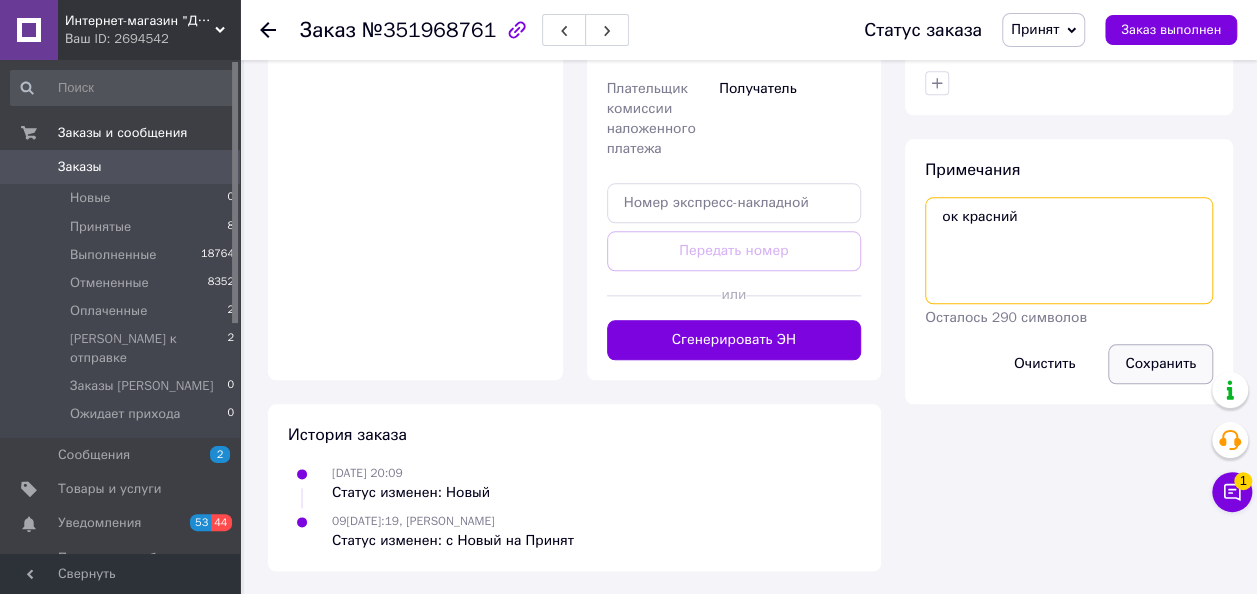 type on "ок красний" 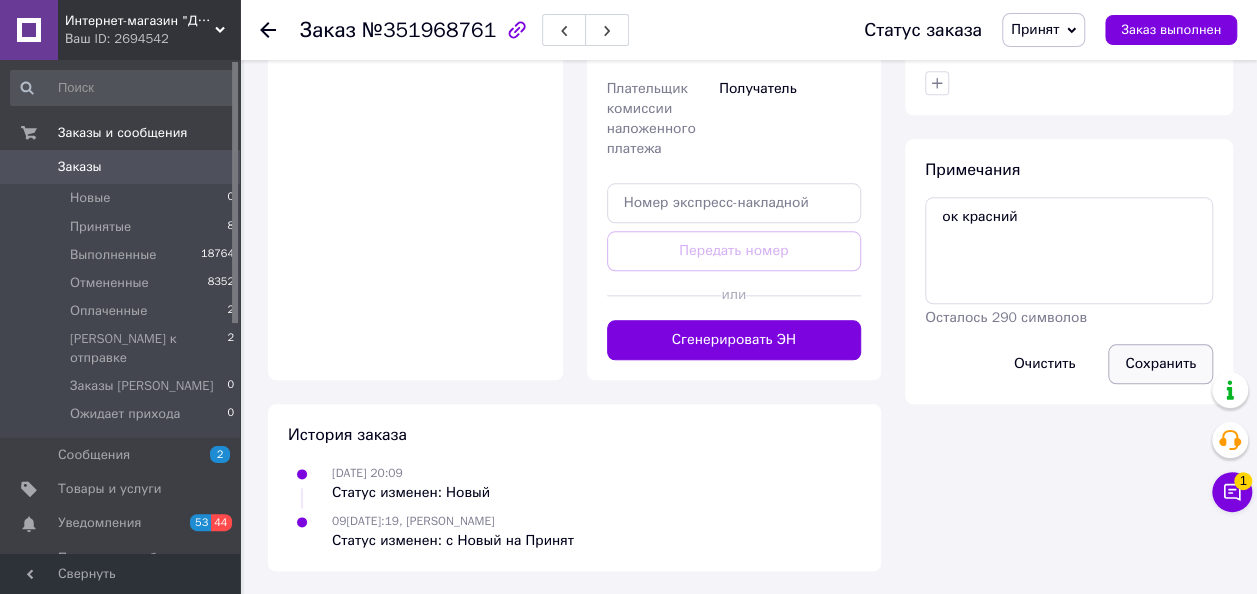 click on "Сохранить" at bounding box center [1160, 364] 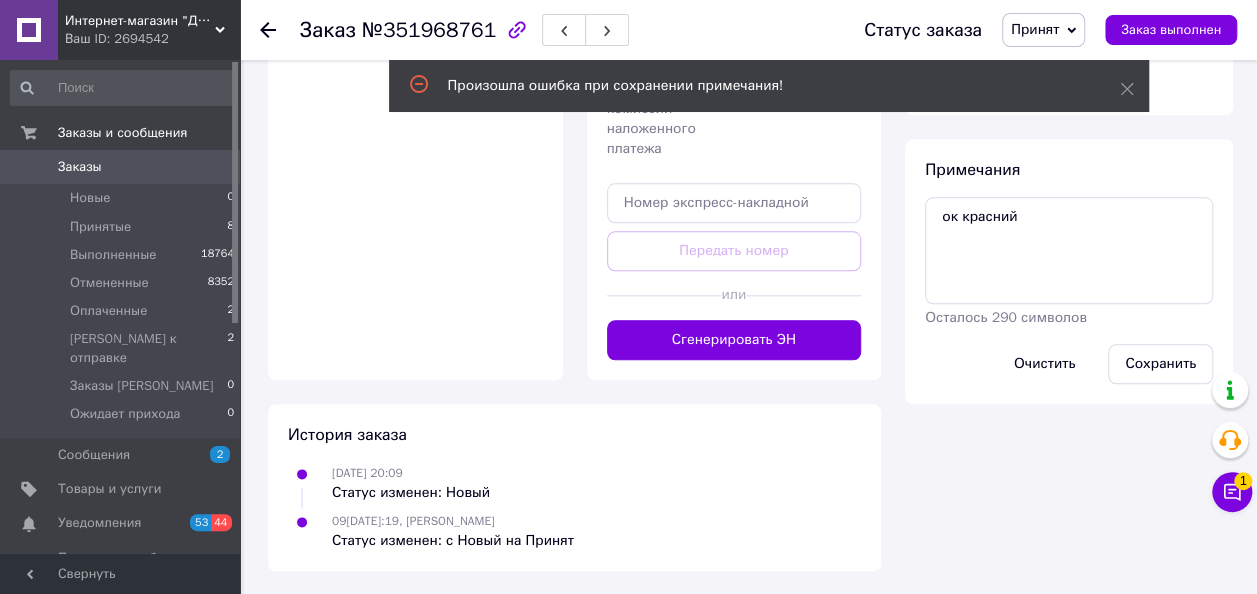 click on "Принят" at bounding box center [1035, 29] 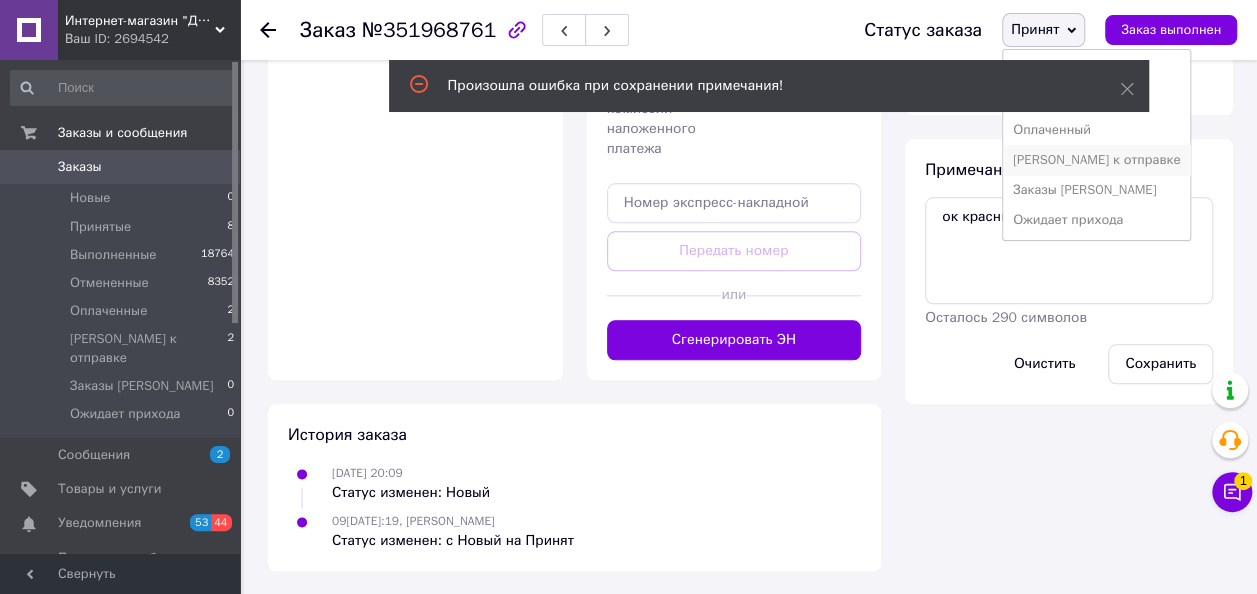 click on "[PERSON_NAME] к отправке" at bounding box center [1096, 160] 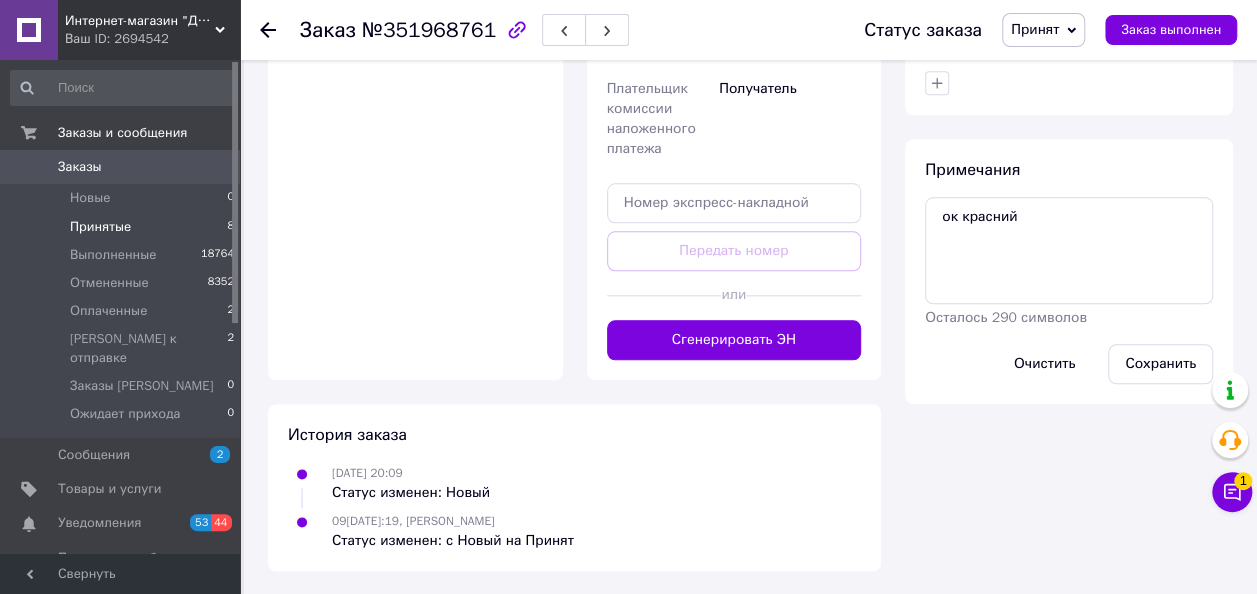 click on "Принятые" at bounding box center (100, 227) 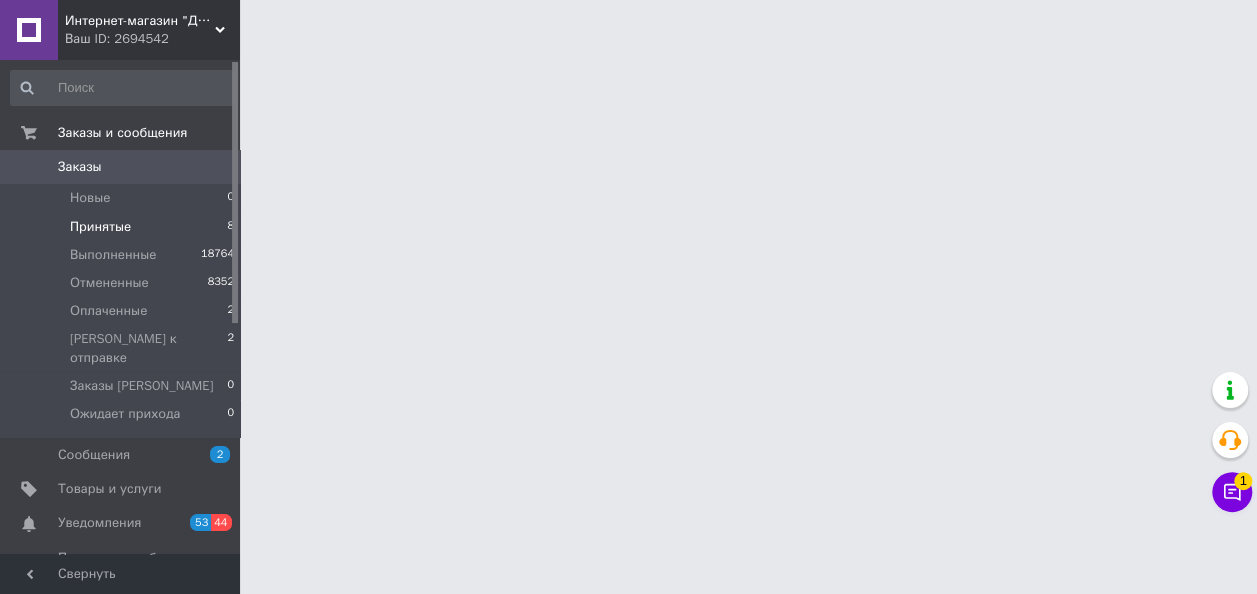 scroll, scrollTop: 0, scrollLeft: 0, axis: both 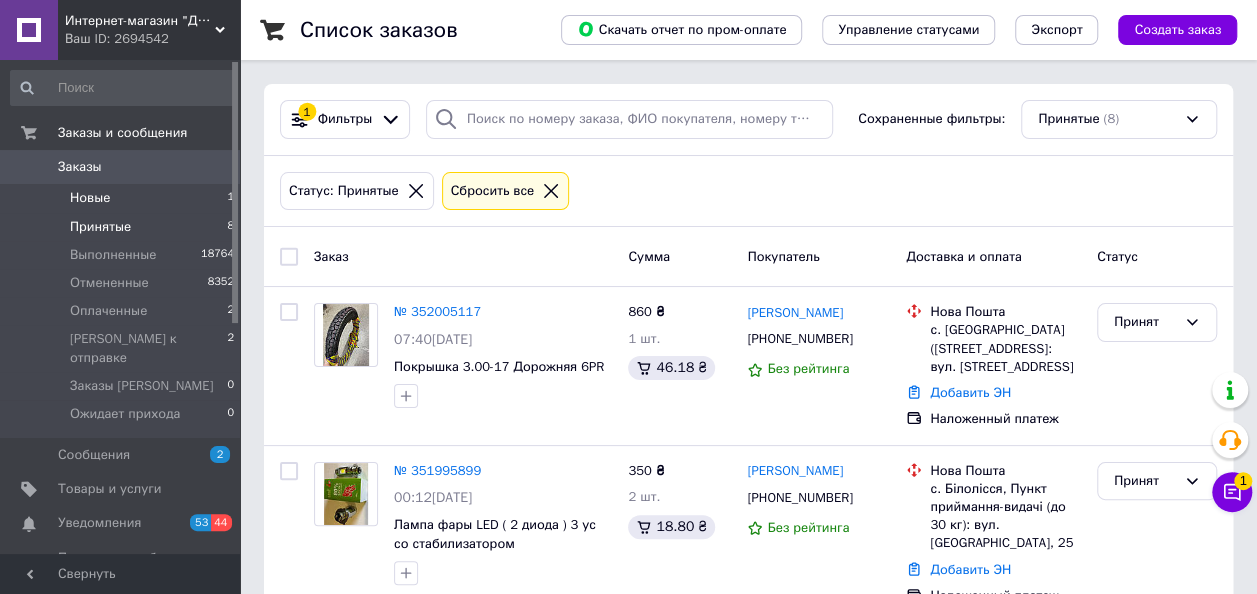 click on "Новые 1" at bounding box center [123, 198] 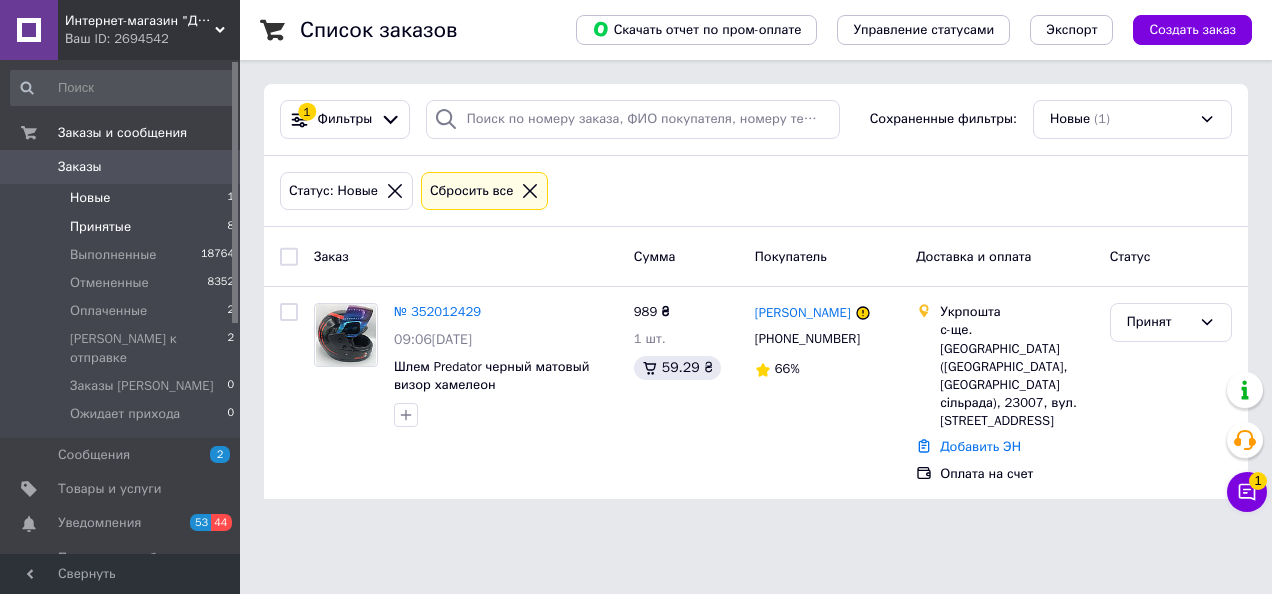 click on "Принятые" at bounding box center (100, 227) 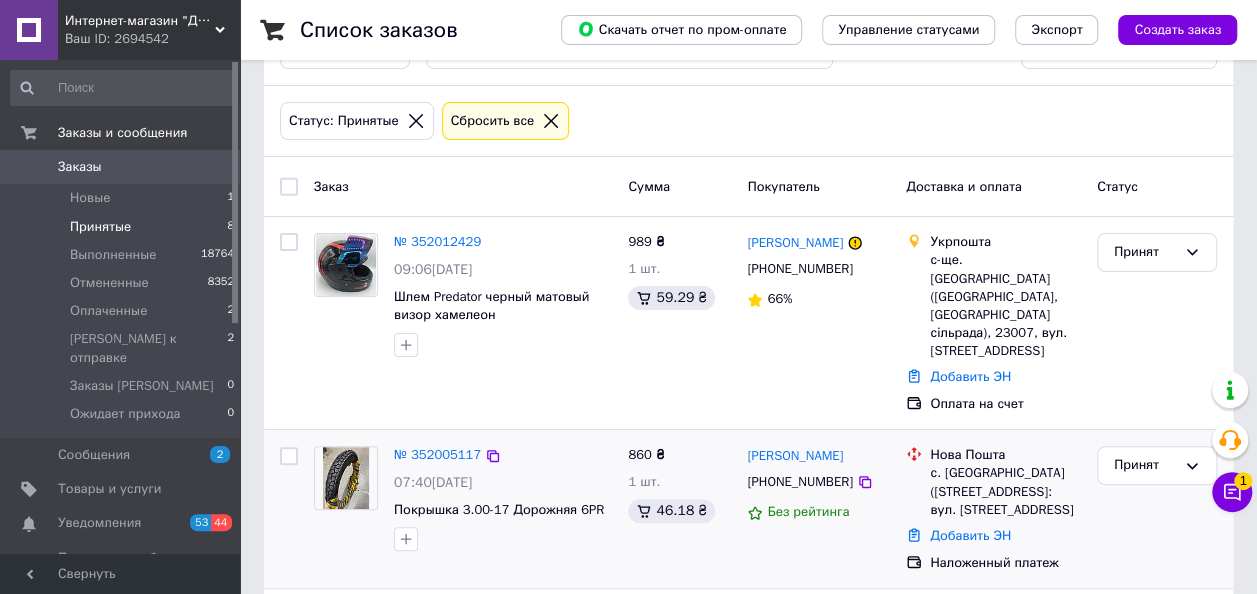 scroll, scrollTop: 100, scrollLeft: 0, axis: vertical 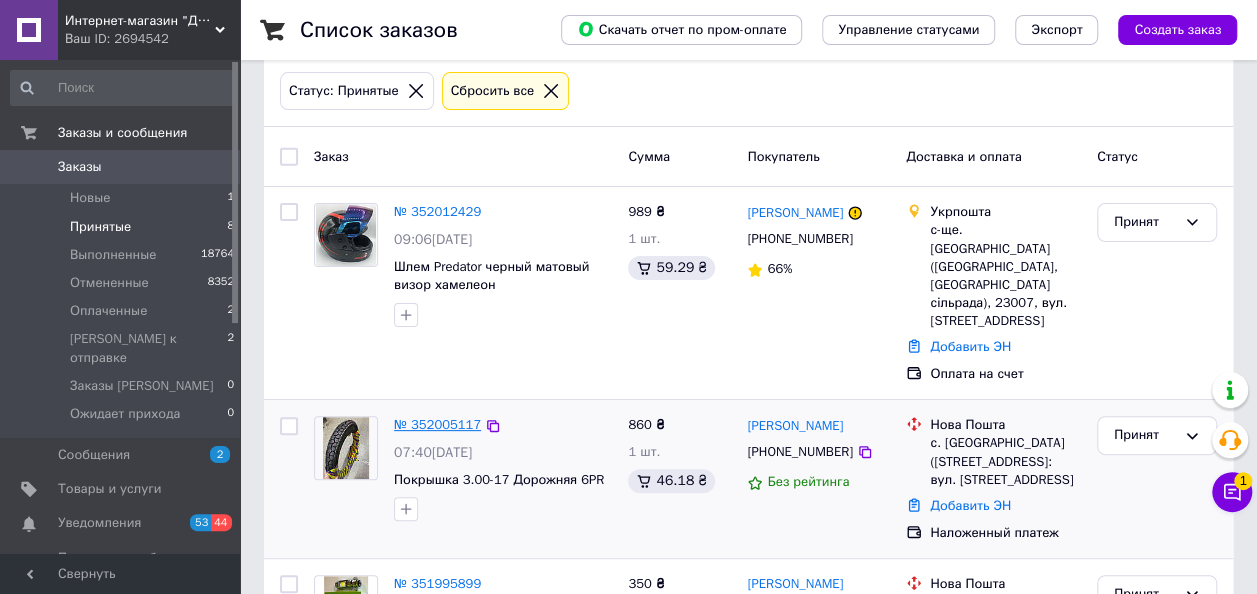 click on "№ 352005117" at bounding box center [437, 424] 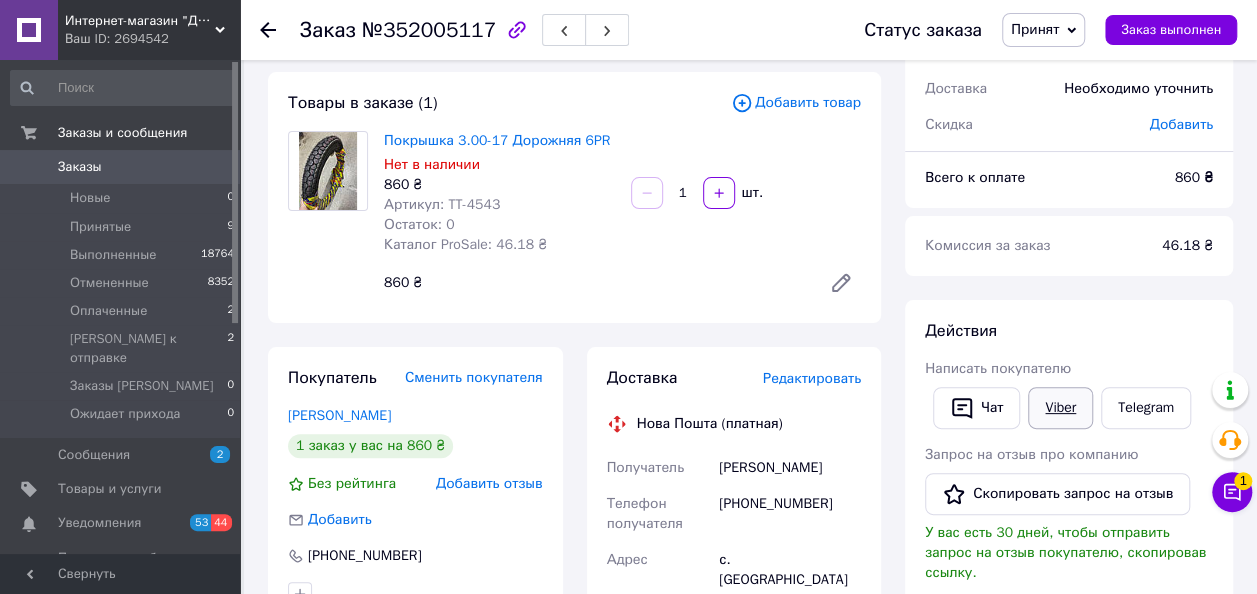click on "Viber" at bounding box center [1060, 408] 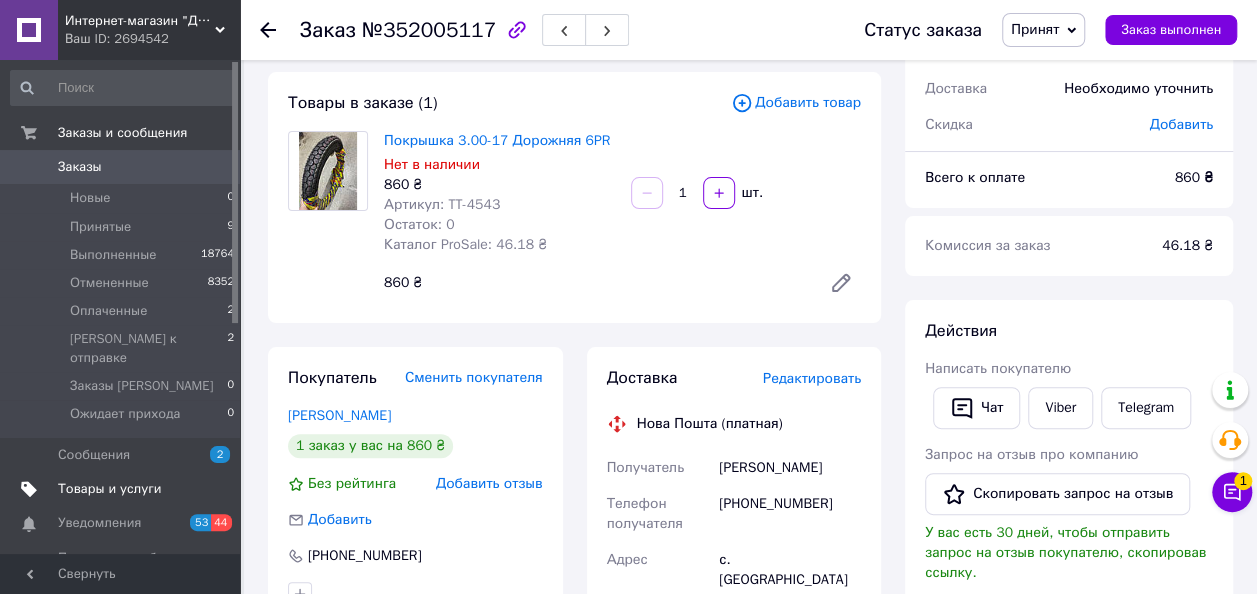 click on "Товары и услуги" at bounding box center (110, 489) 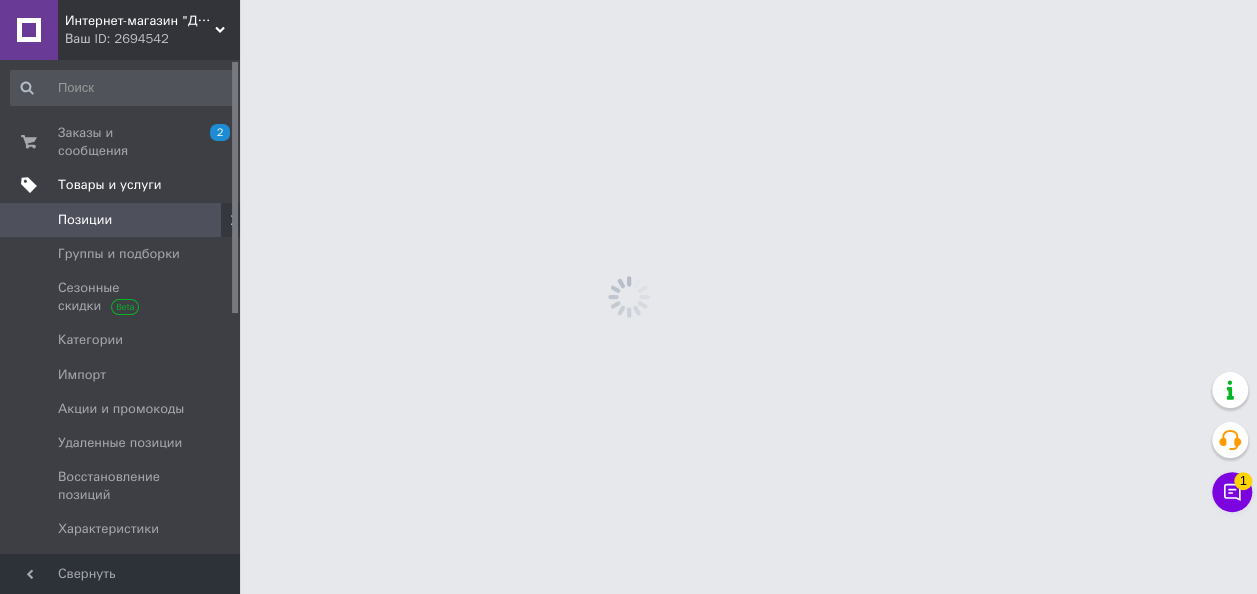 scroll, scrollTop: 0, scrollLeft: 0, axis: both 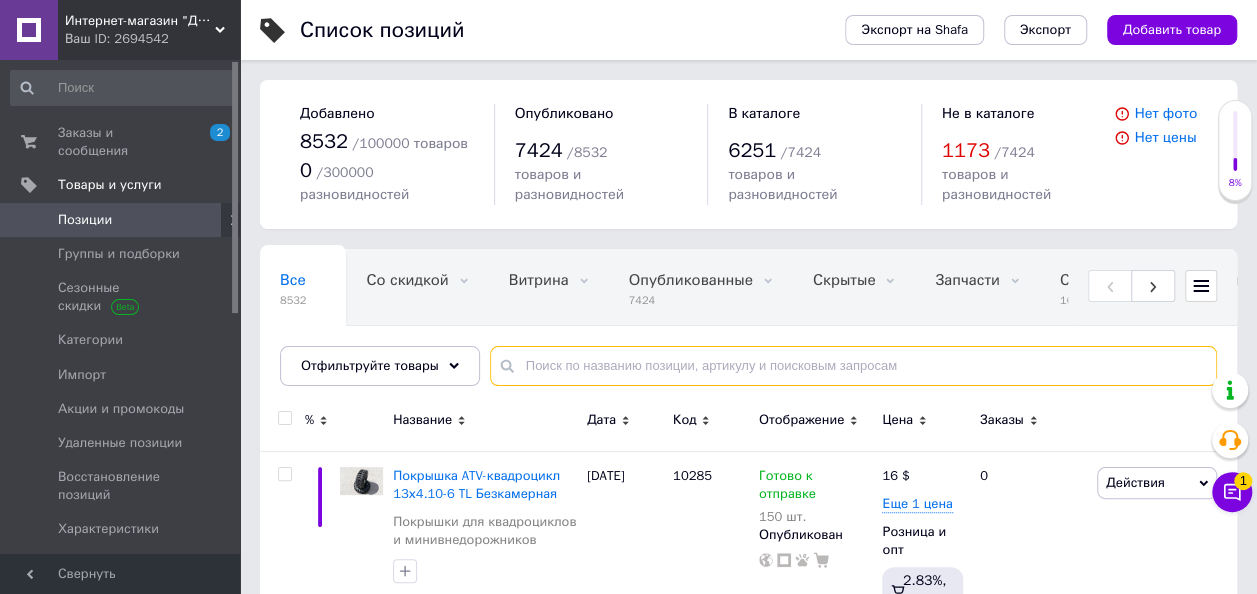 click at bounding box center (853, 366) 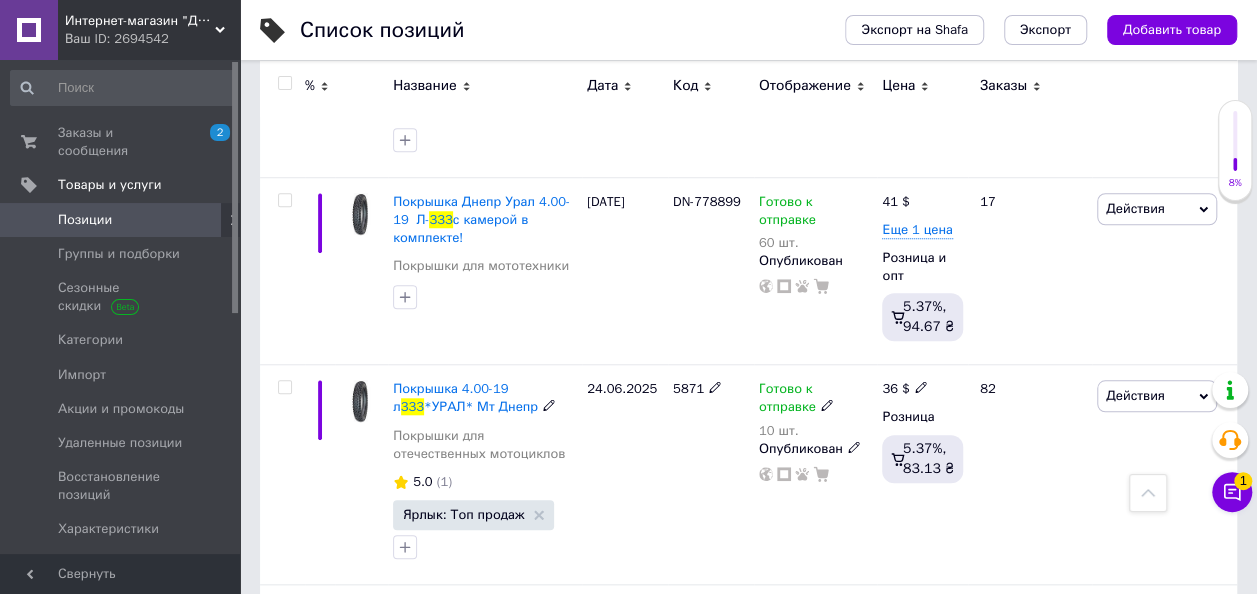 scroll, scrollTop: 700, scrollLeft: 0, axis: vertical 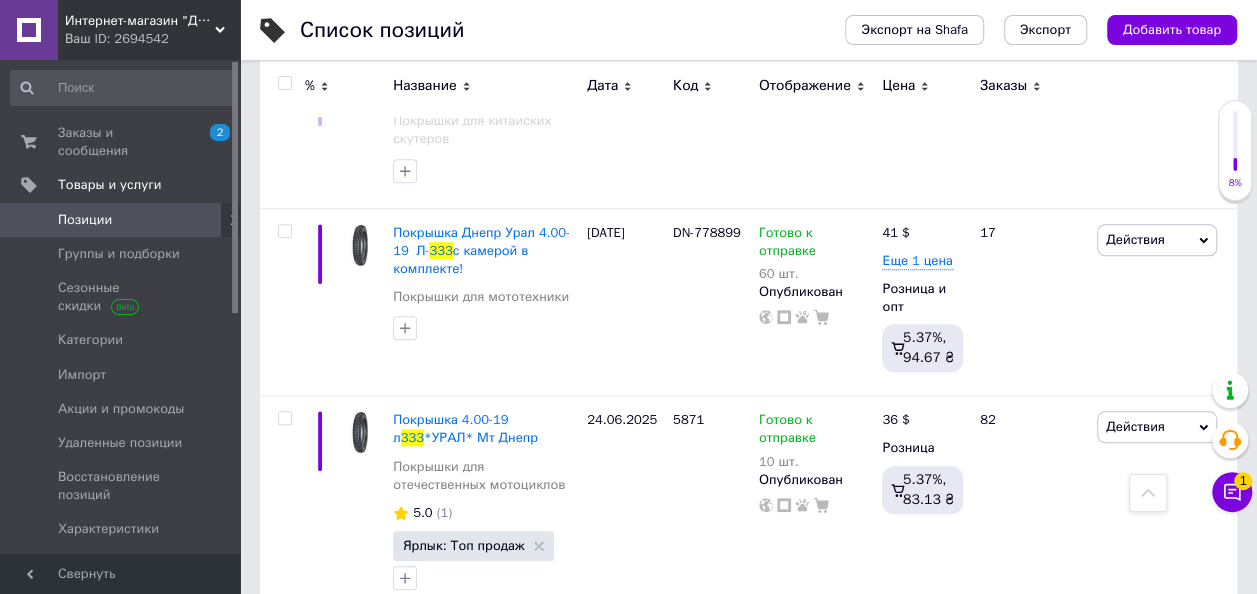 type on "333" 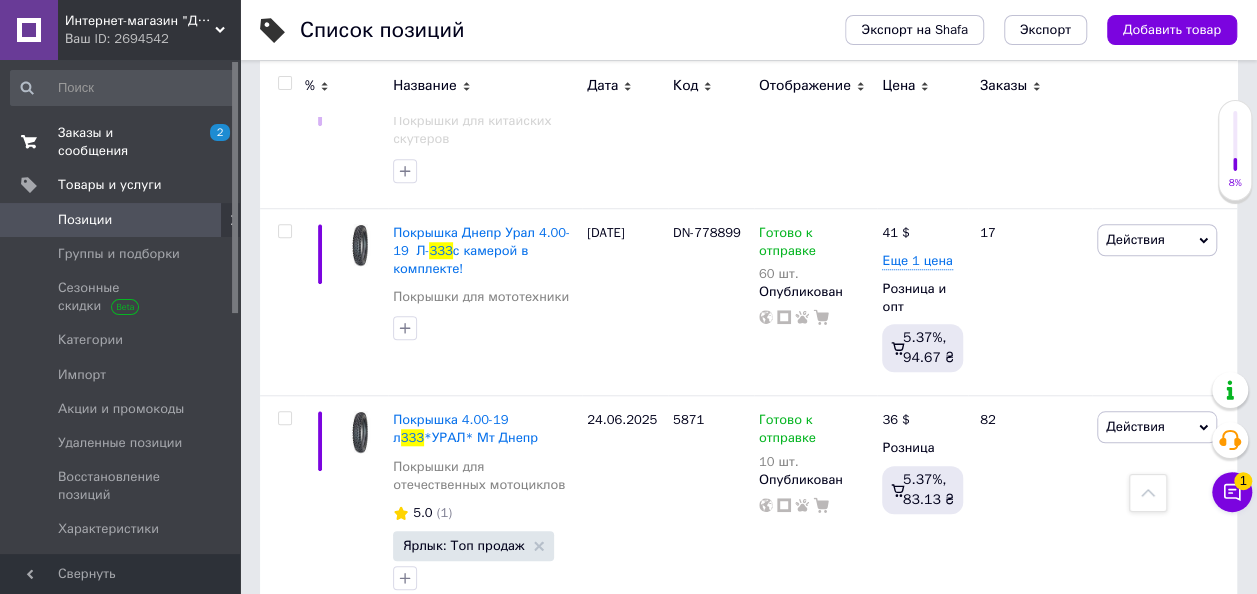 click on "Заказы и сообщения" at bounding box center [121, 142] 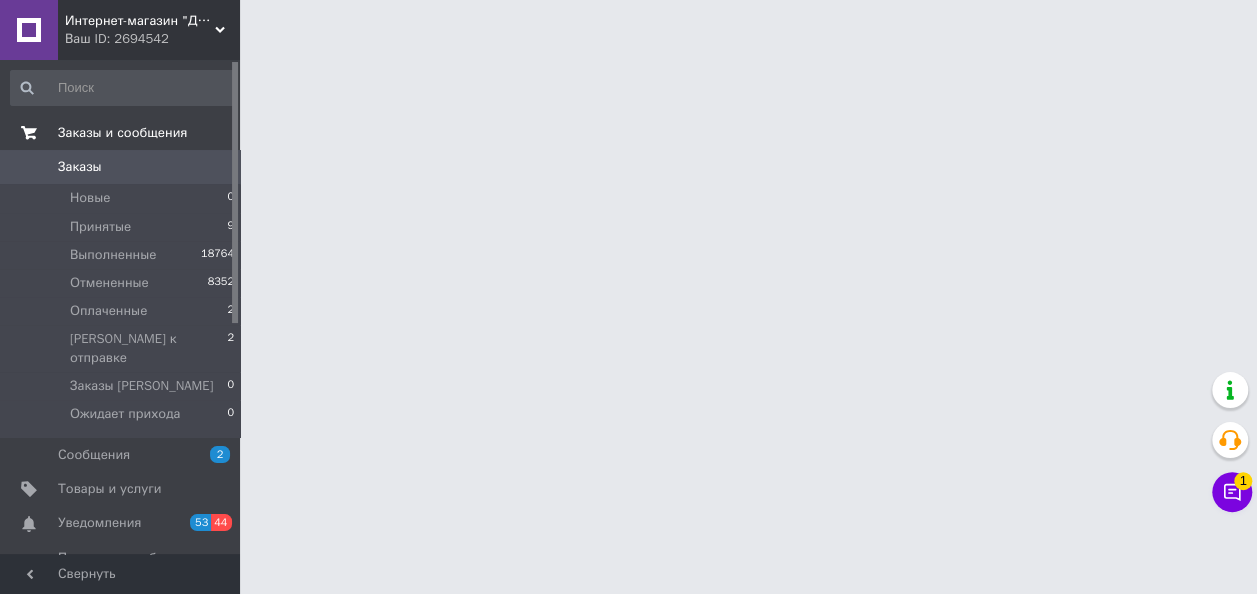 scroll, scrollTop: 0, scrollLeft: 0, axis: both 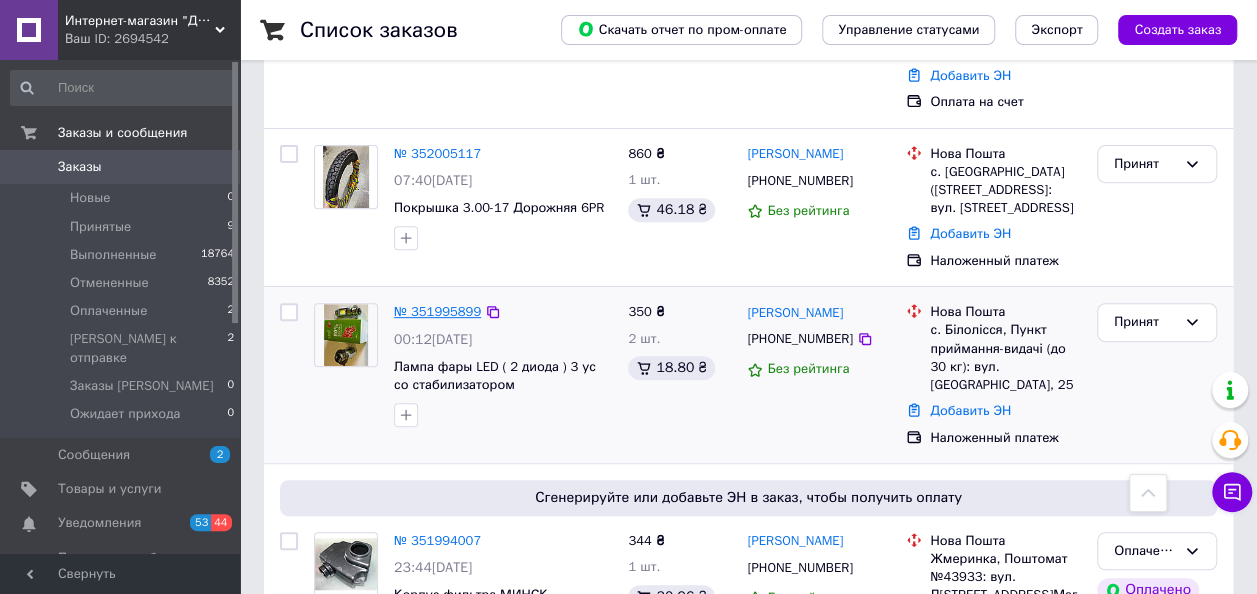 click on "№ 351995899" at bounding box center (437, 311) 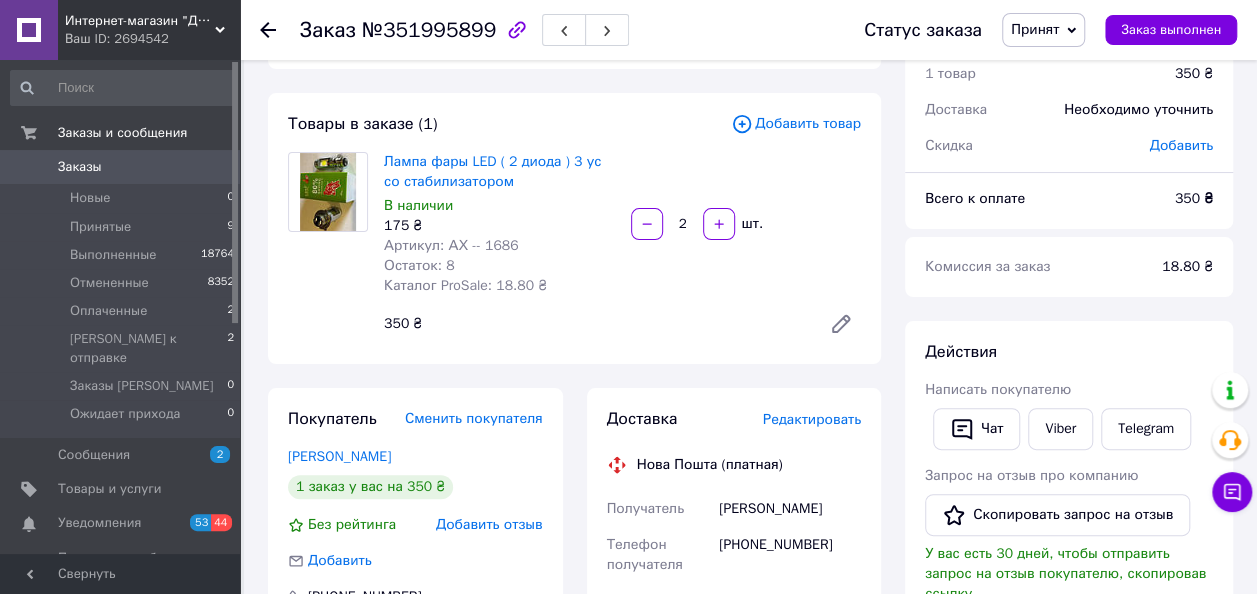 scroll, scrollTop: 200, scrollLeft: 0, axis: vertical 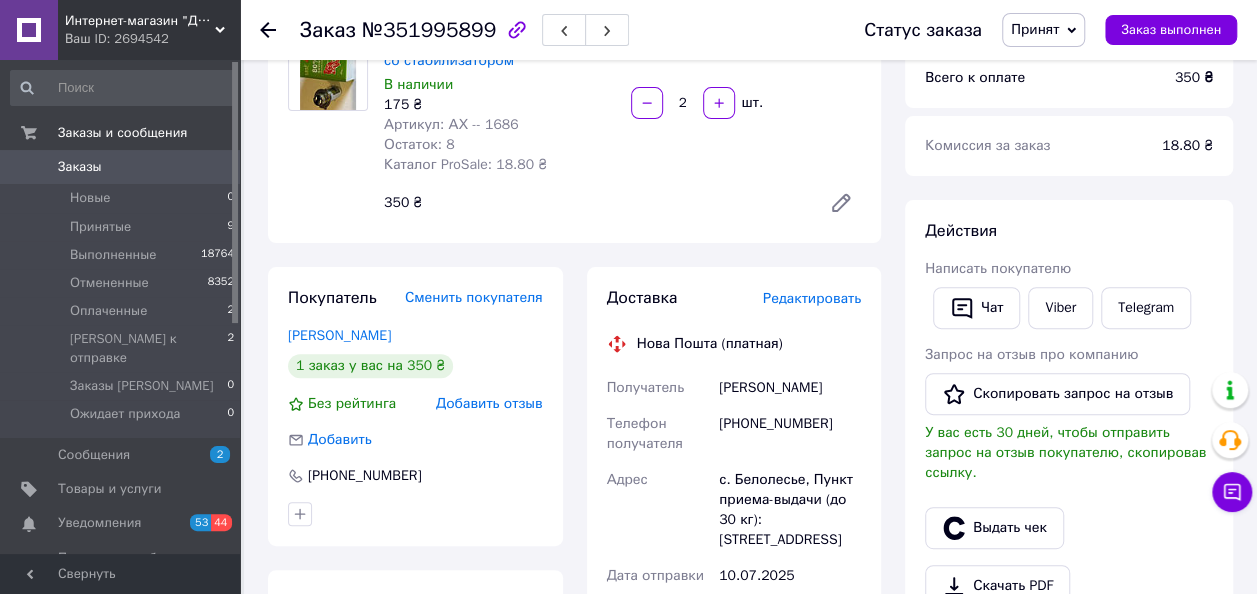 click on "Принят" at bounding box center (1035, 29) 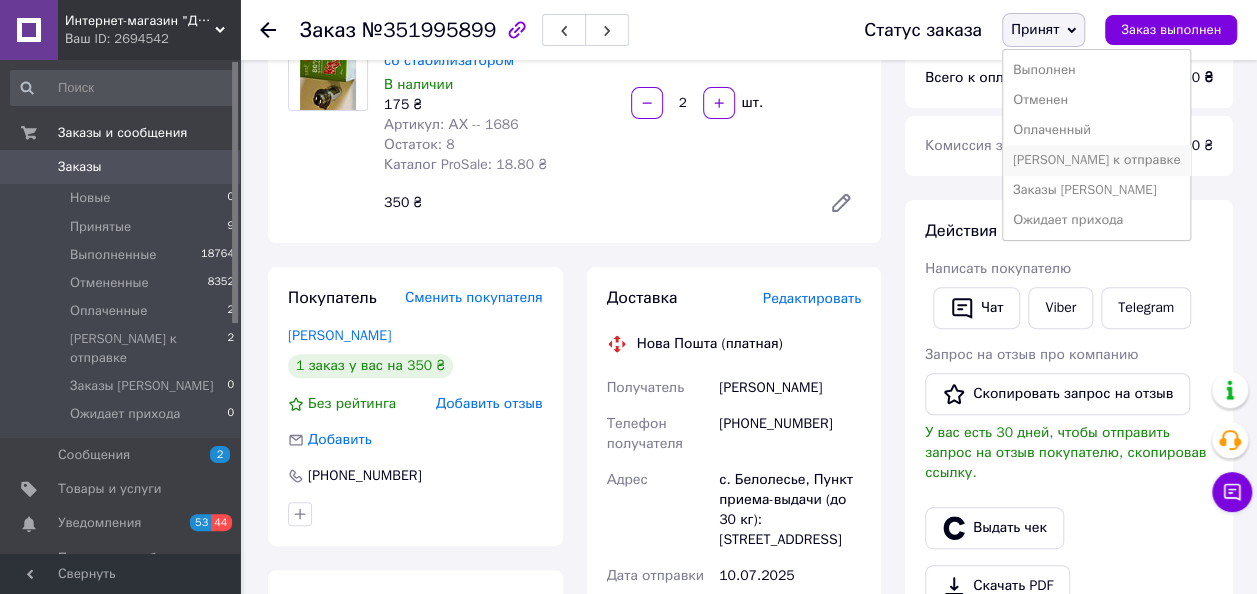 click on "[PERSON_NAME] к отправке" at bounding box center [1096, 160] 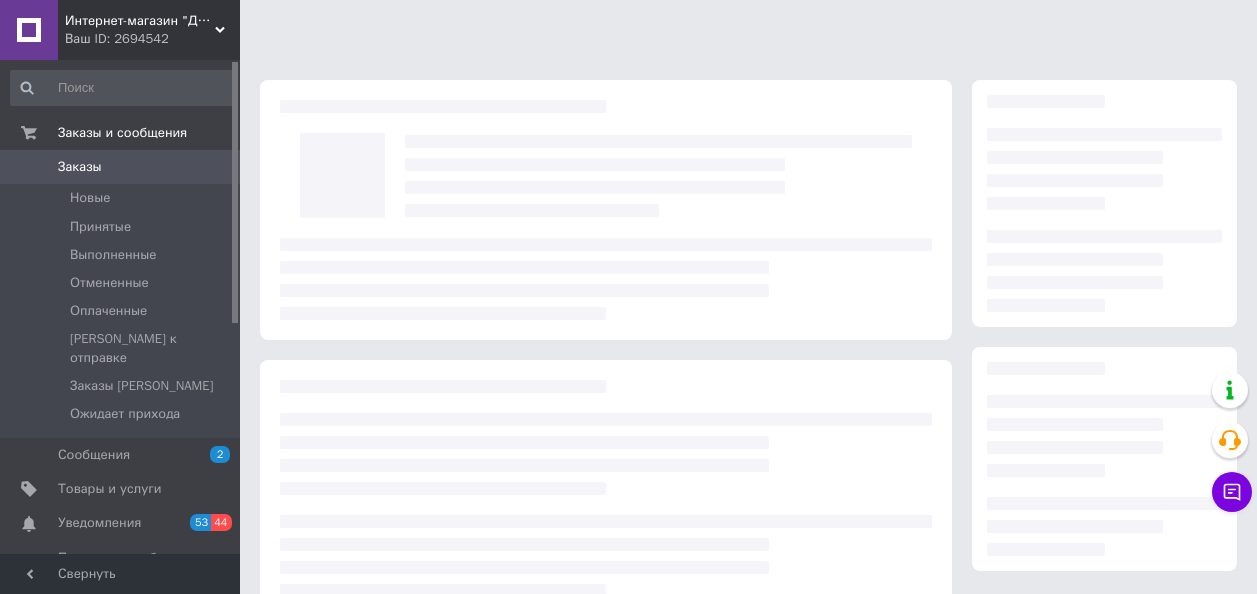 scroll, scrollTop: 200, scrollLeft: 0, axis: vertical 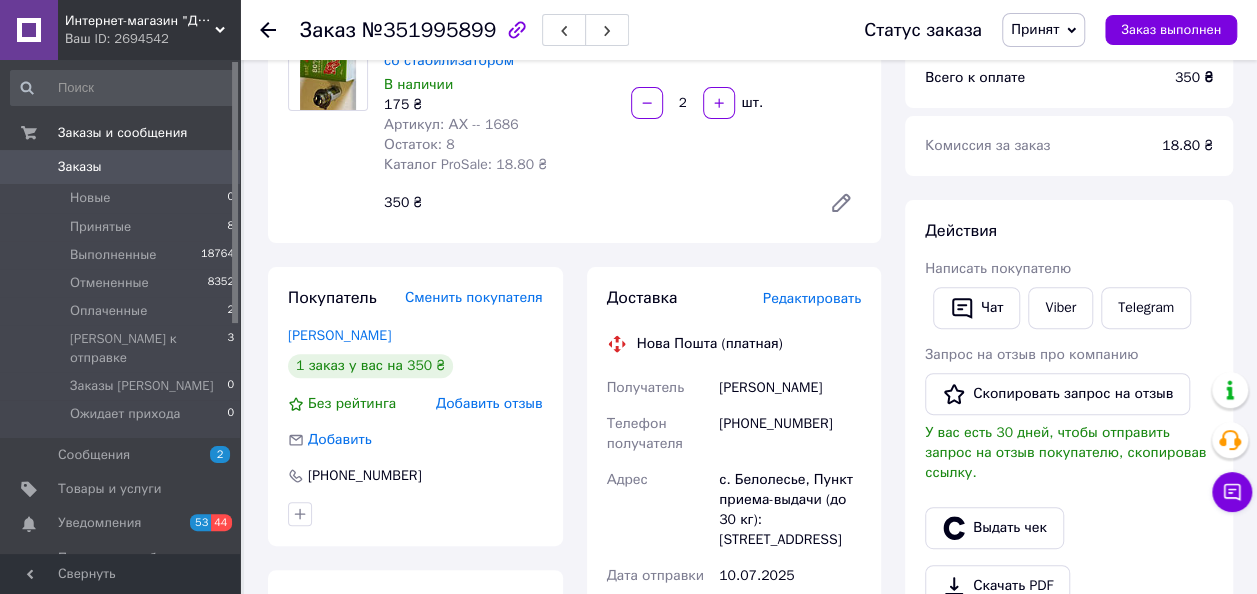 click on "Принят" at bounding box center (1035, 29) 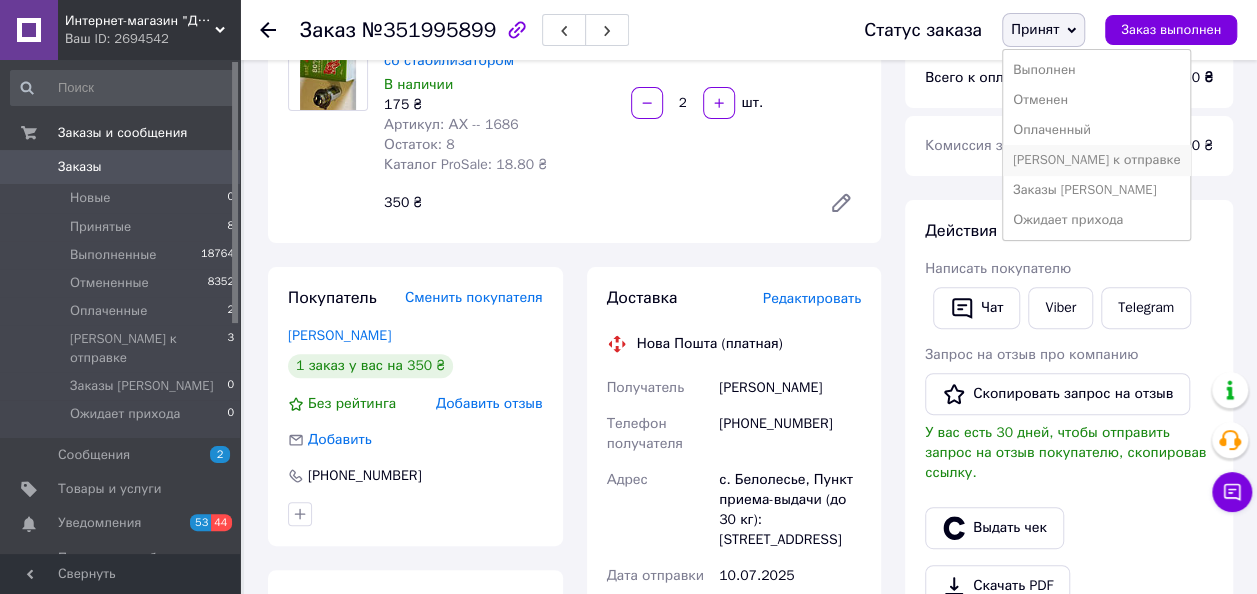 click on "[PERSON_NAME] к отправке" at bounding box center (1096, 160) 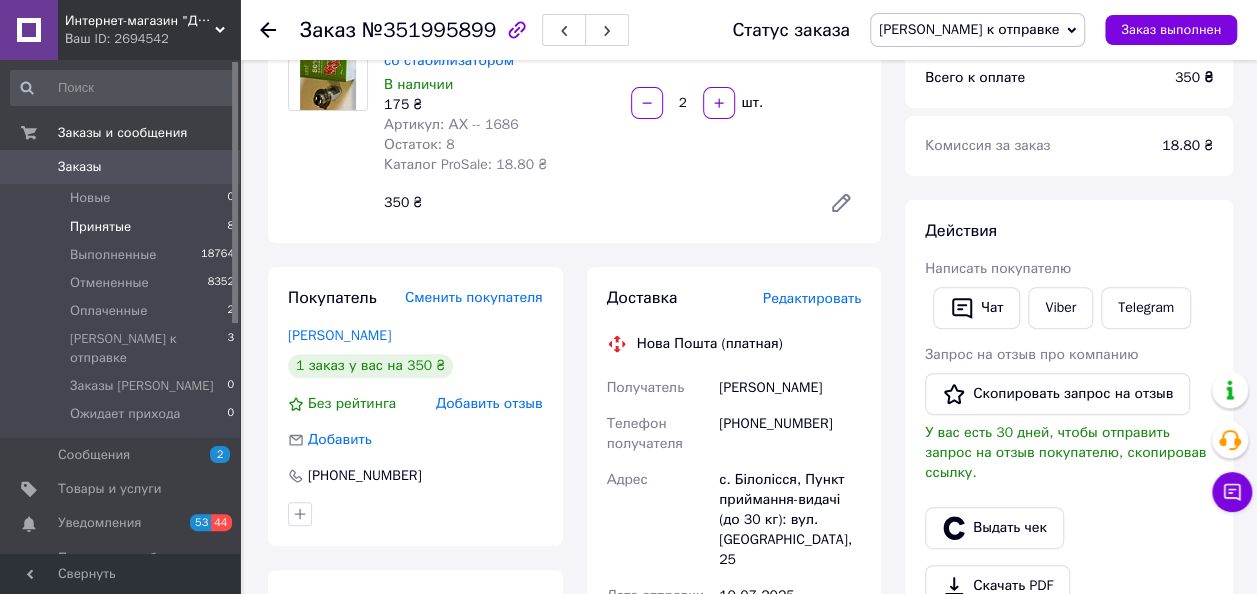 click on "Принятые" at bounding box center (100, 227) 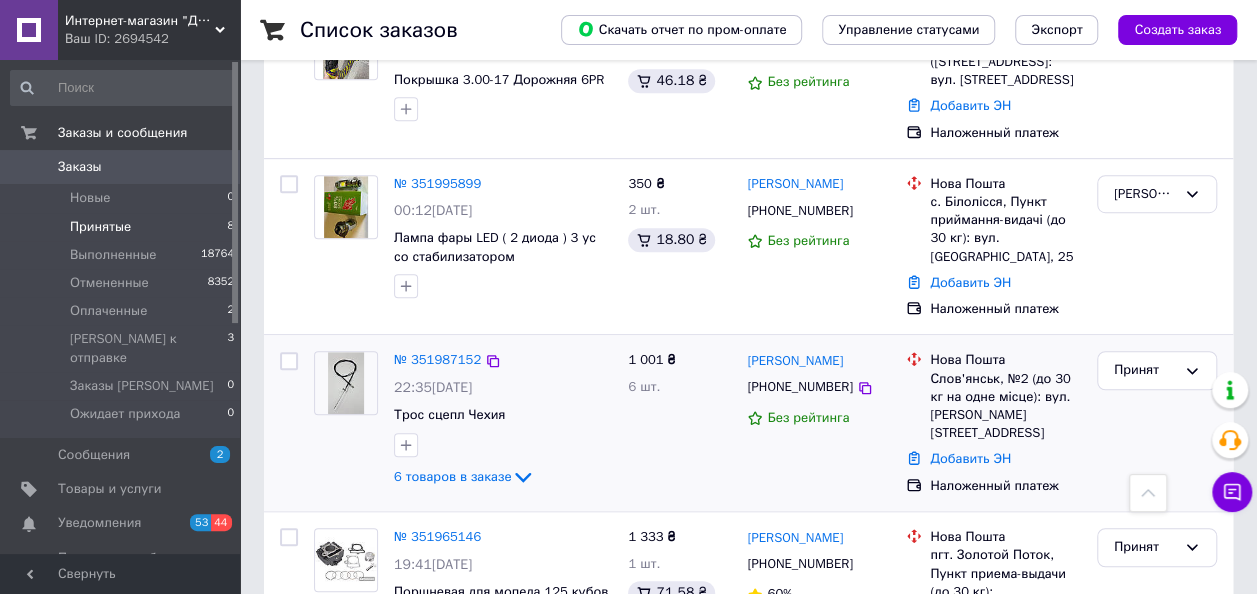scroll, scrollTop: 600, scrollLeft: 0, axis: vertical 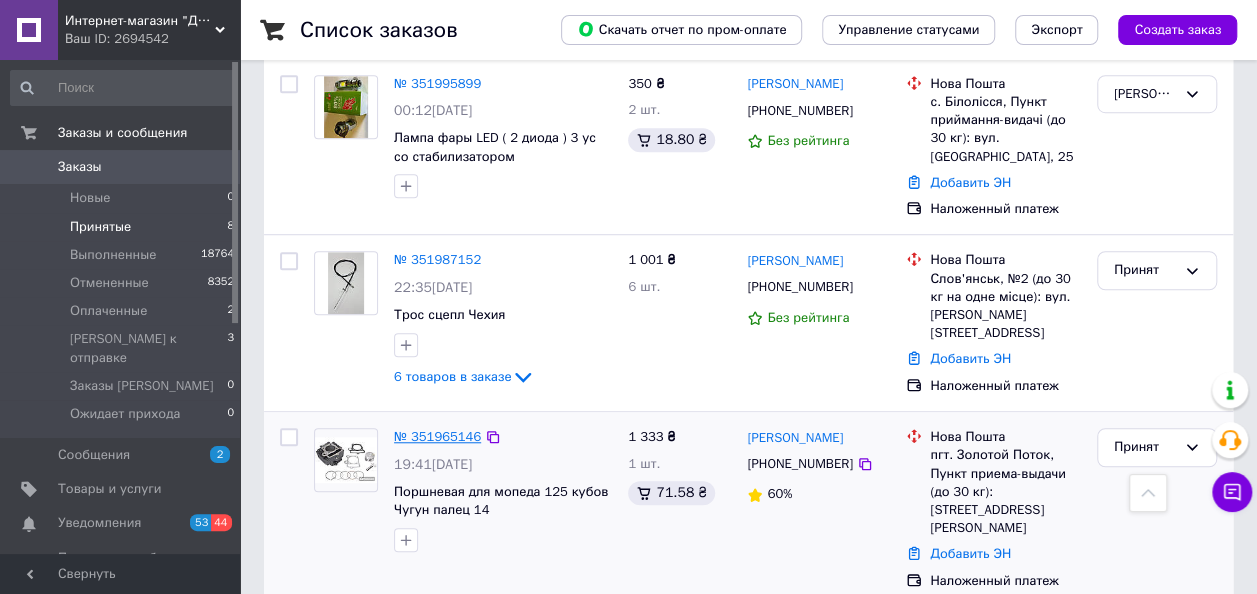 click on "№ 351965146" at bounding box center (437, 436) 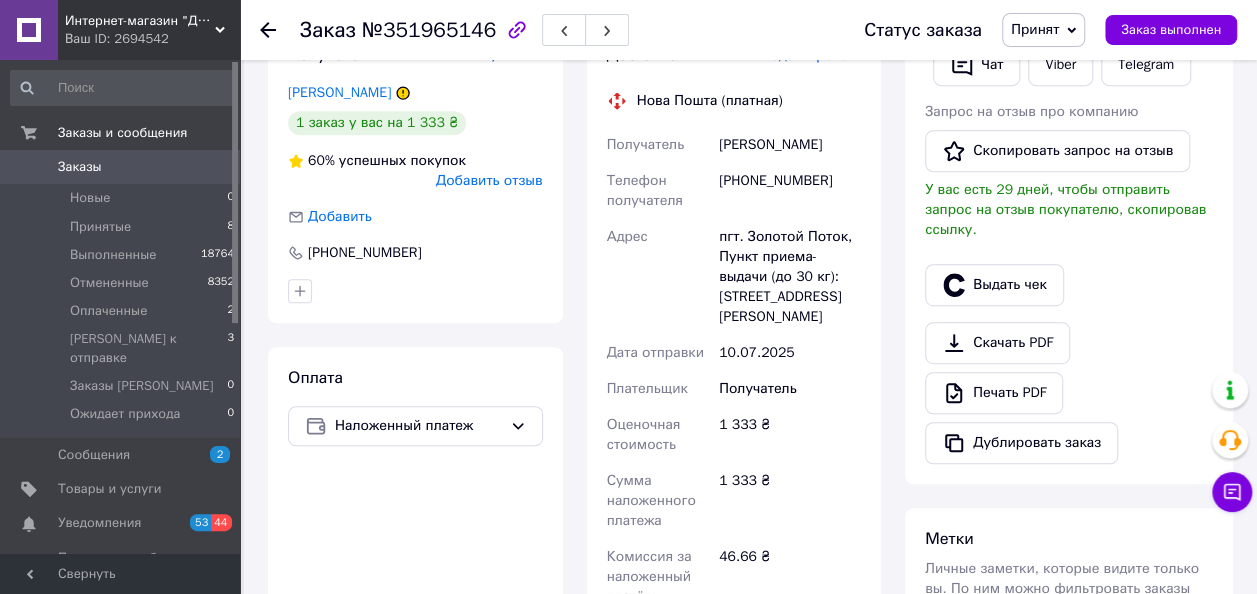 scroll, scrollTop: 200, scrollLeft: 0, axis: vertical 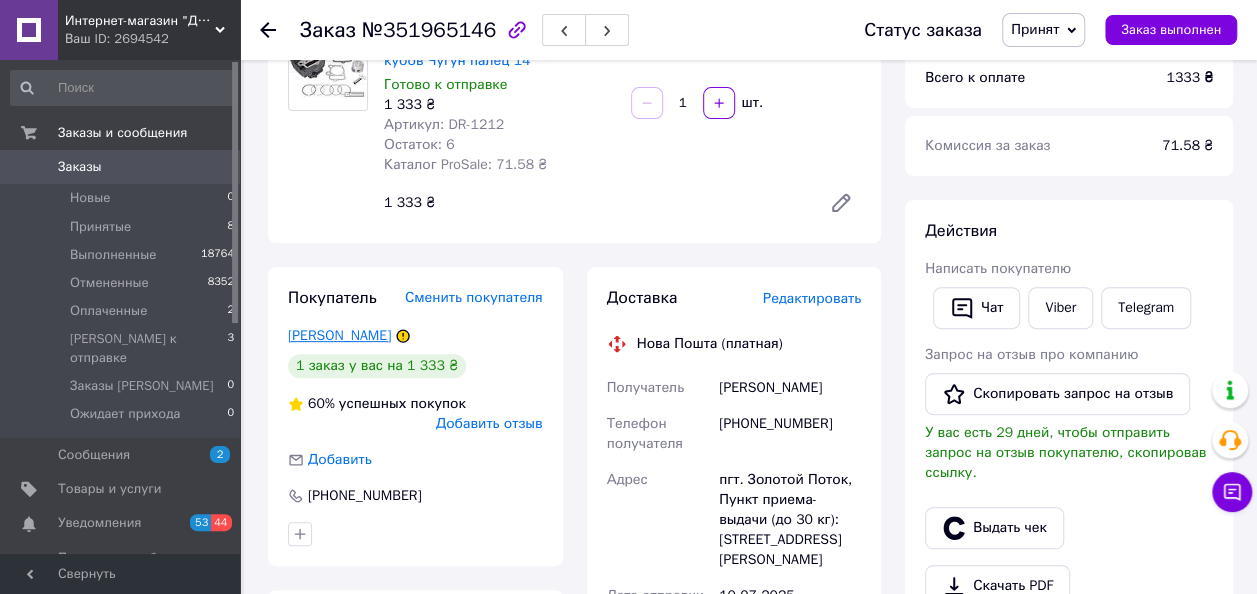 click on "Сокол Артур" at bounding box center (339, 335) 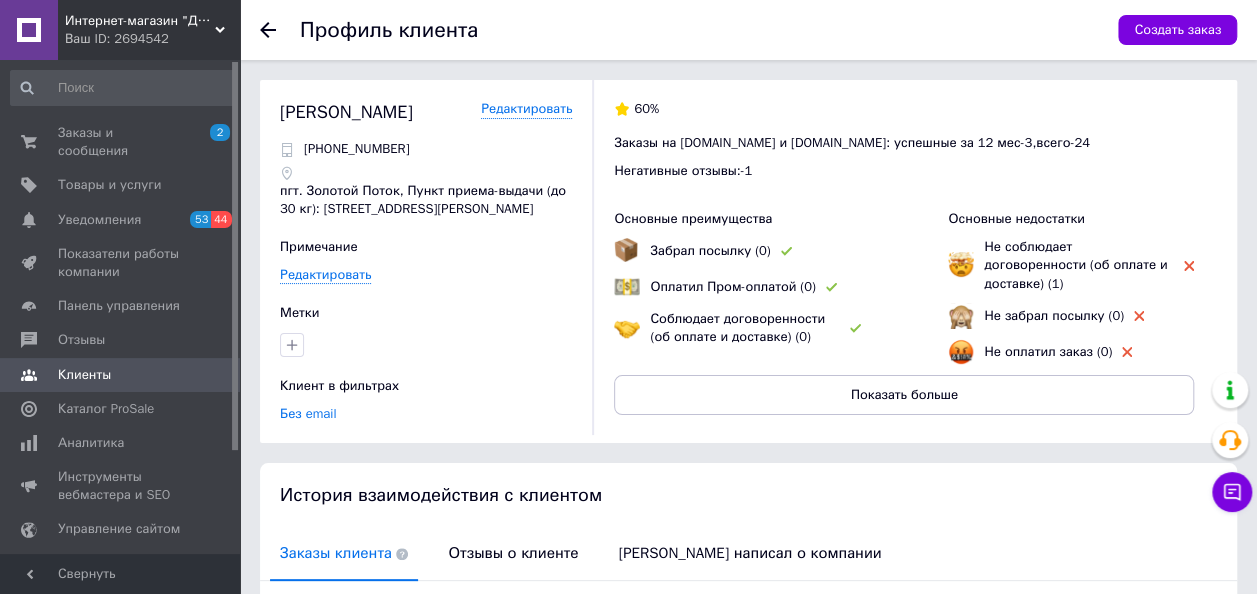 scroll, scrollTop: 300, scrollLeft: 0, axis: vertical 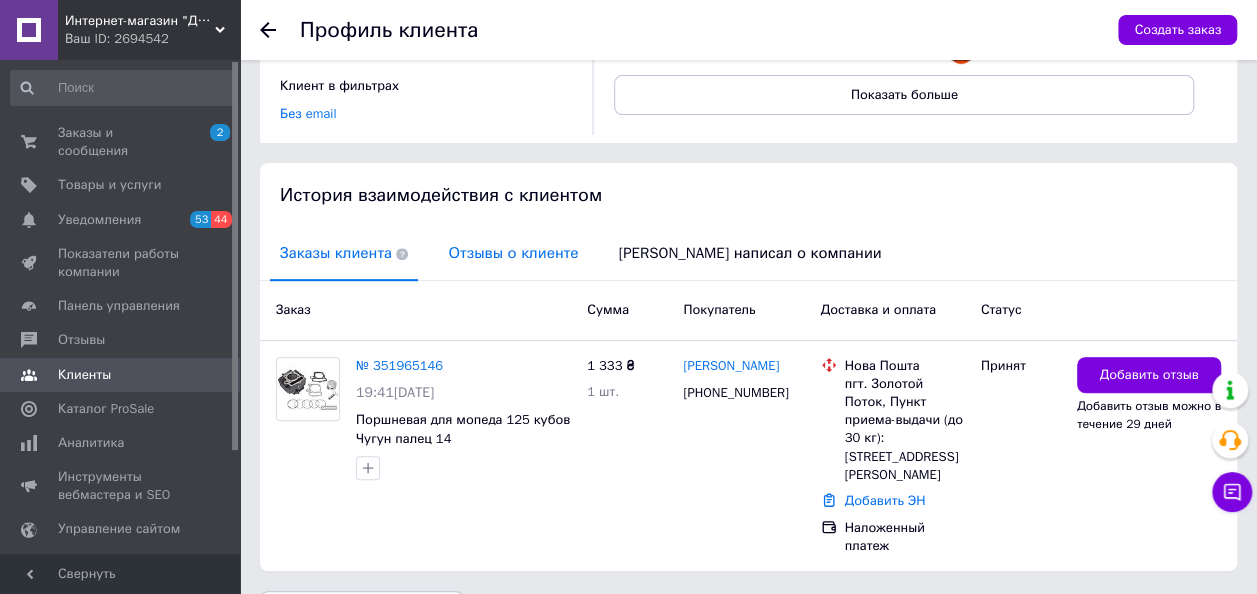 click on "Отзывы о клиенте" at bounding box center [513, 253] 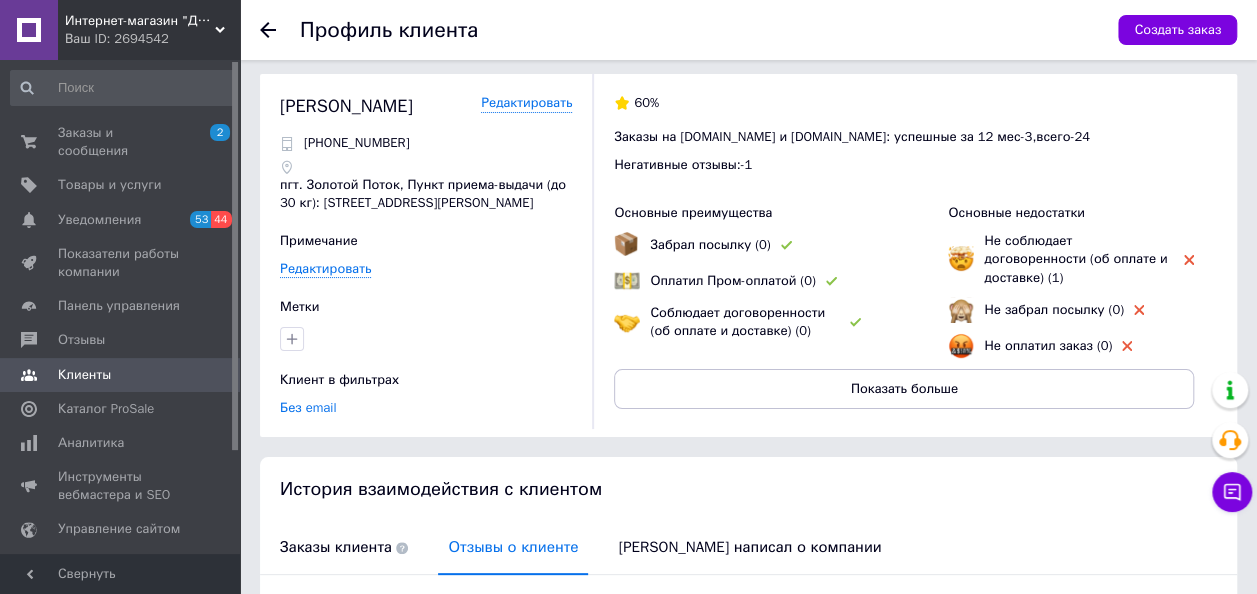 scroll, scrollTop: 0, scrollLeft: 0, axis: both 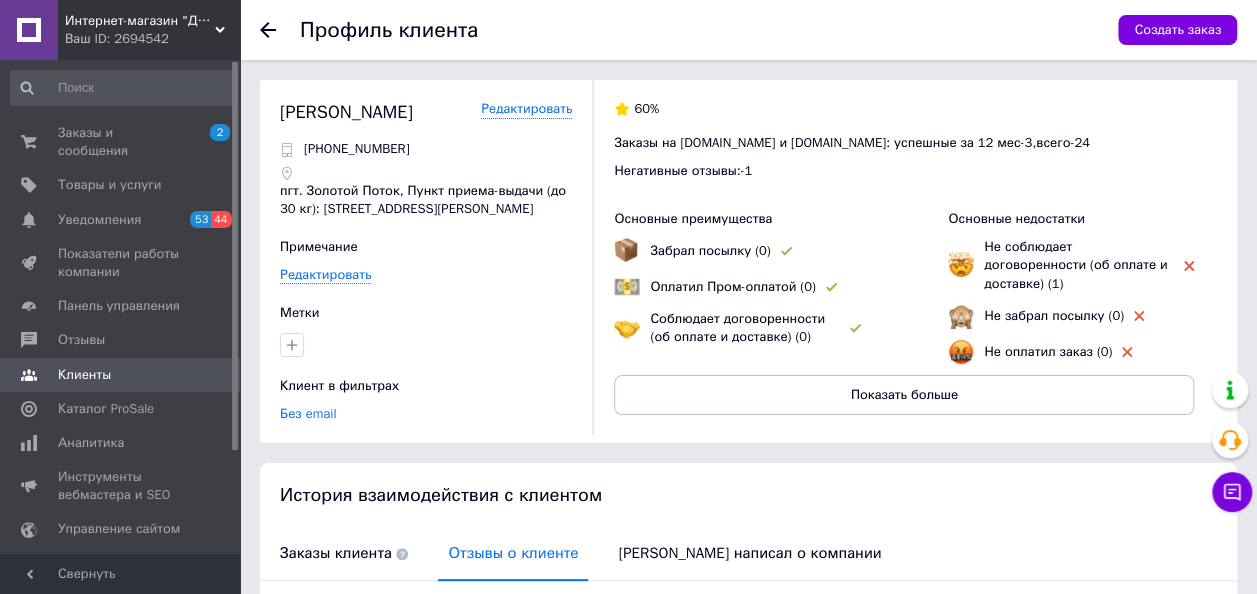 click 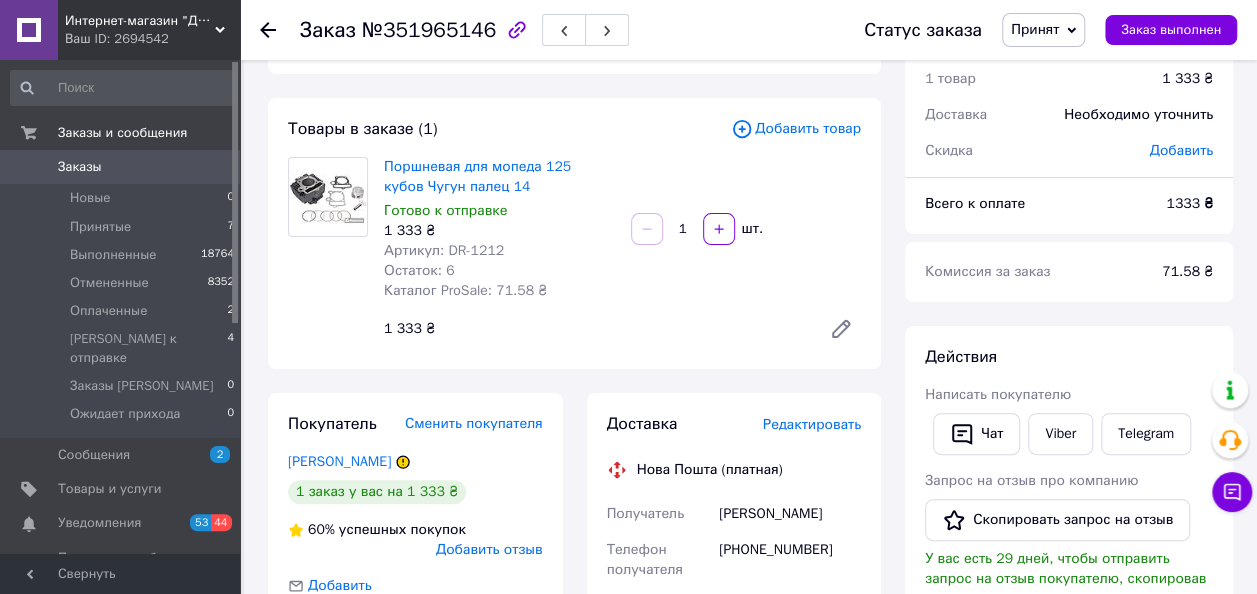 scroll, scrollTop: 200, scrollLeft: 0, axis: vertical 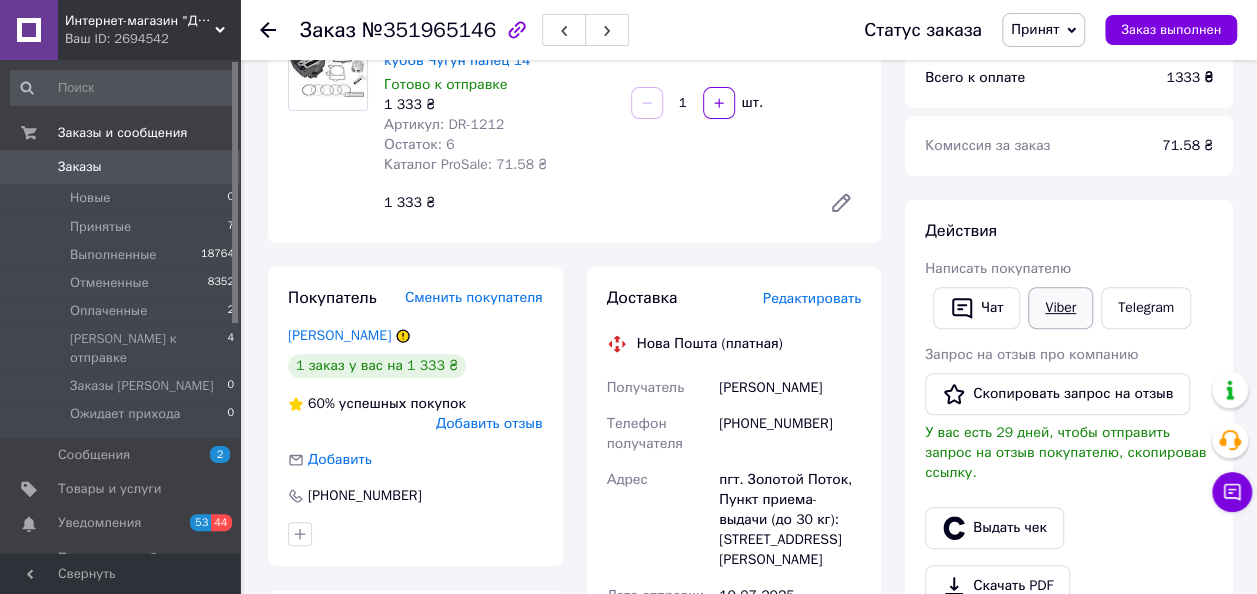 click on "Viber" at bounding box center (1060, 308) 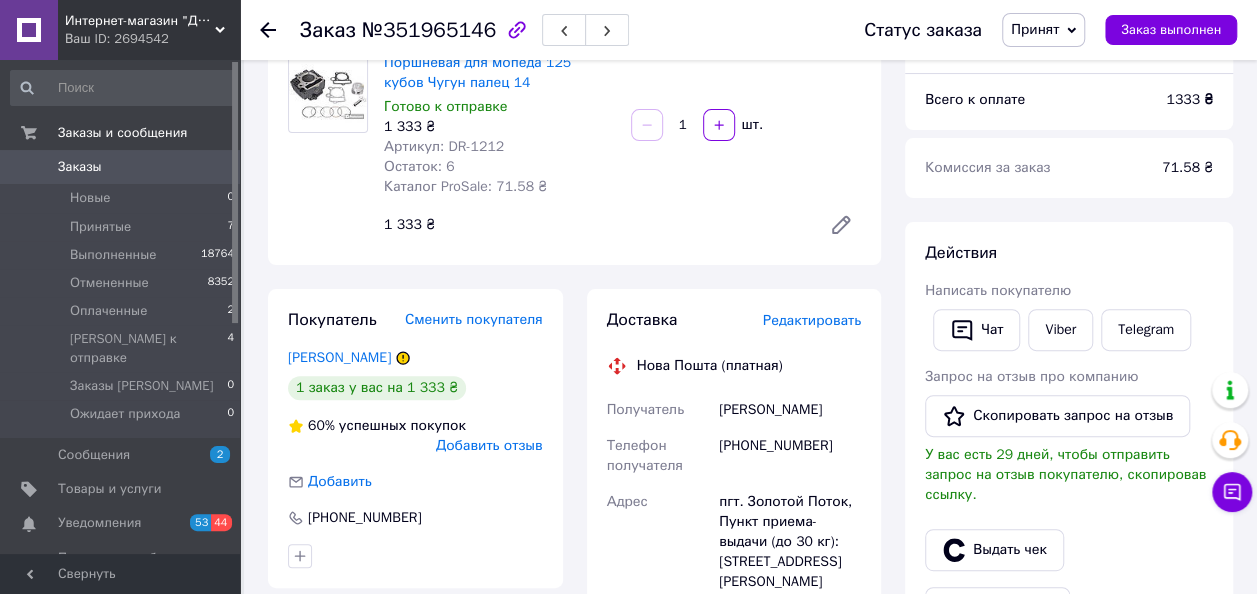 scroll, scrollTop: 0, scrollLeft: 0, axis: both 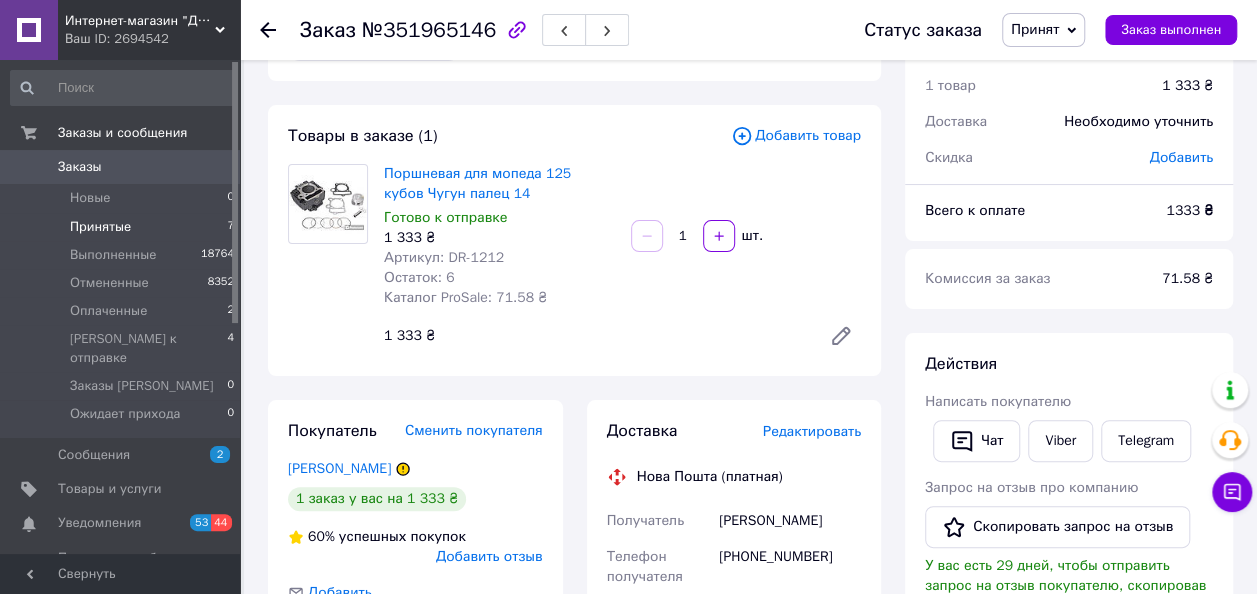 click on "Принятые" at bounding box center (100, 227) 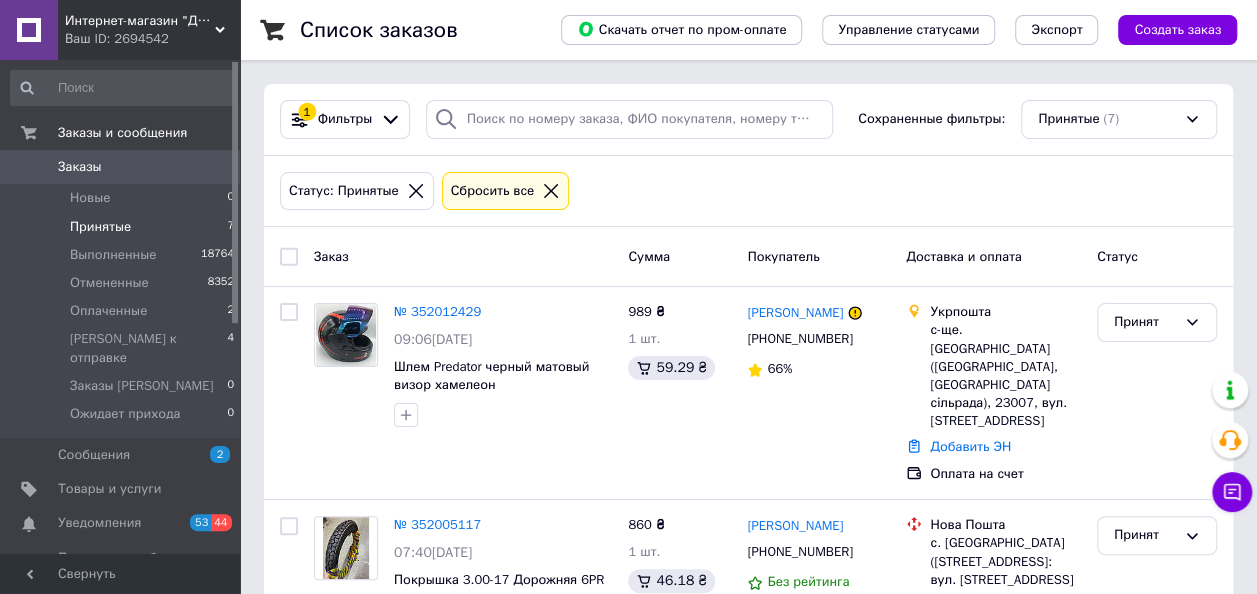 click on "Принятые" at bounding box center [100, 227] 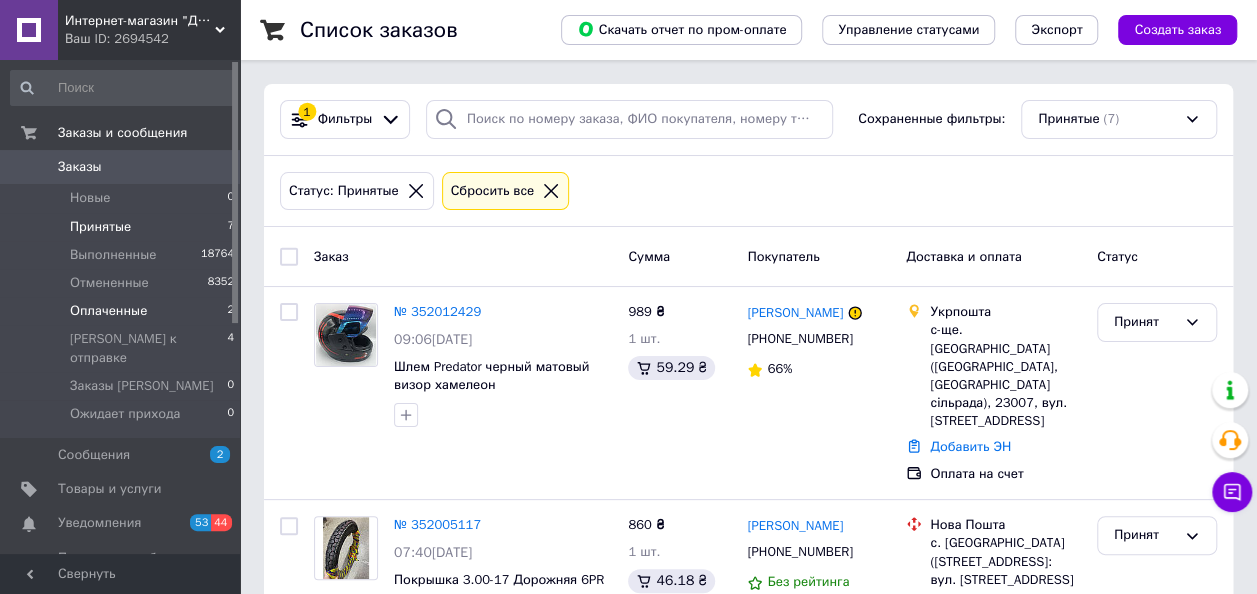click on "Оплаченные" at bounding box center (108, 311) 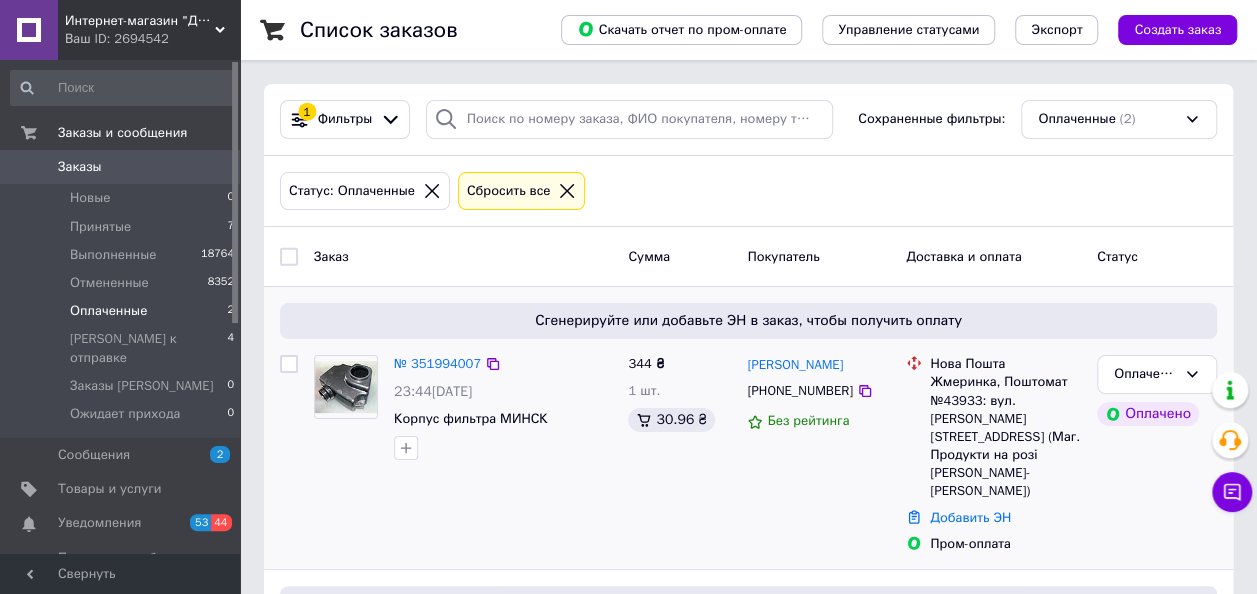 scroll, scrollTop: 254, scrollLeft: 0, axis: vertical 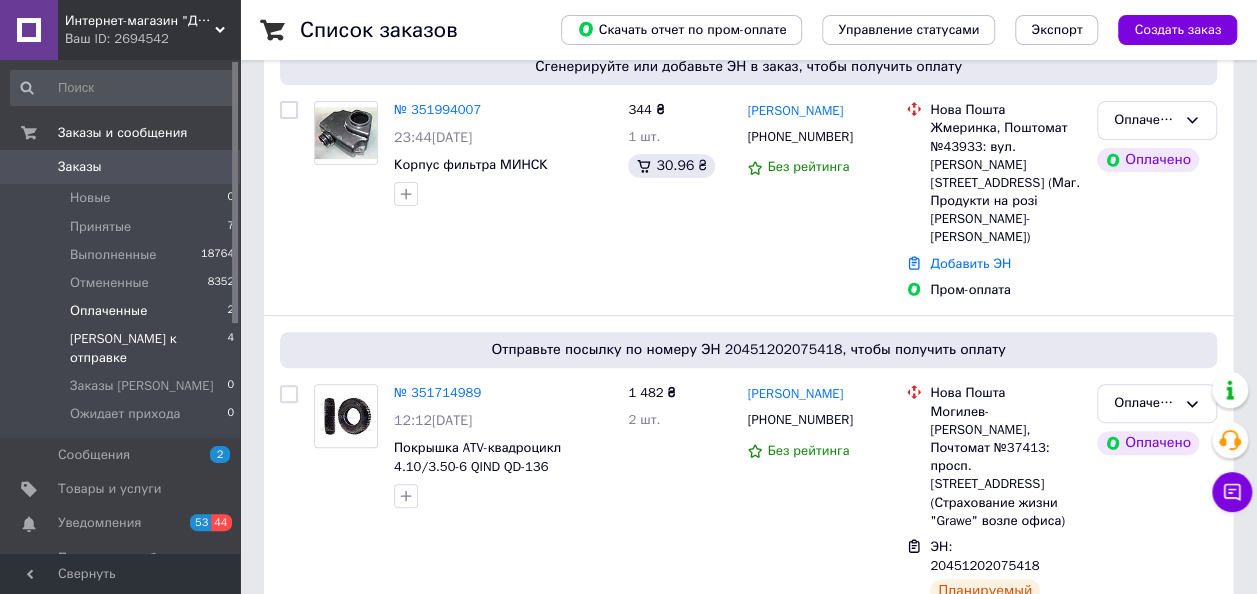 click on "[PERSON_NAME] к отправке" at bounding box center (148, 348) 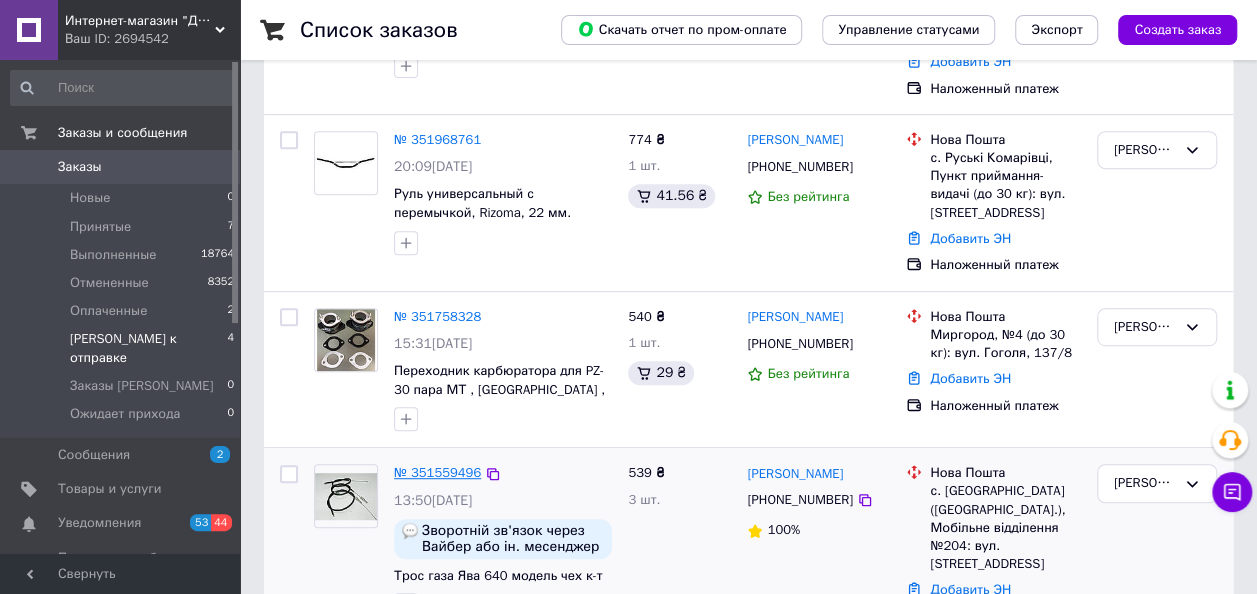 scroll, scrollTop: 424, scrollLeft: 0, axis: vertical 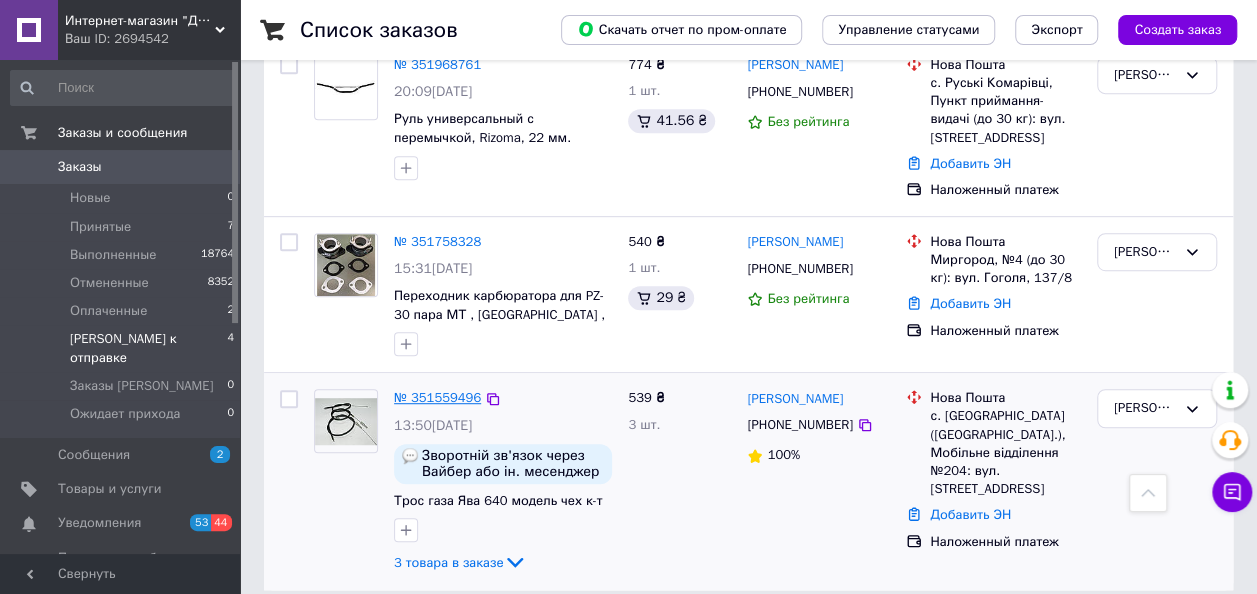 click on "№ 351559496" at bounding box center (437, 397) 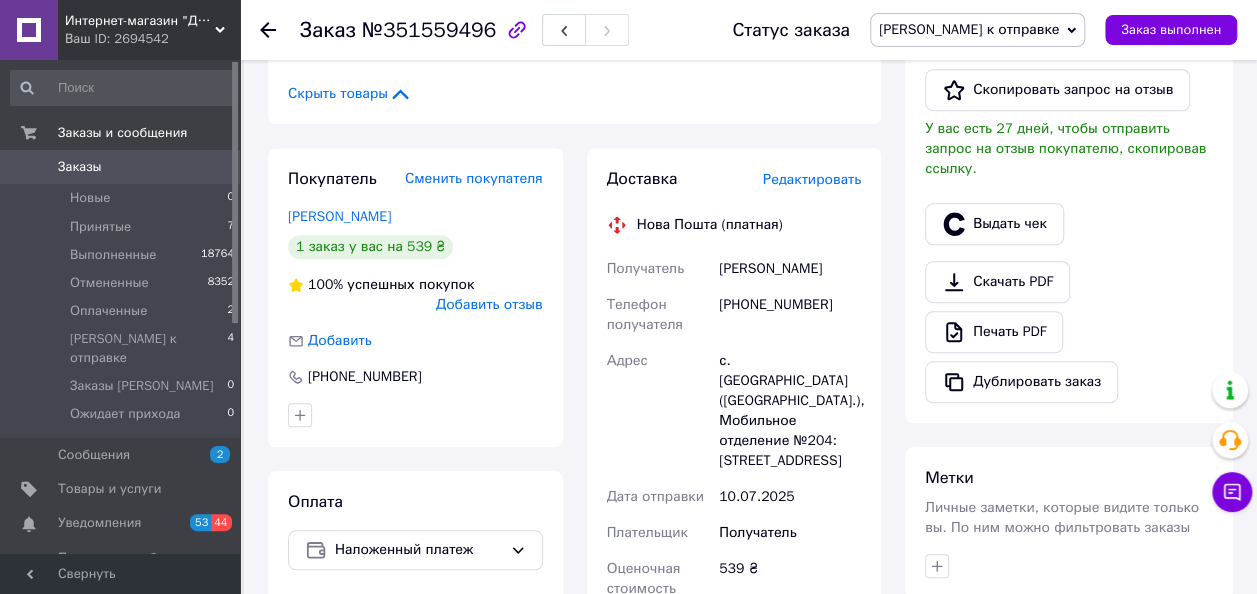 scroll, scrollTop: 800, scrollLeft: 0, axis: vertical 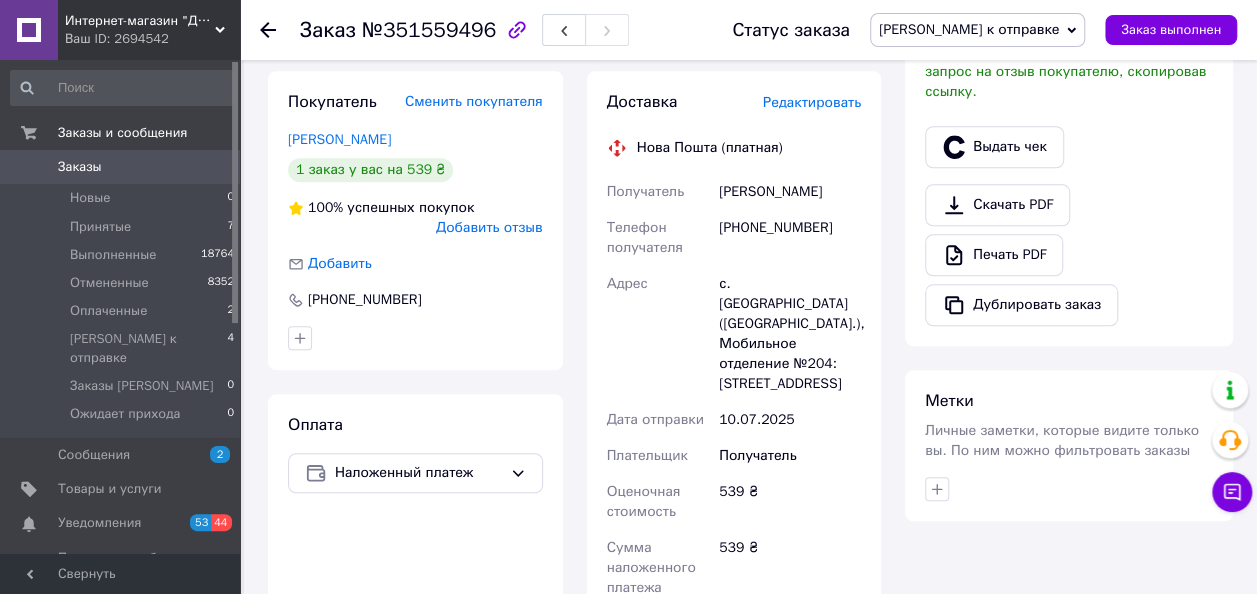 click on "[PHONE_NUMBER]" at bounding box center [790, 238] 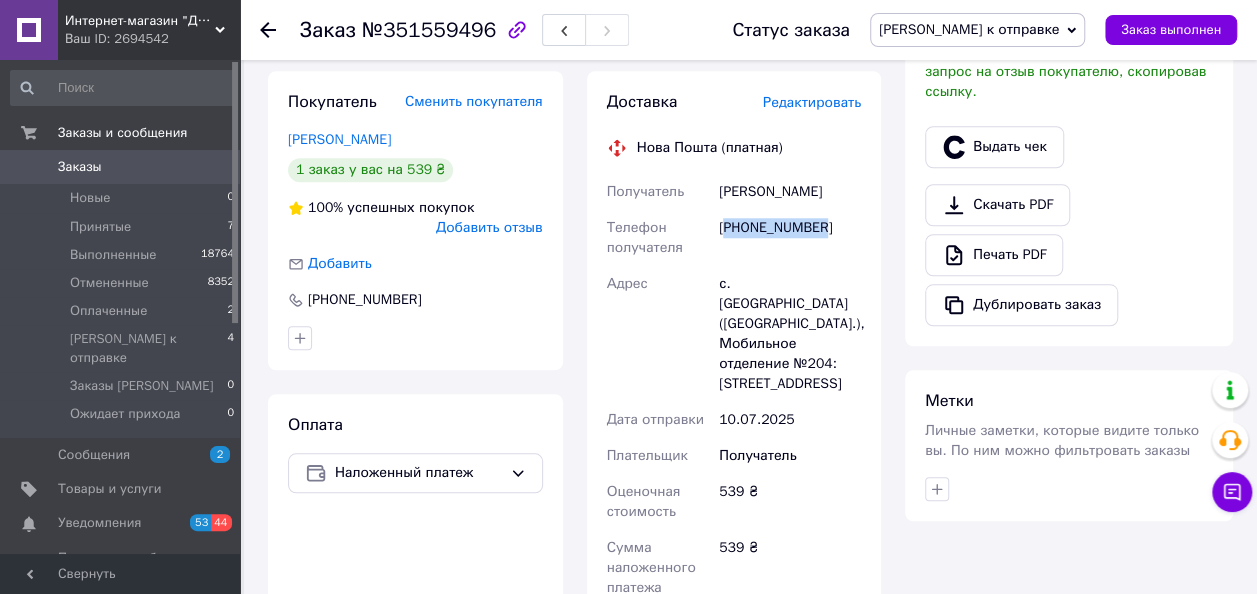 click on "[PHONE_NUMBER]" at bounding box center [790, 238] 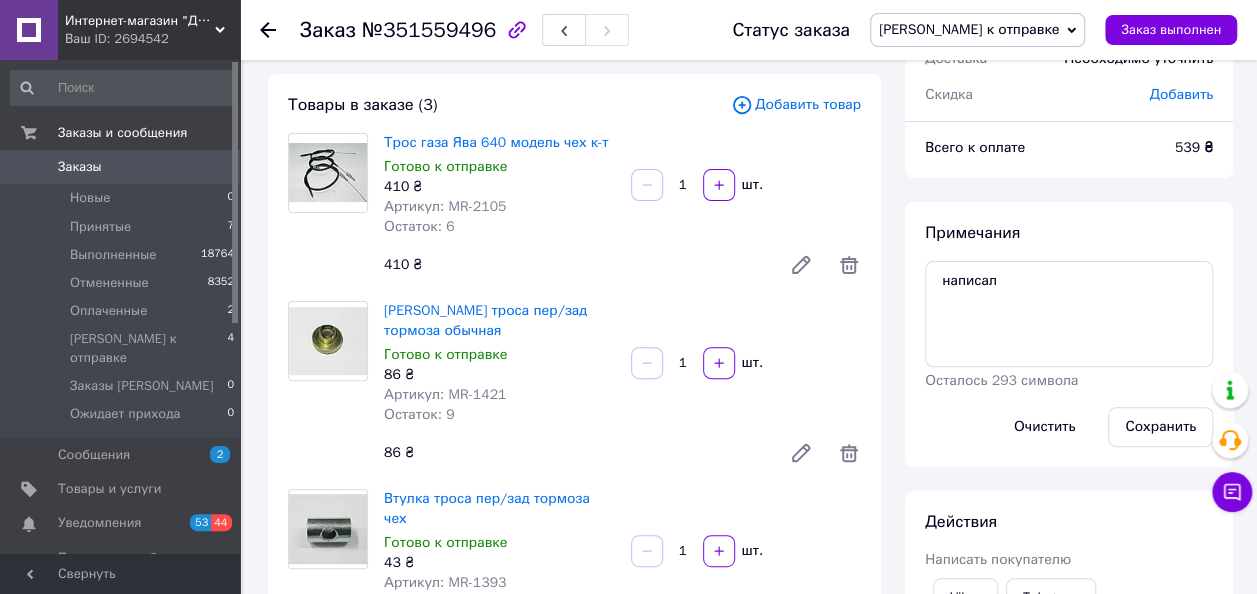 scroll, scrollTop: 100, scrollLeft: 0, axis: vertical 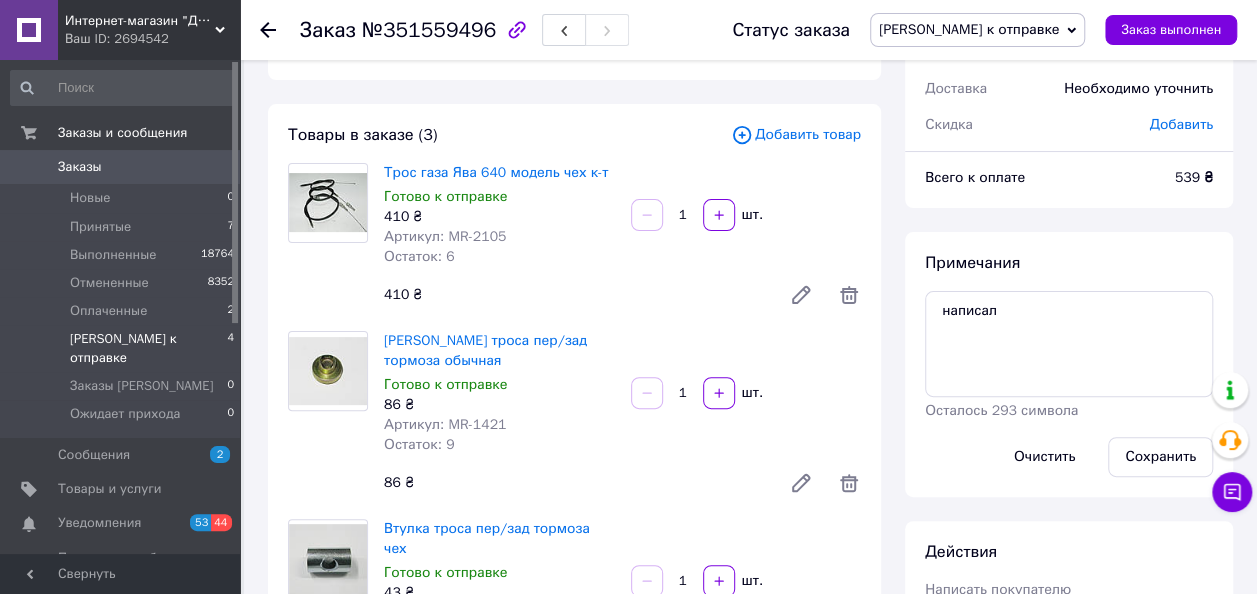 click on "[PERSON_NAME] к отправке" at bounding box center [148, 348] 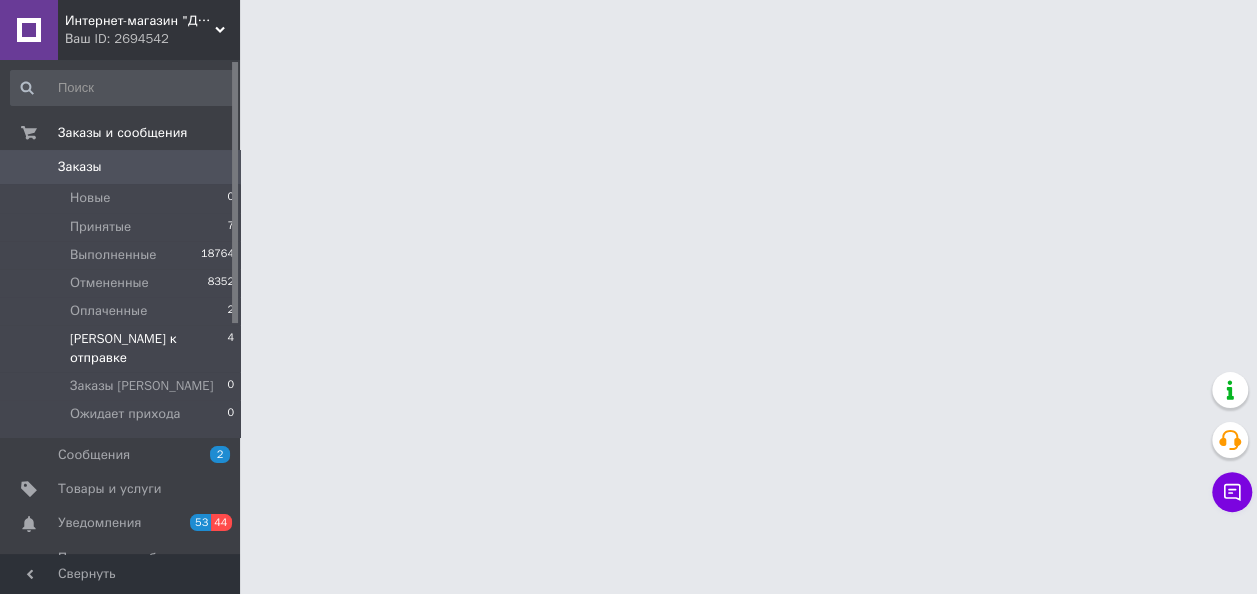 scroll, scrollTop: 0, scrollLeft: 0, axis: both 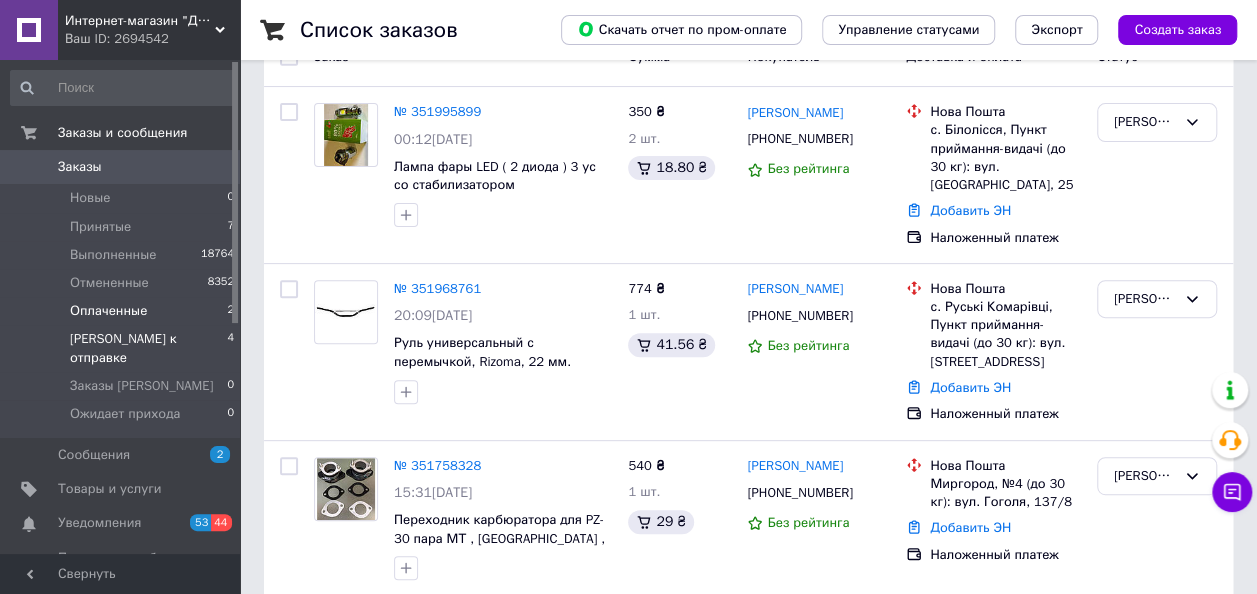 click on "Оплаченные 2" at bounding box center [123, 311] 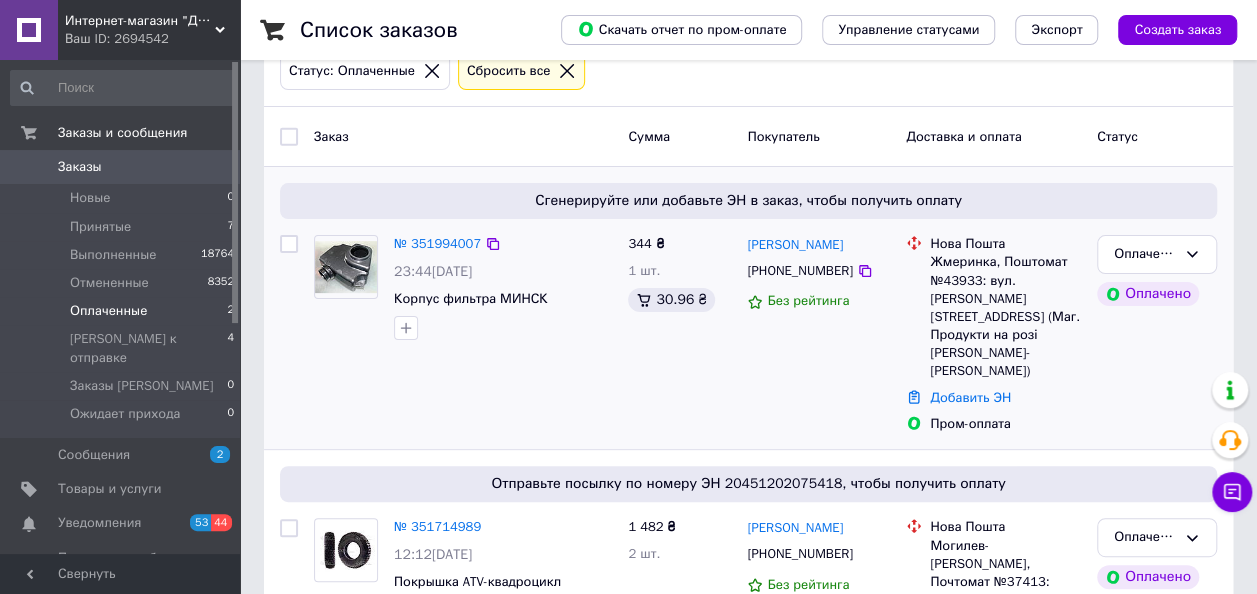 scroll, scrollTop: 254, scrollLeft: 0, axis: vertical 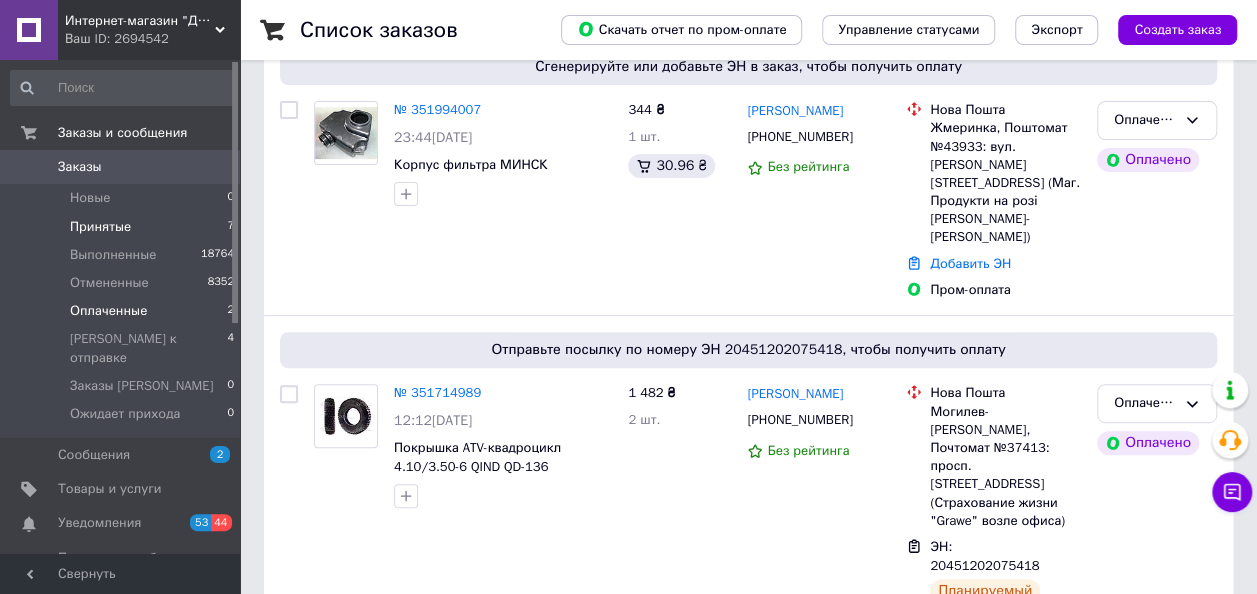 click on "Принятые" at bounding box center [100, 227] 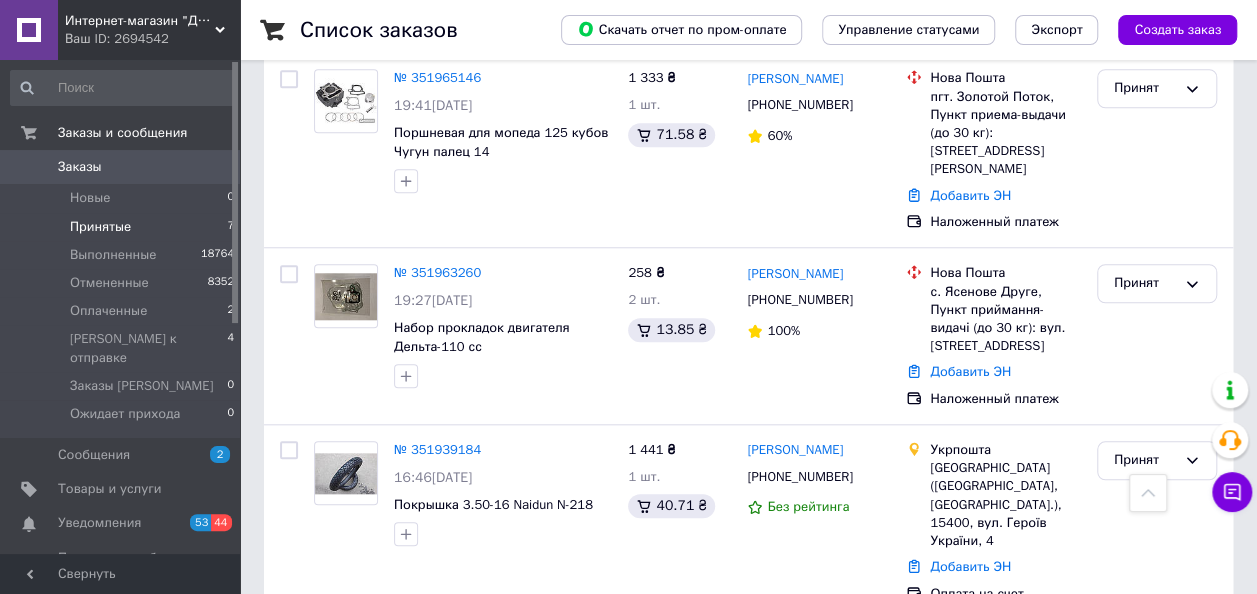 scroll, scrollTop: 900, scrollLeft: 0, axis: vertical 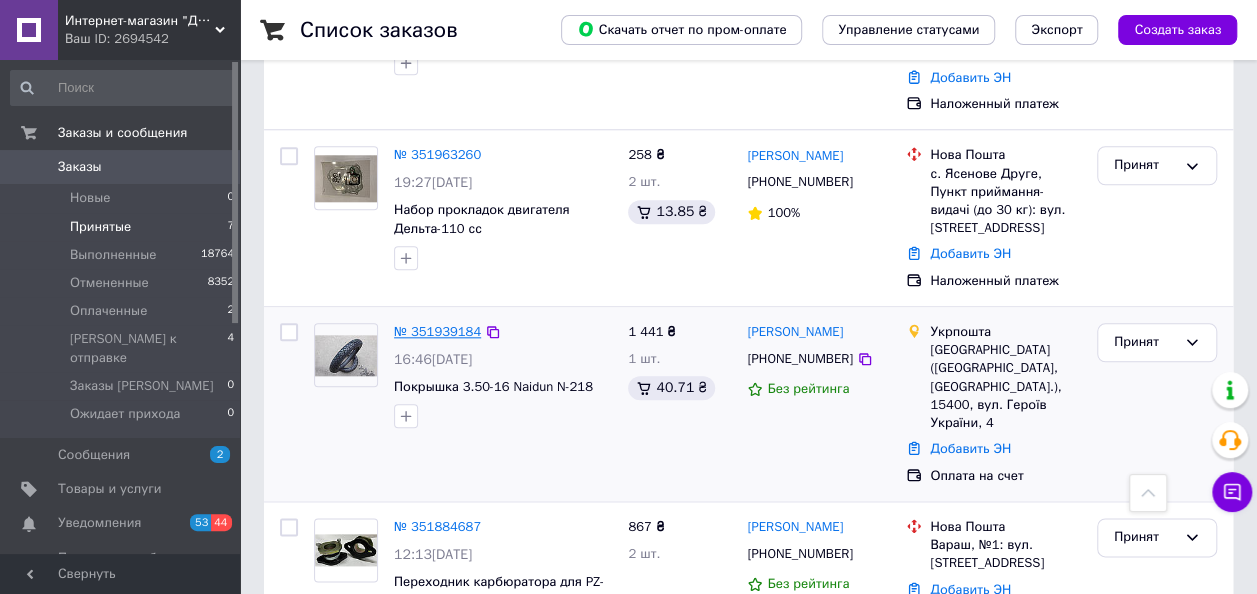 click on "№ 351939184" at bounding box center (437, 331) 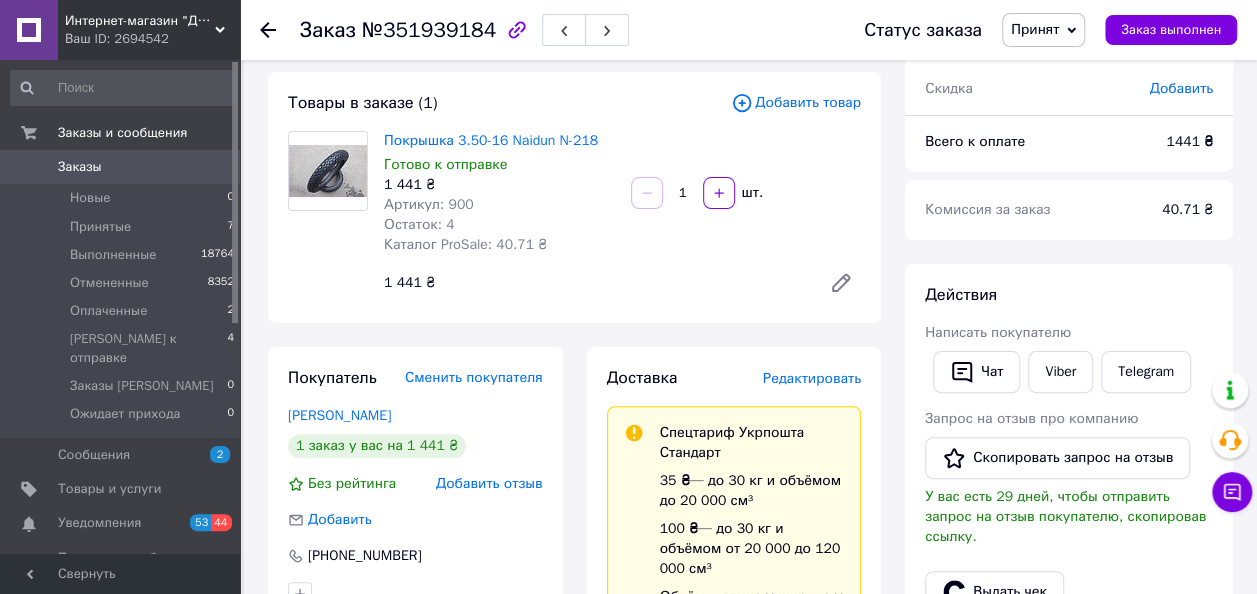 scroll, scrollTop: 100, scrollLeft: 0, axis: vertical 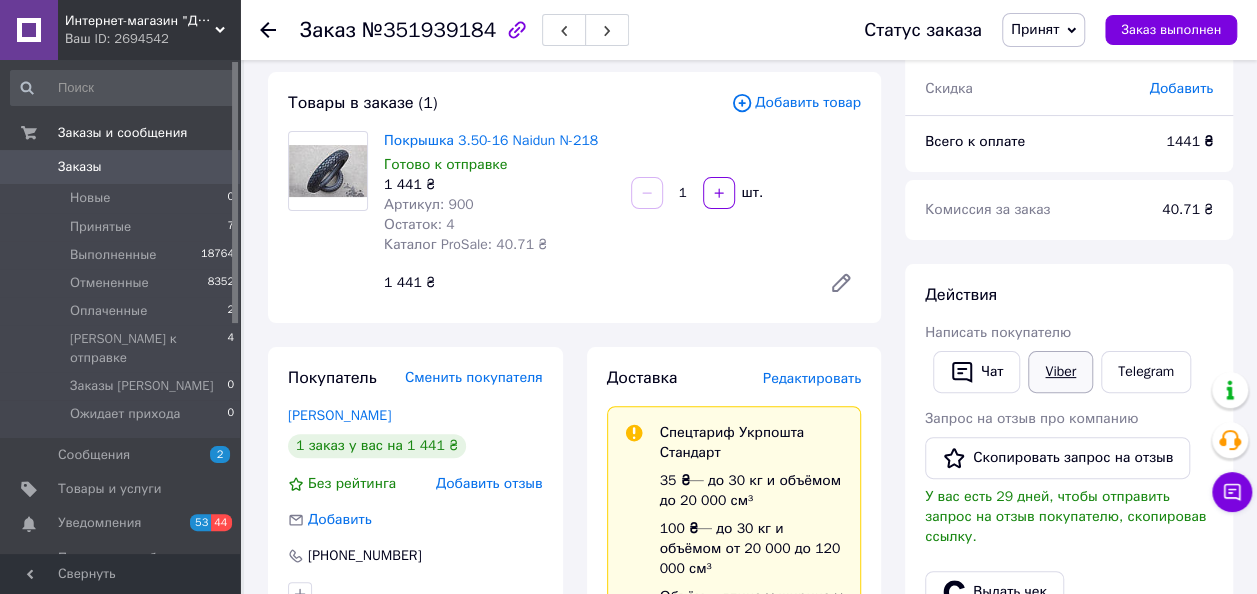 click on "Viber" at bounding box center (1060, 372) 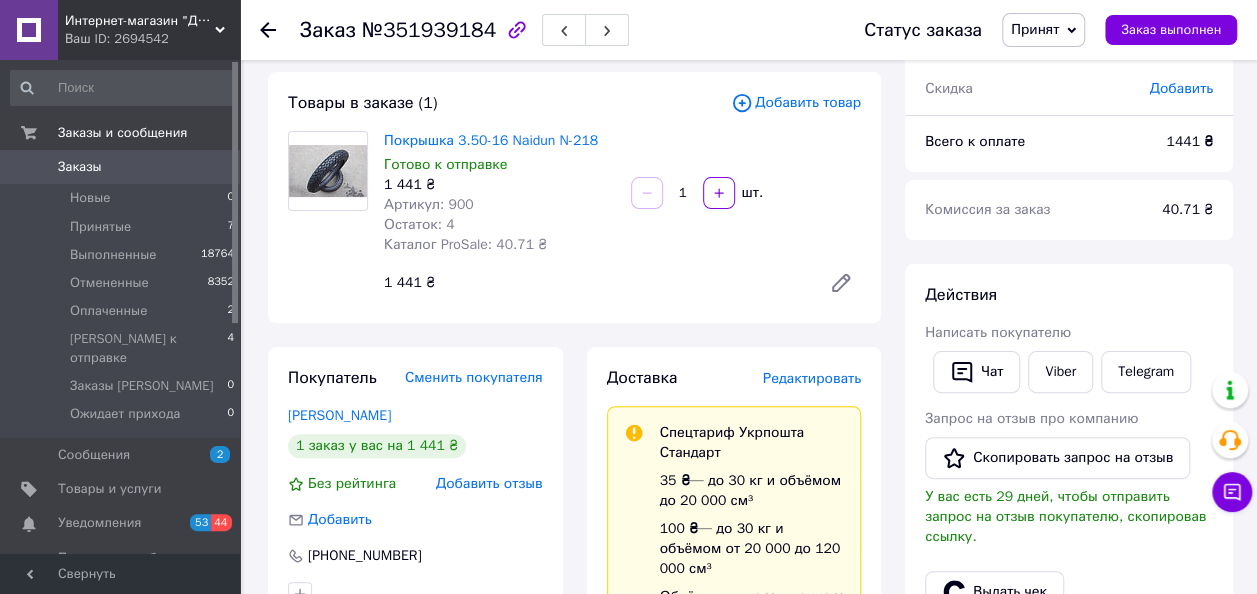 click on "Товары в заказе (1) Добавить товар Покрышка 3.50-16 Naidun N-218 Готово к отправке 1 441 ₴ Артикул: 900 Остаток: 4 Каталог ProSale: 40.71 ₴  1   шт. 1 441 ₴" at bounding box center [574, 197] 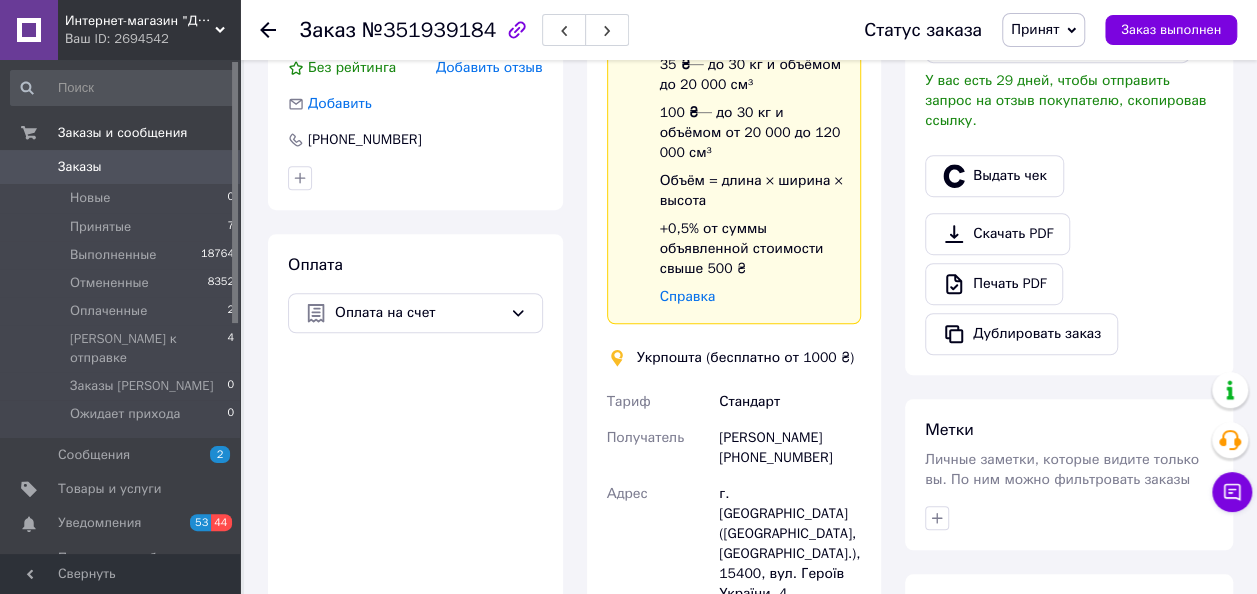 scroll, scrollTop: 800, scrollLeft: 0, axis: vertical 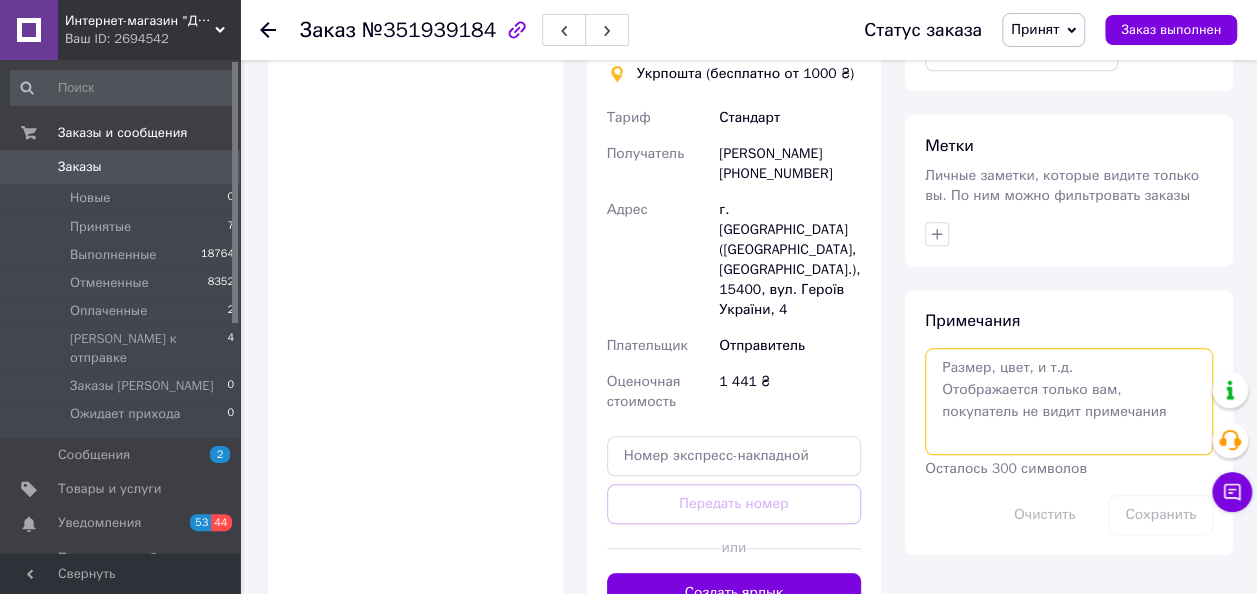 click at bounding box center (1069, 401) 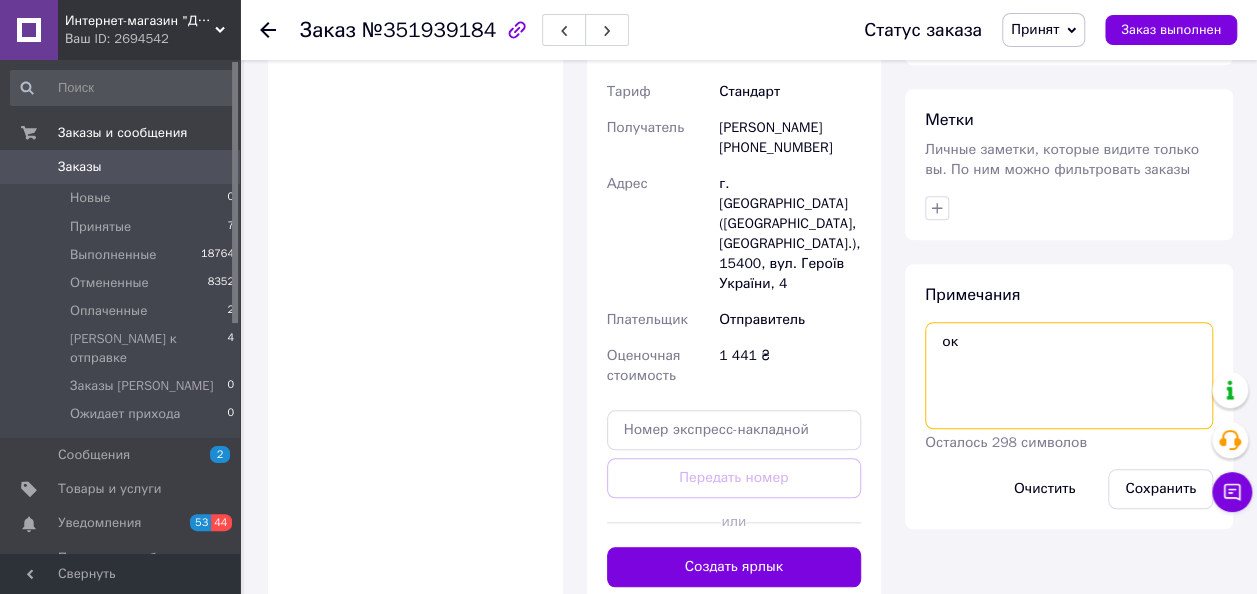 scroll, scrollTop: 800, scrollLeft: 0, axis: vertical 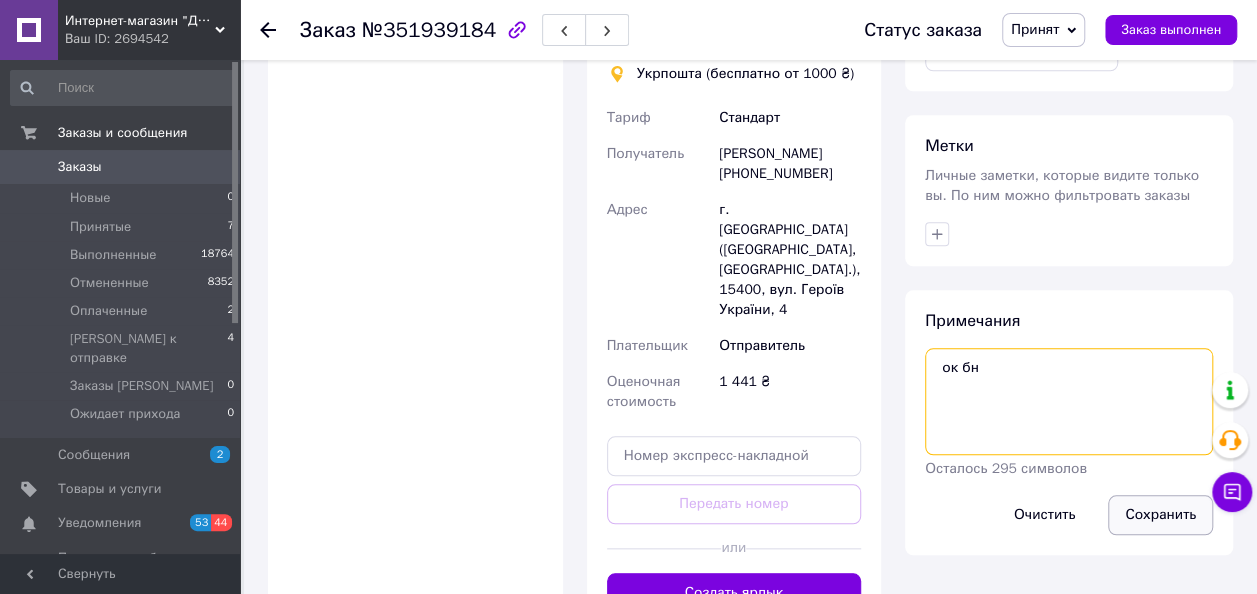 type on "ок бн" 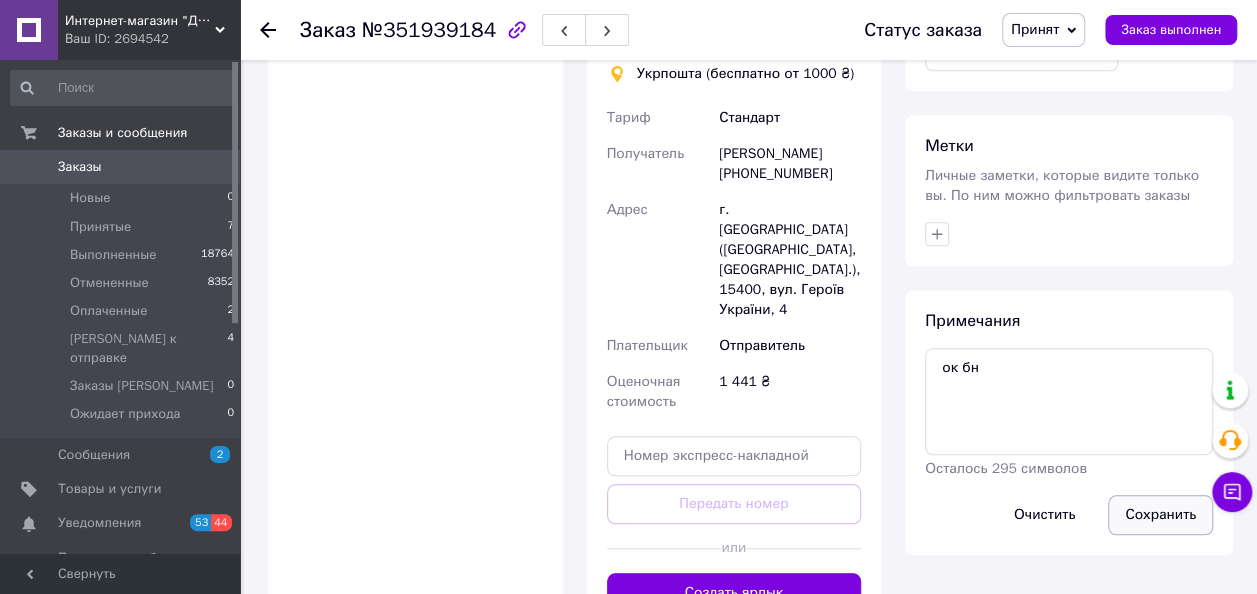 click on "Сохранить" at bounding box center (1160, 515) 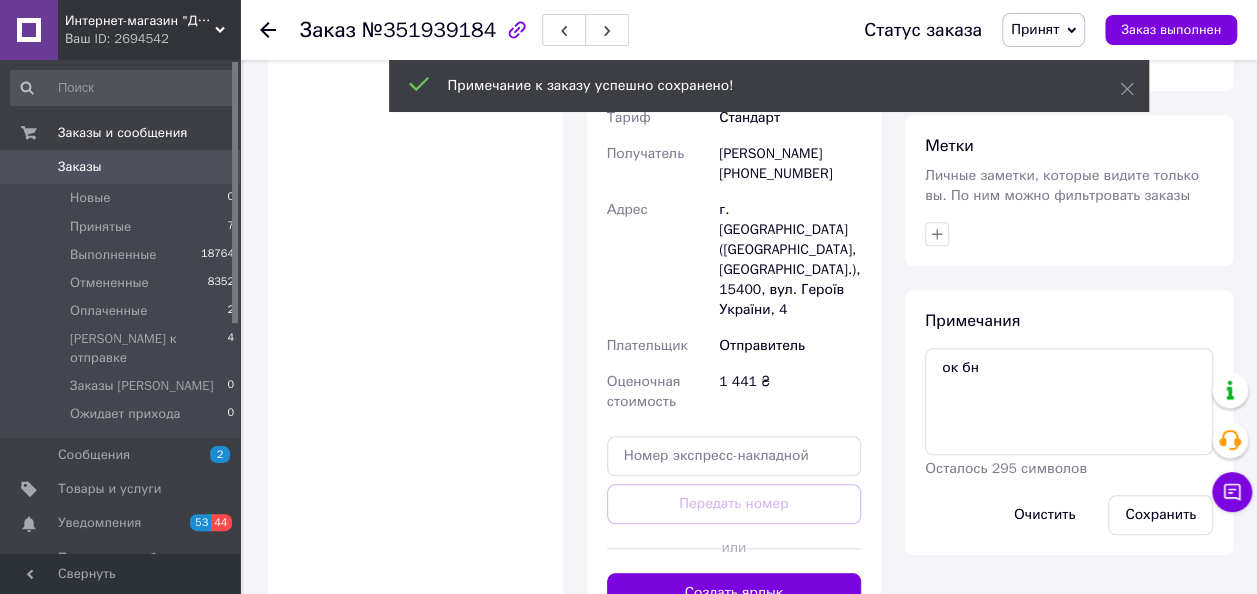 click on "Принят" at bounding box center [1035, 29] 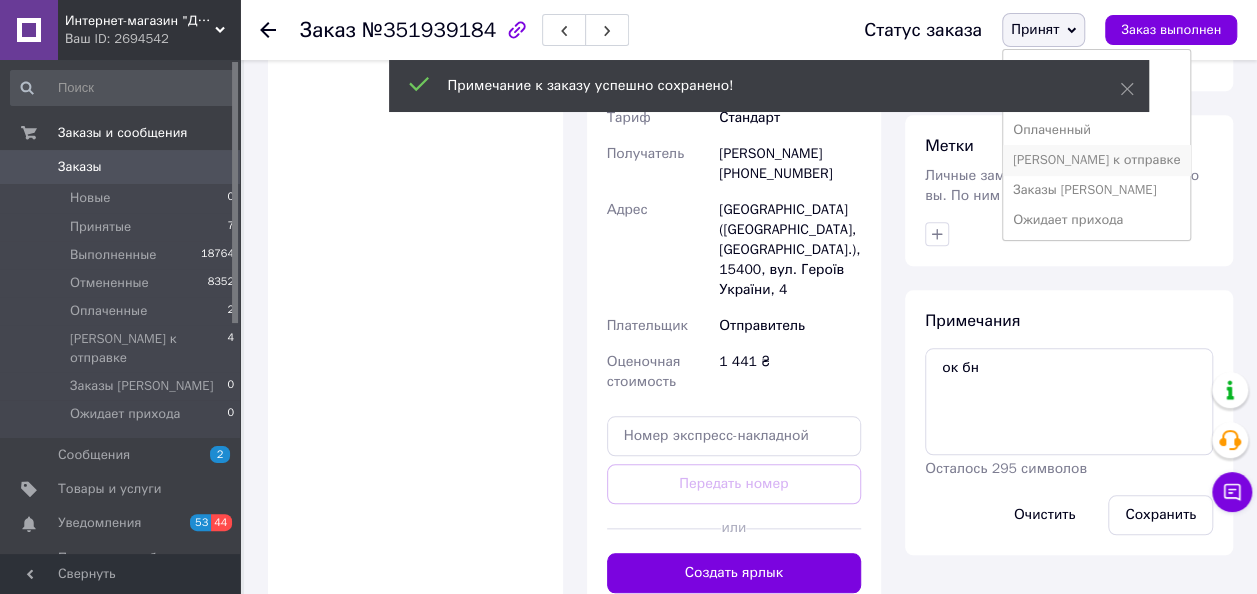 click on "[PERSON_NAME] к отправке" at bounding box center (1096, 160) 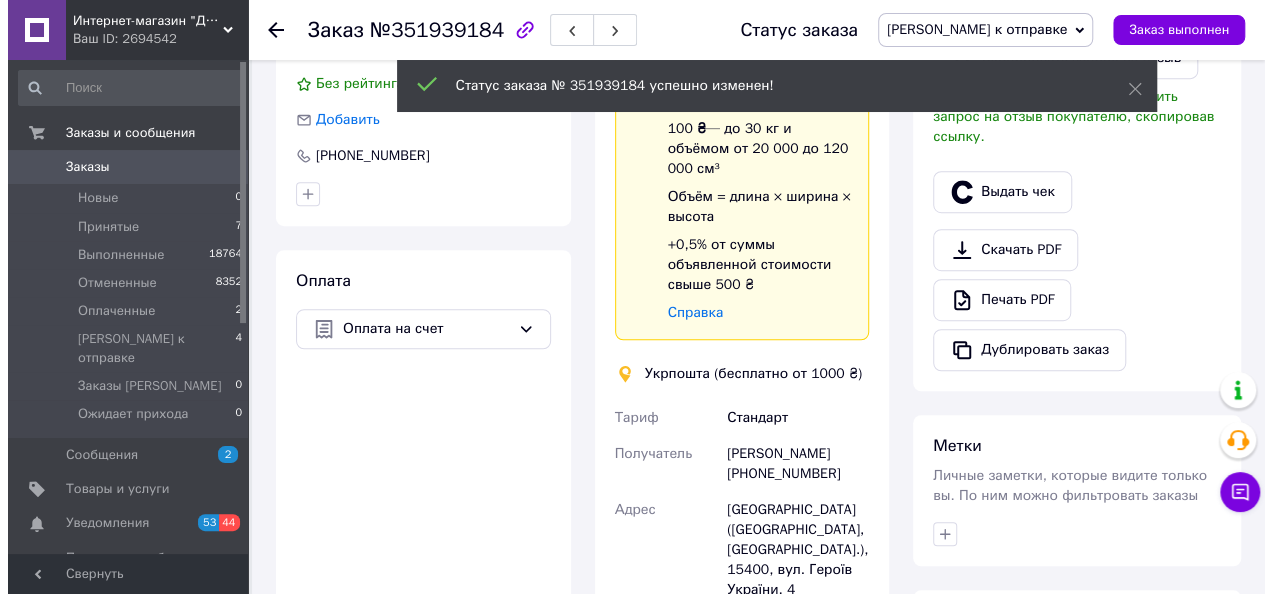 scroll, scrollTop: 100, scrollLeft: 0, axis: vertical 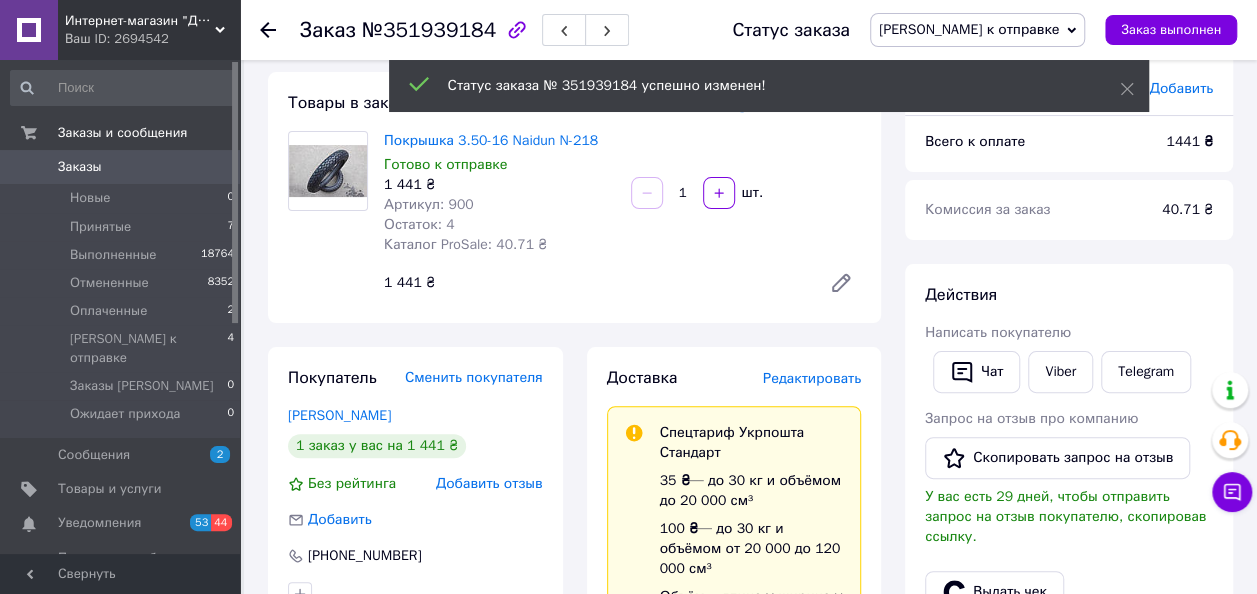 click on "Редактировать" at bounding box center (812, 378) 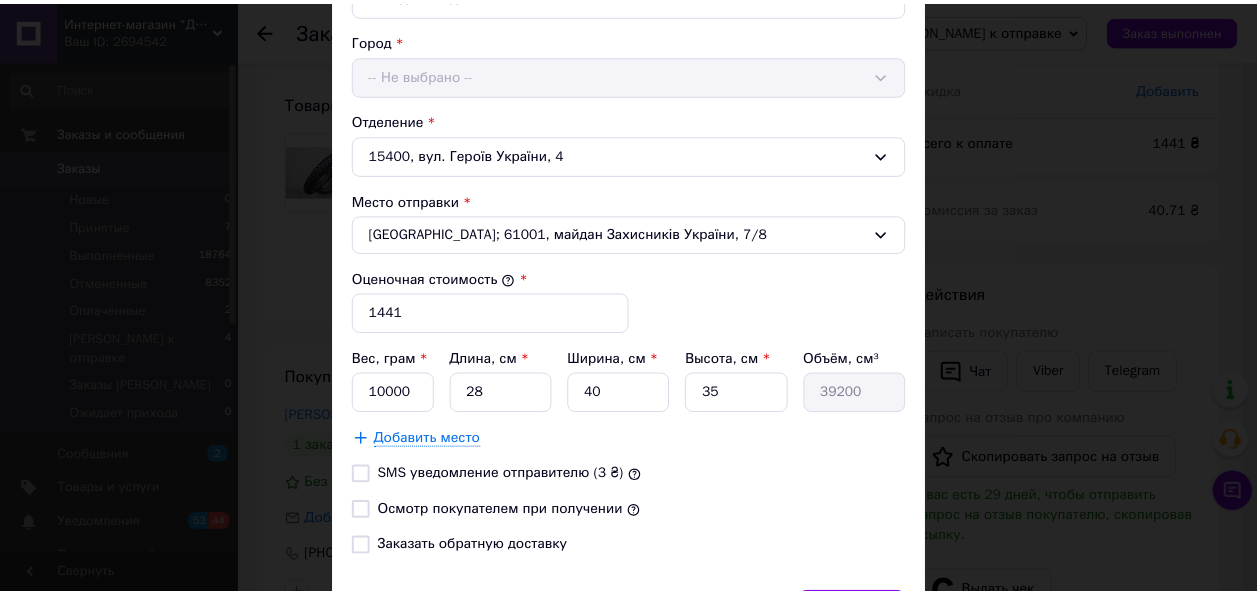 scroll, scrollTop: 720, scrollLeft: 0, axis: vertical 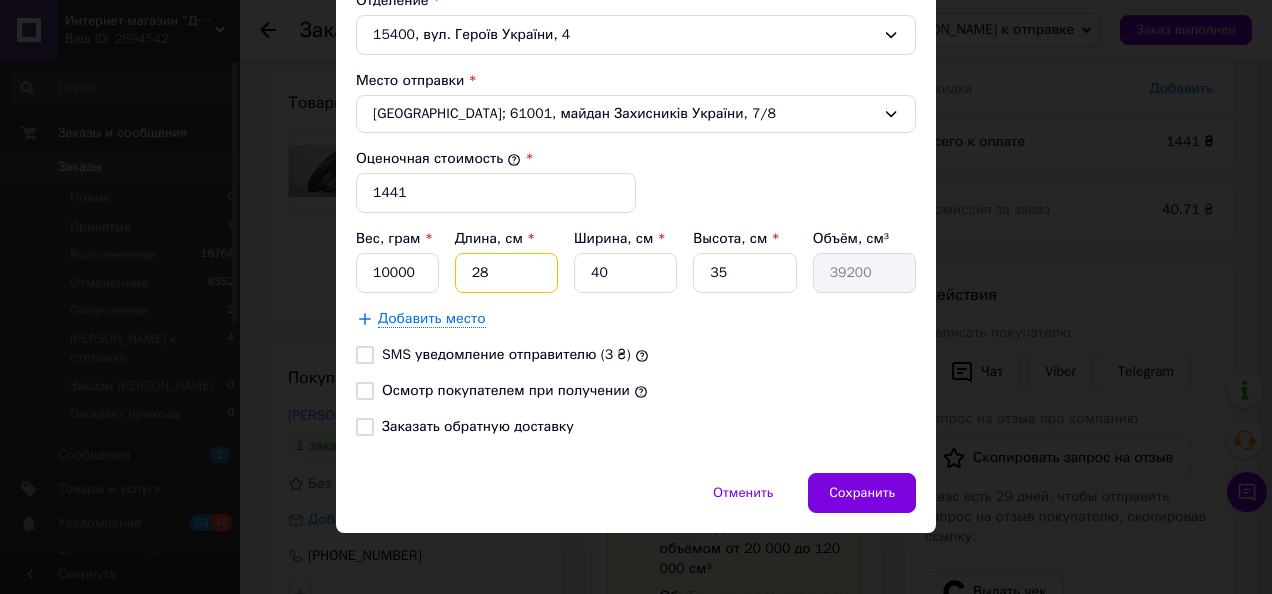 click on "28" at bounding box center (506, 273) 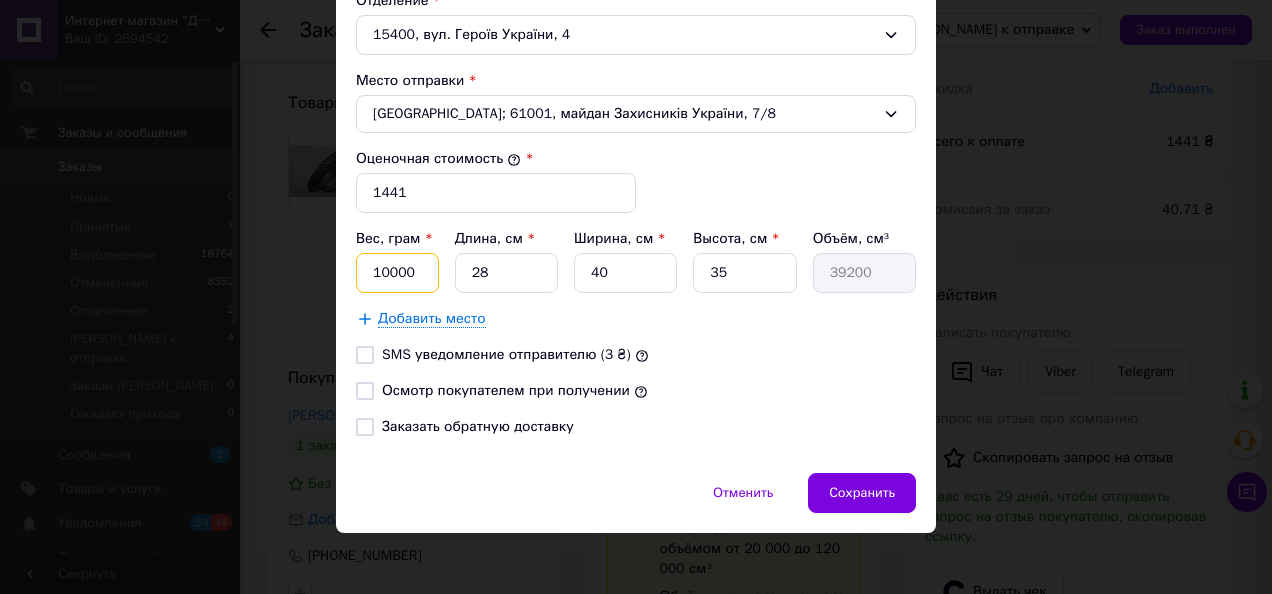 click on "10000" at bounding box center (397, 273) 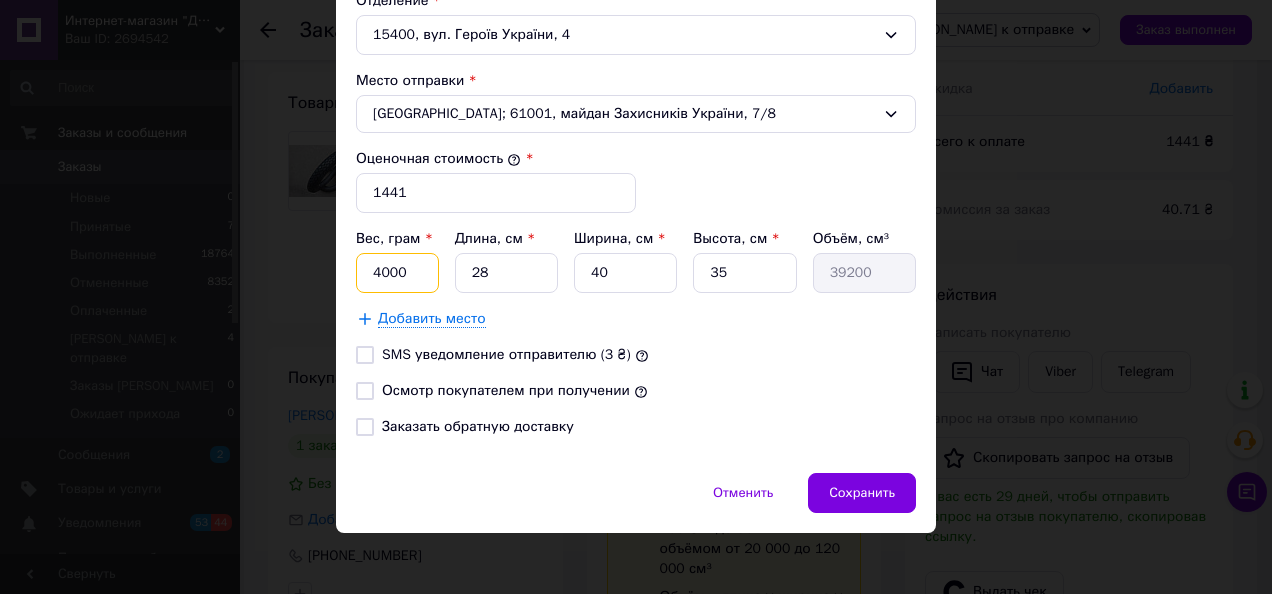 type on "4000" 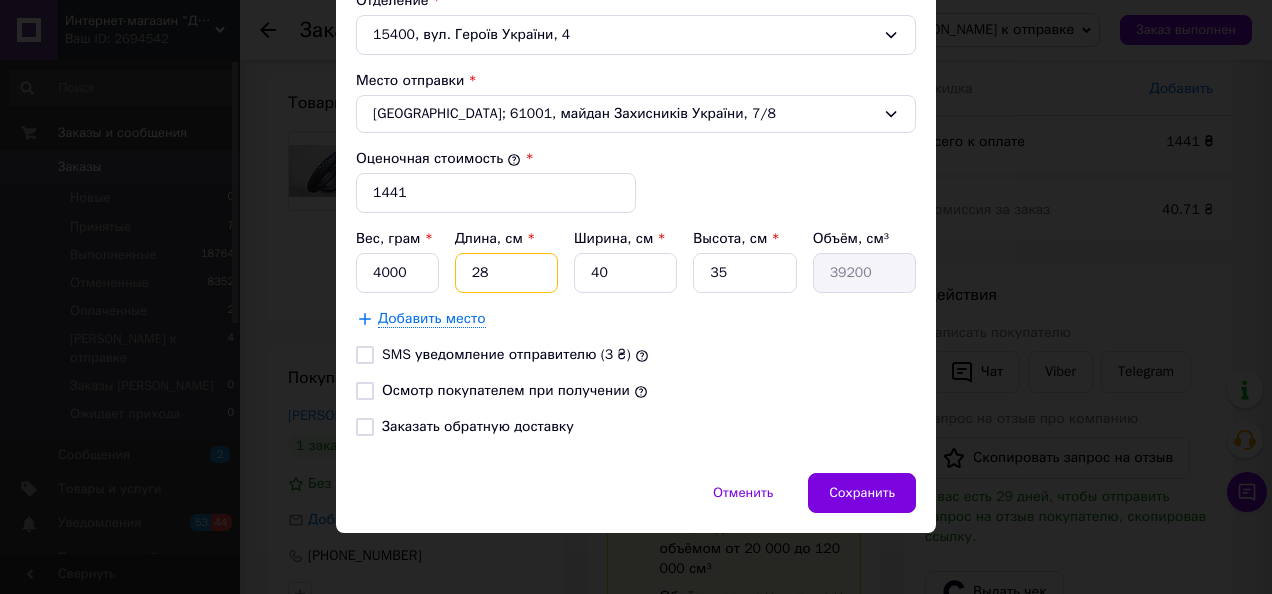 click on "28" at bounding box center (506, 273) 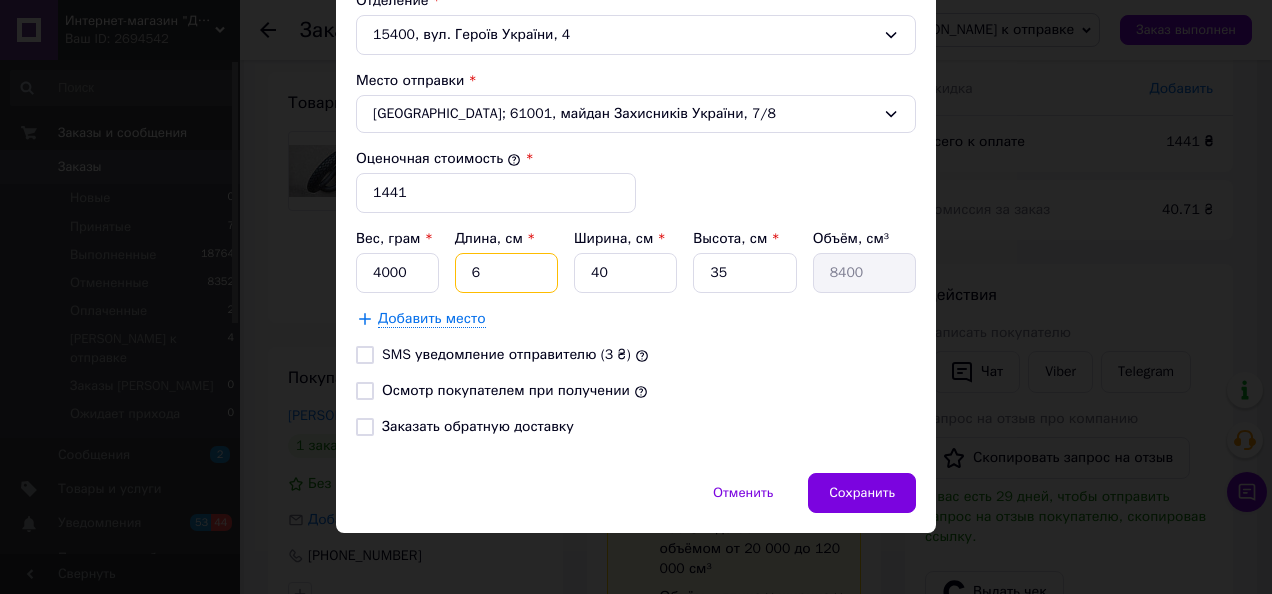 type on "60" 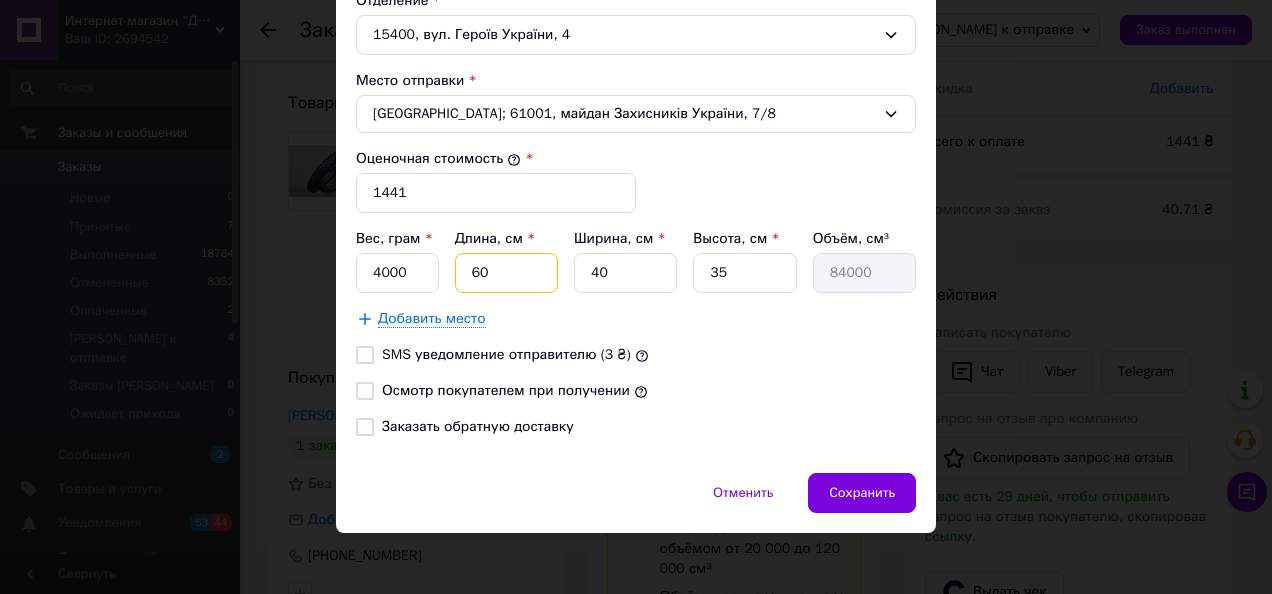 type on "60" 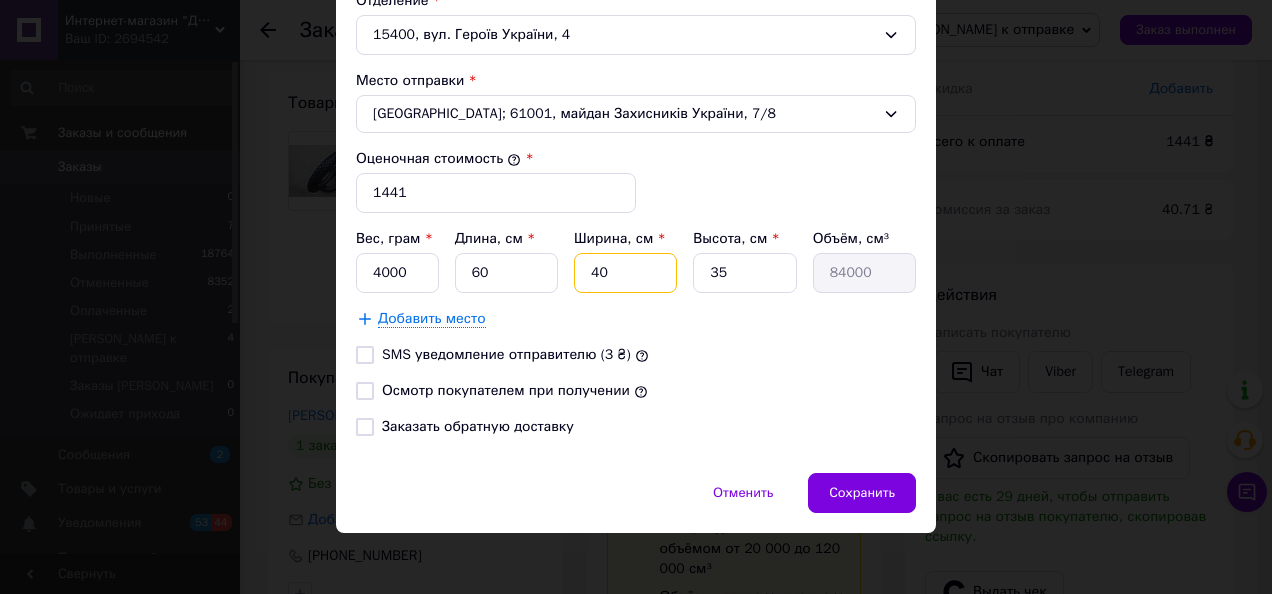 click on "40" at bounding box center (625, 273) 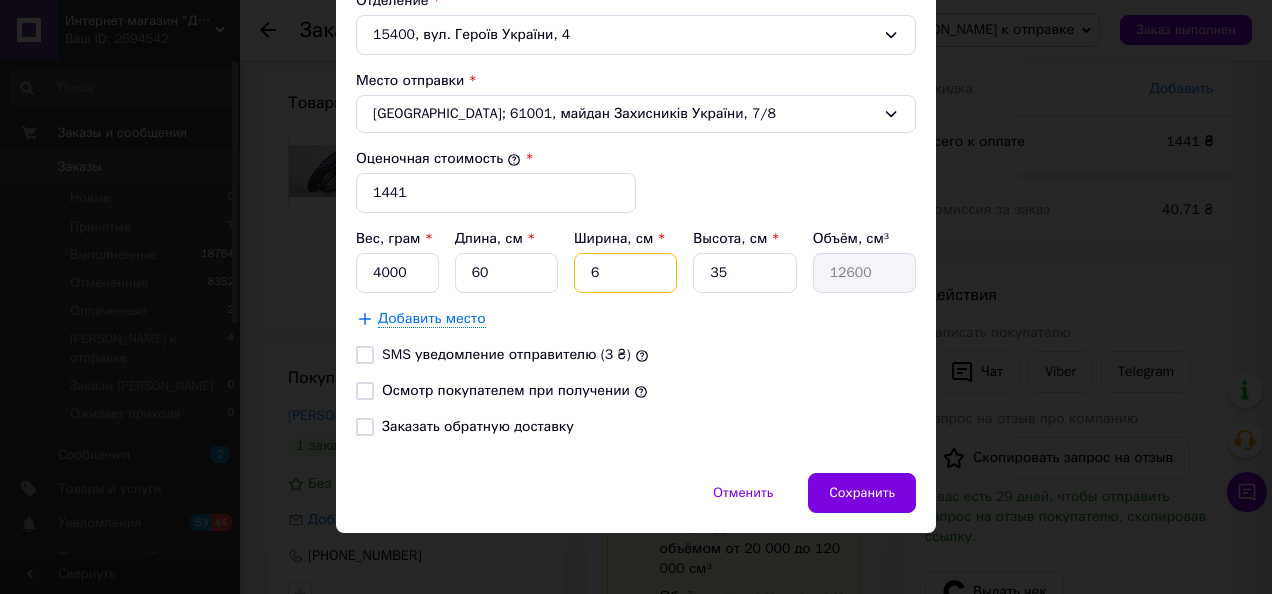 type on "6" 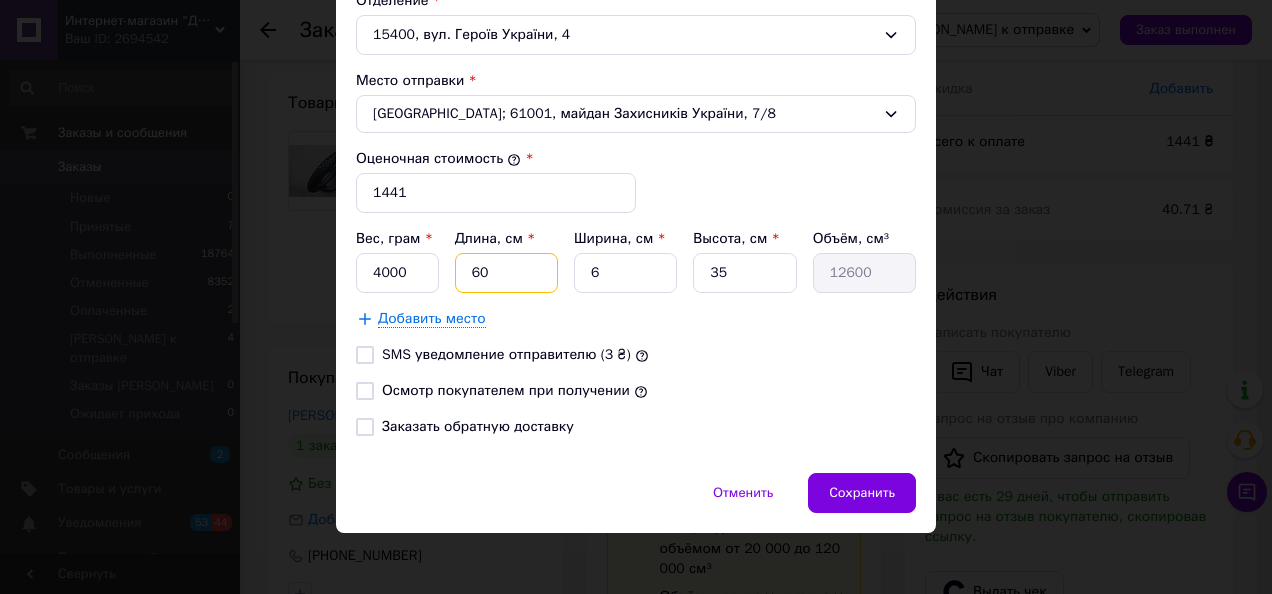 click on "60" at bounding box center (506, 273) 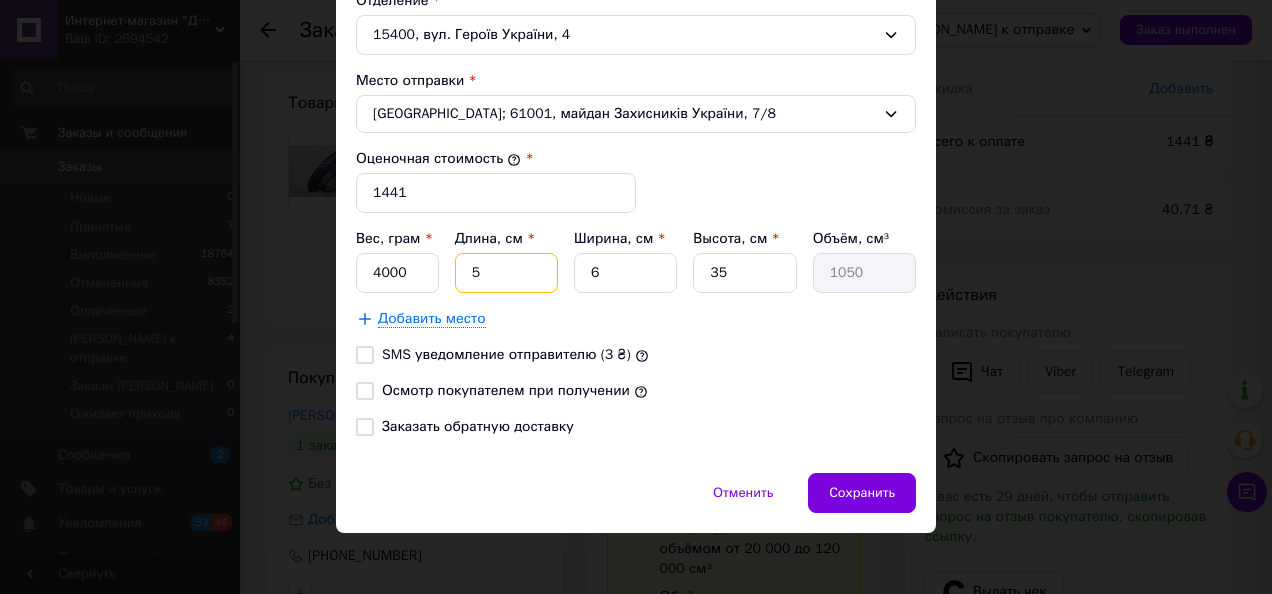 type on "55" 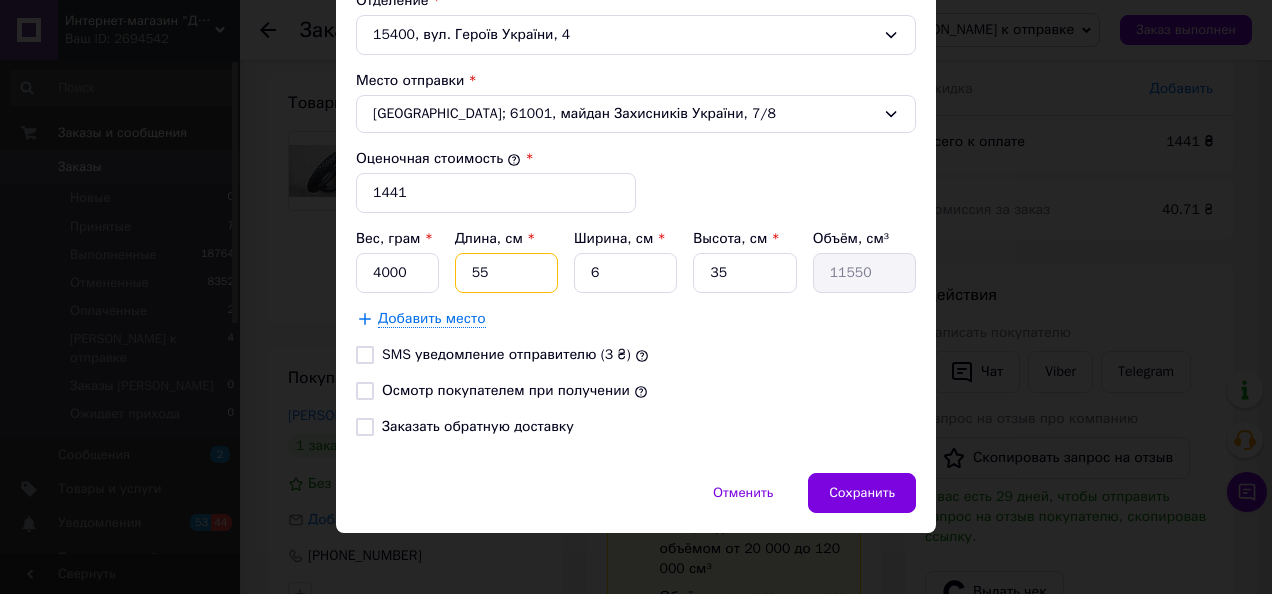 type on "55" 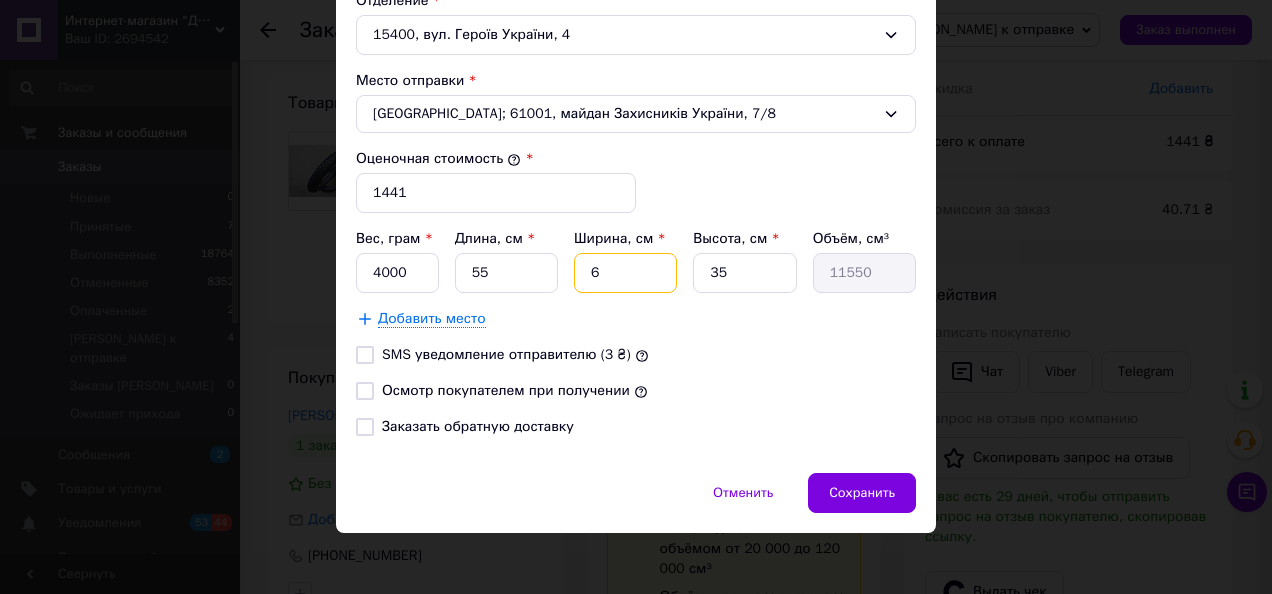 click on "6" at bounding box center [625, 273] 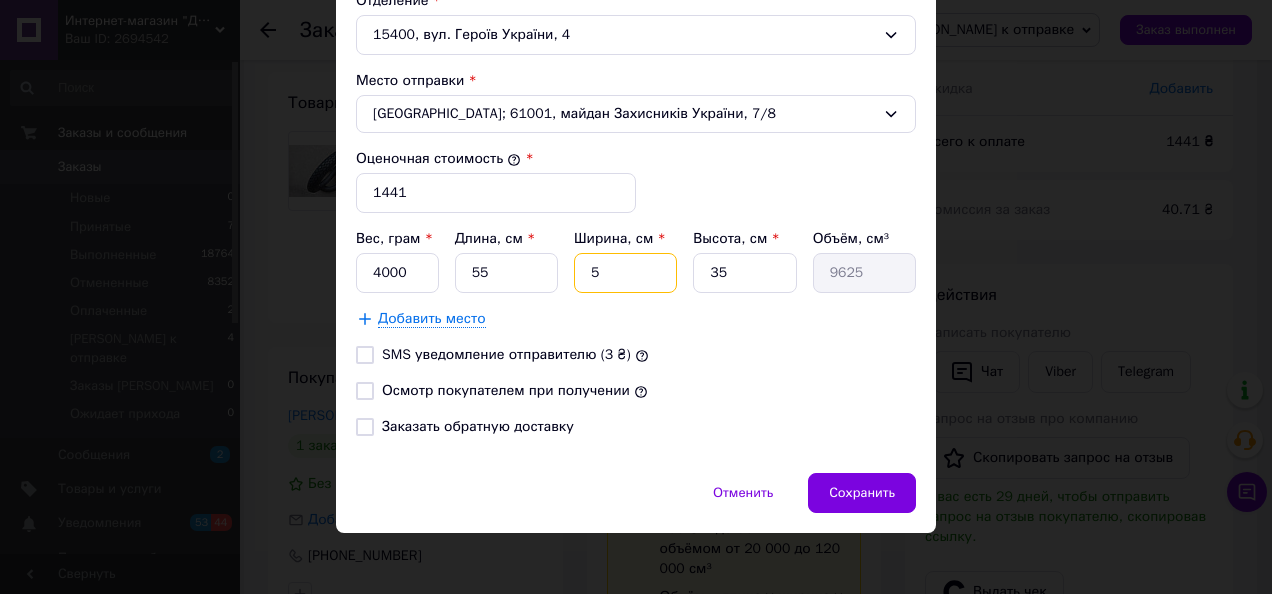 type on "55" 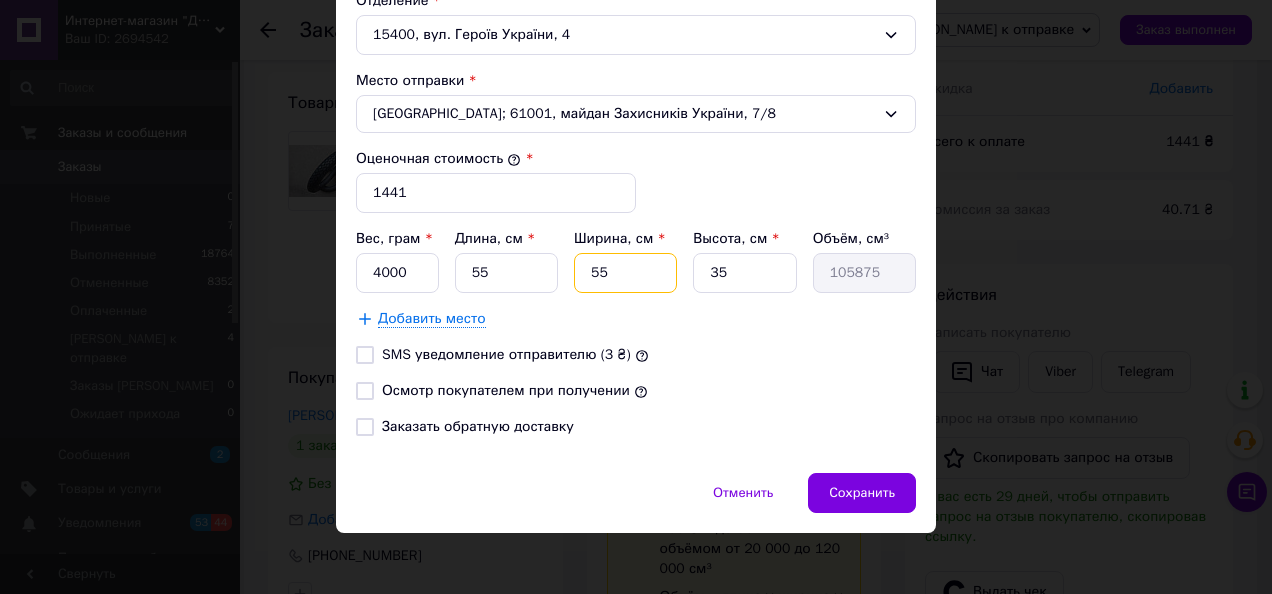 type on "55" 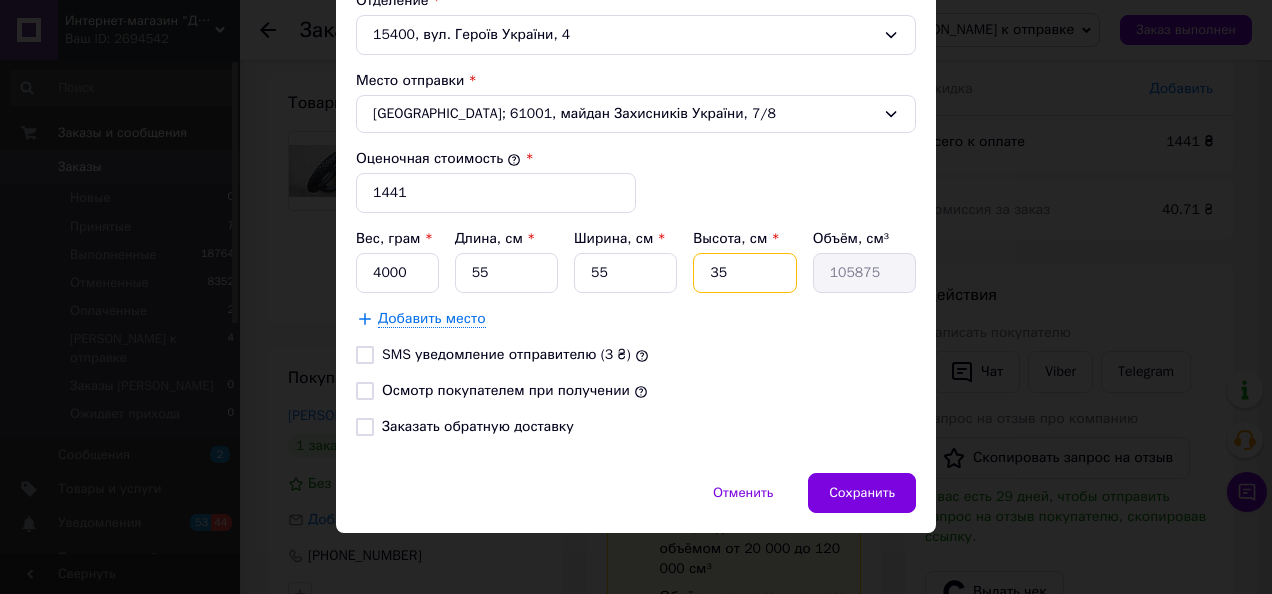 click on "35" at bounding box center (744, 273) 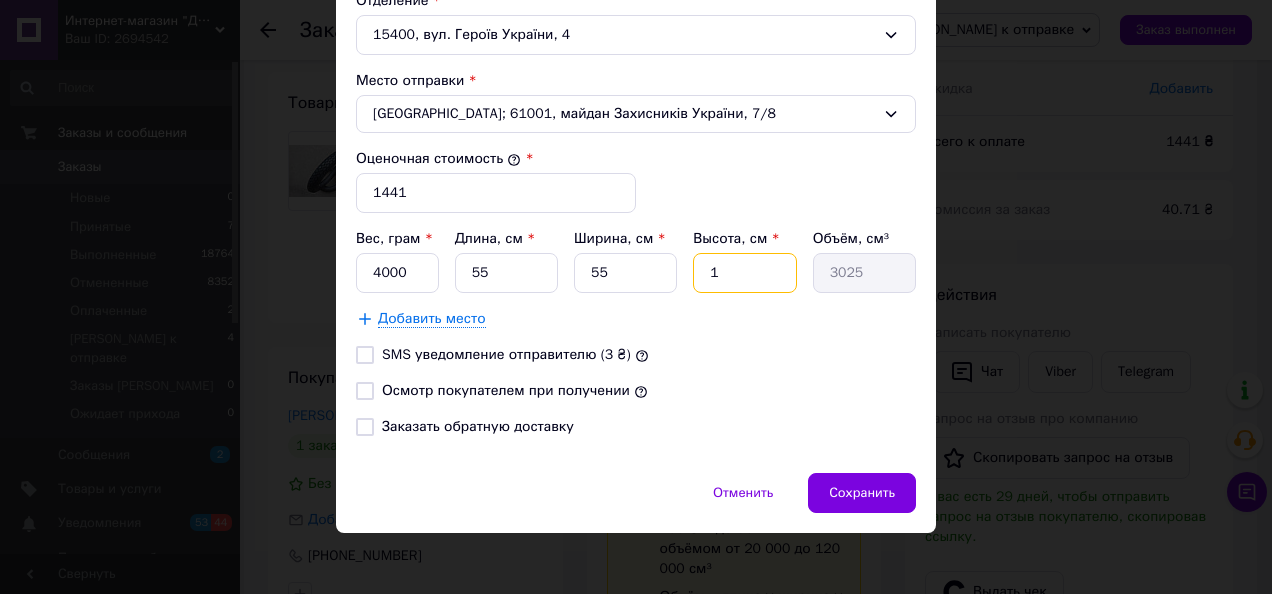 type on "13" 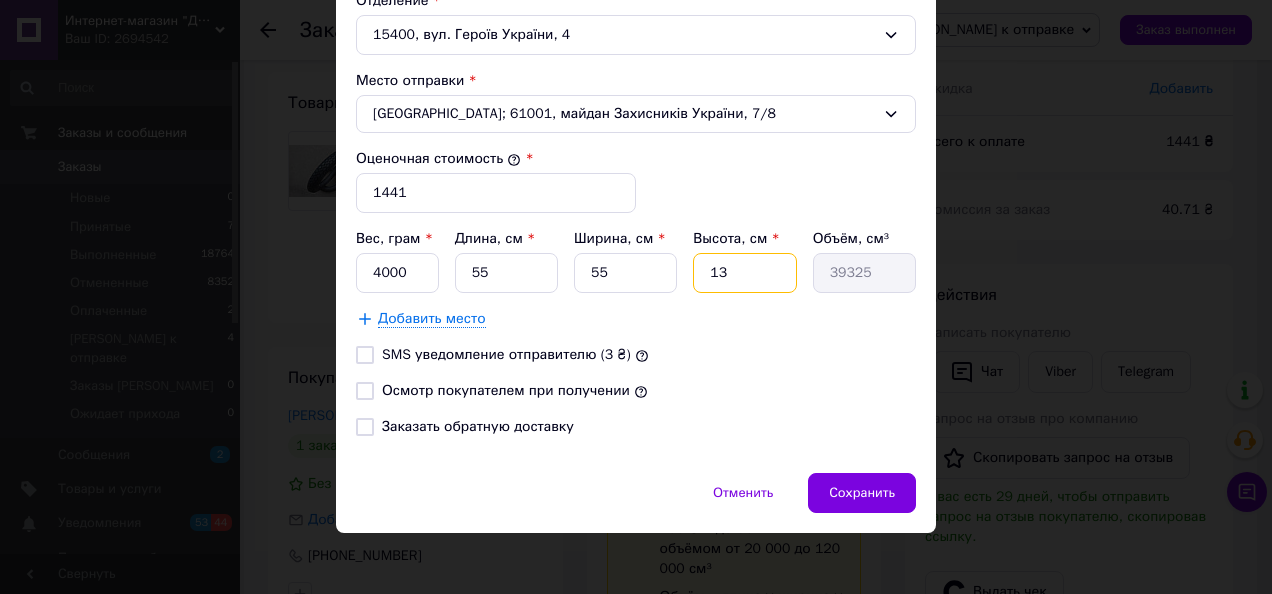 click on "13" at bounding box center (744, 273) 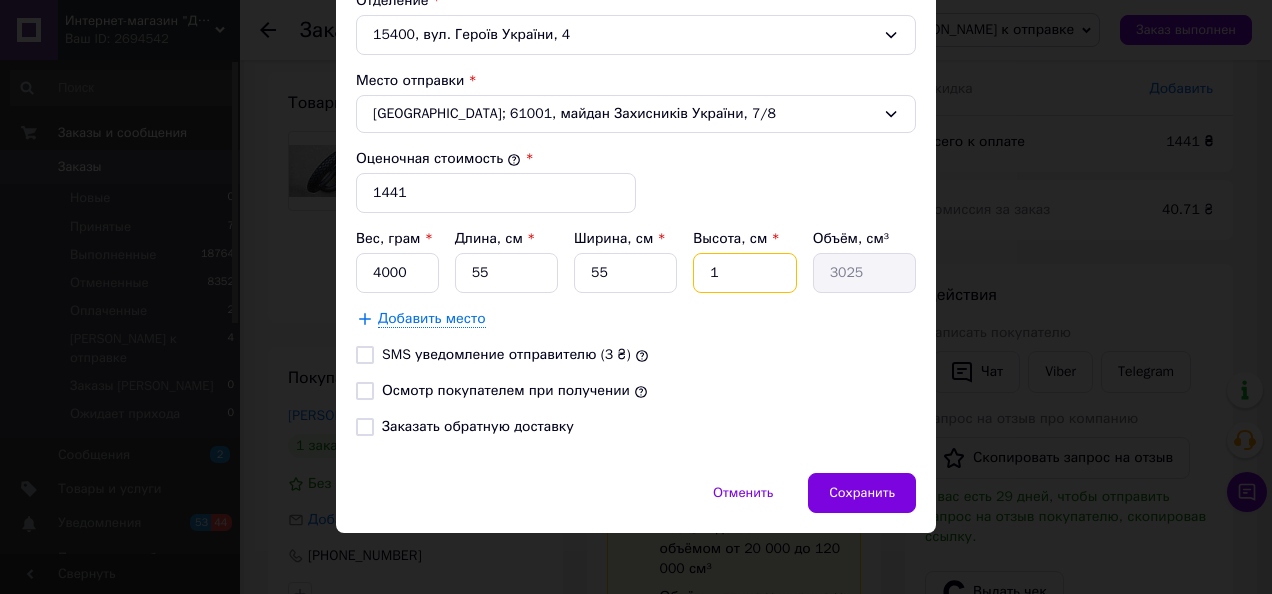 type on "12" 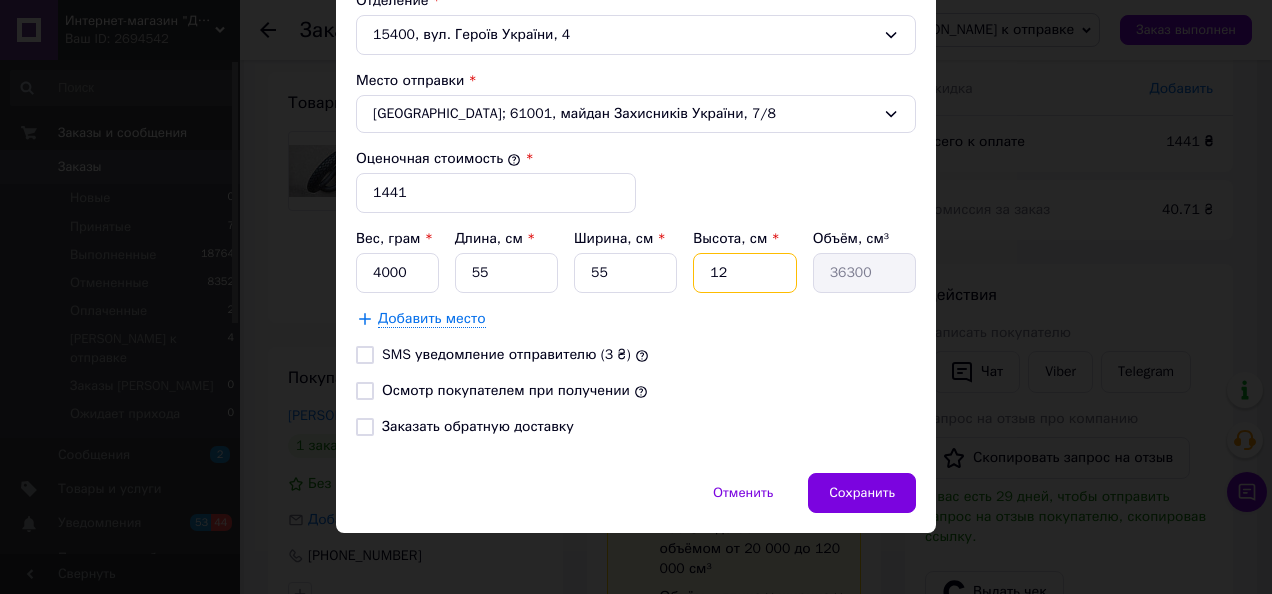 type on "12" 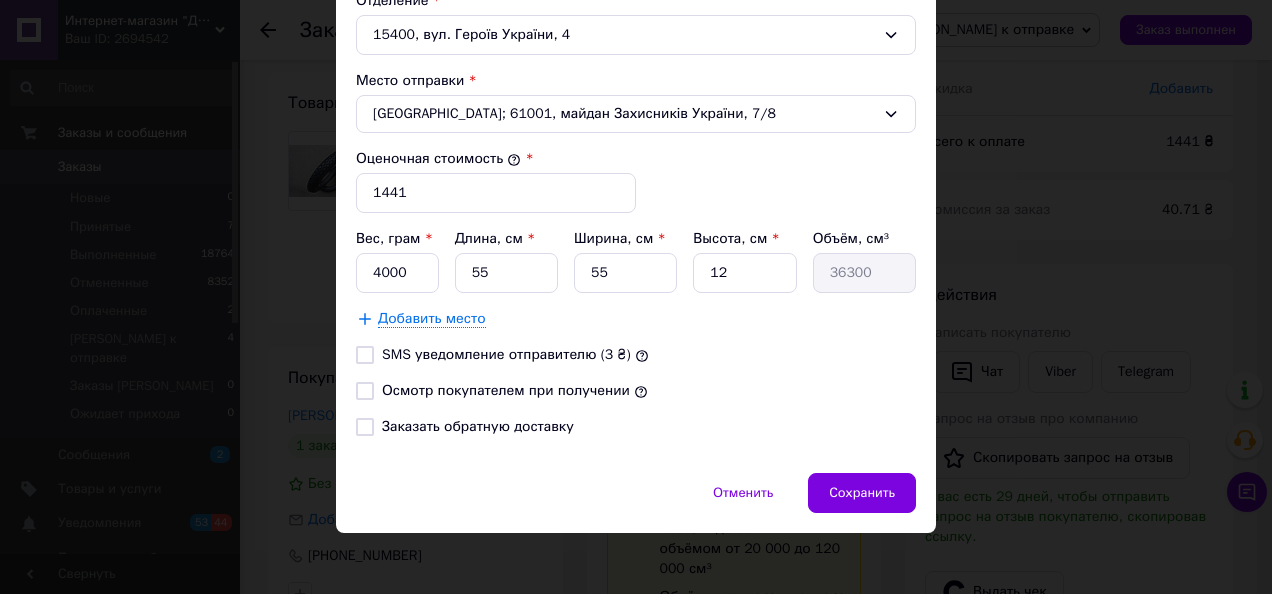 click on "Добавить место" at bounding box center (636, 319) 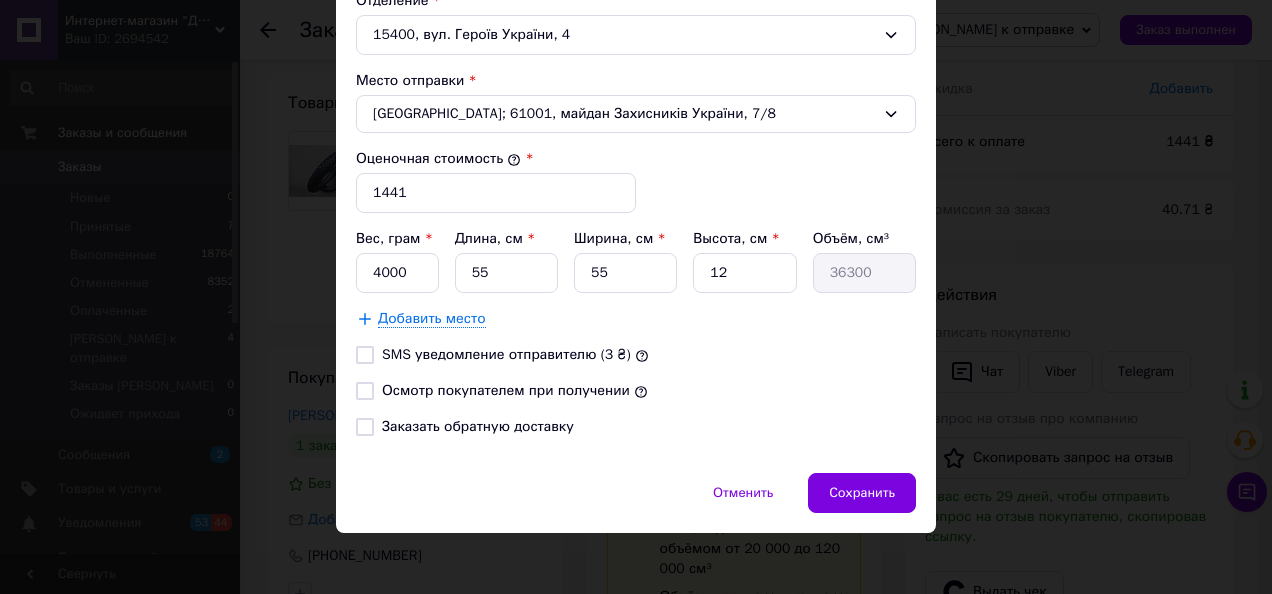 click on "Осмотр покупателем при получении" at bounding box center [506, 390] 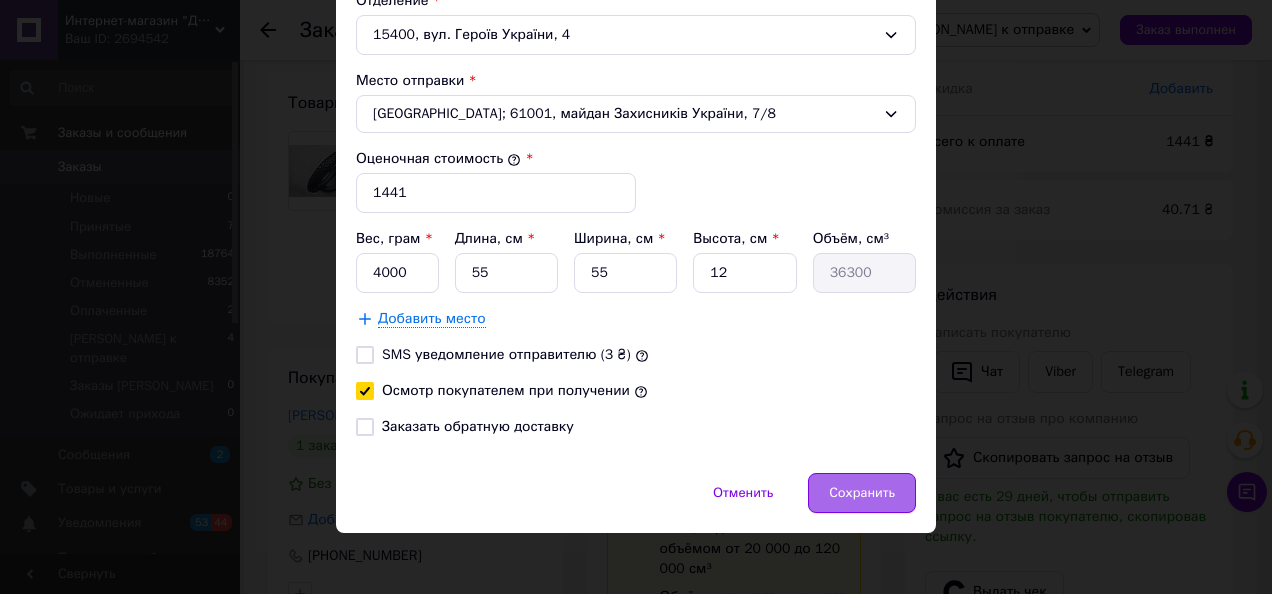click on "Сохранить" at bounding box center (862, 493) 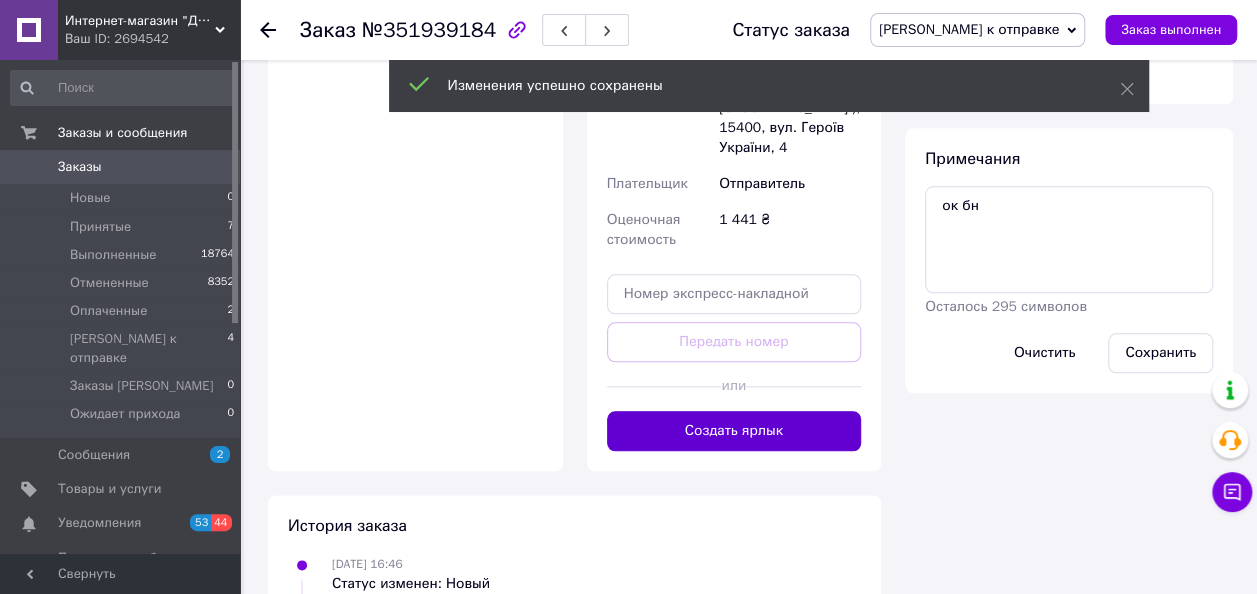 scroll, scrollTop: 1000, scrollLeft: 0, axis: vertical 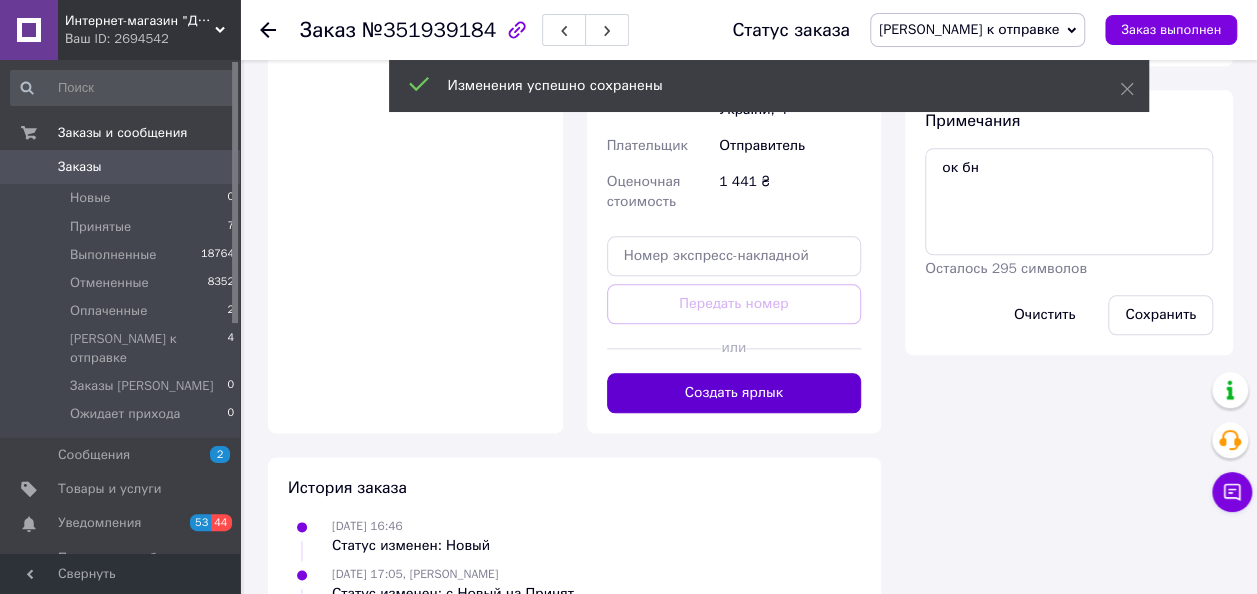 click on "Создать ярлык" at bounding box center (734, 393) 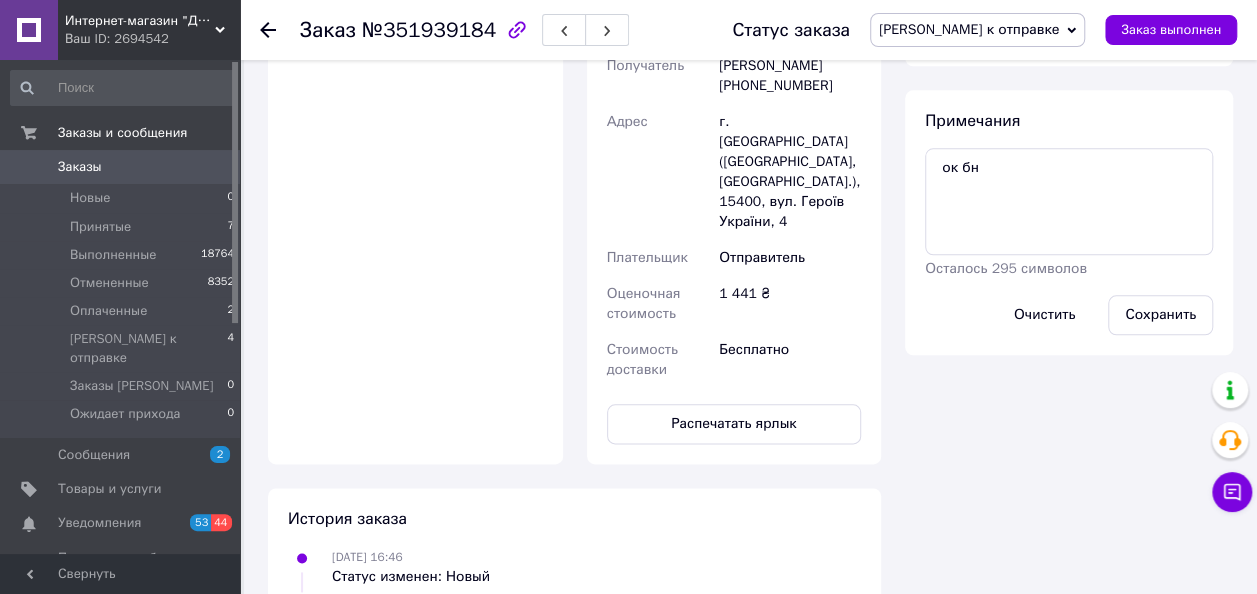 click on "Распечатать ярлык" at bounding box center [734, 424] 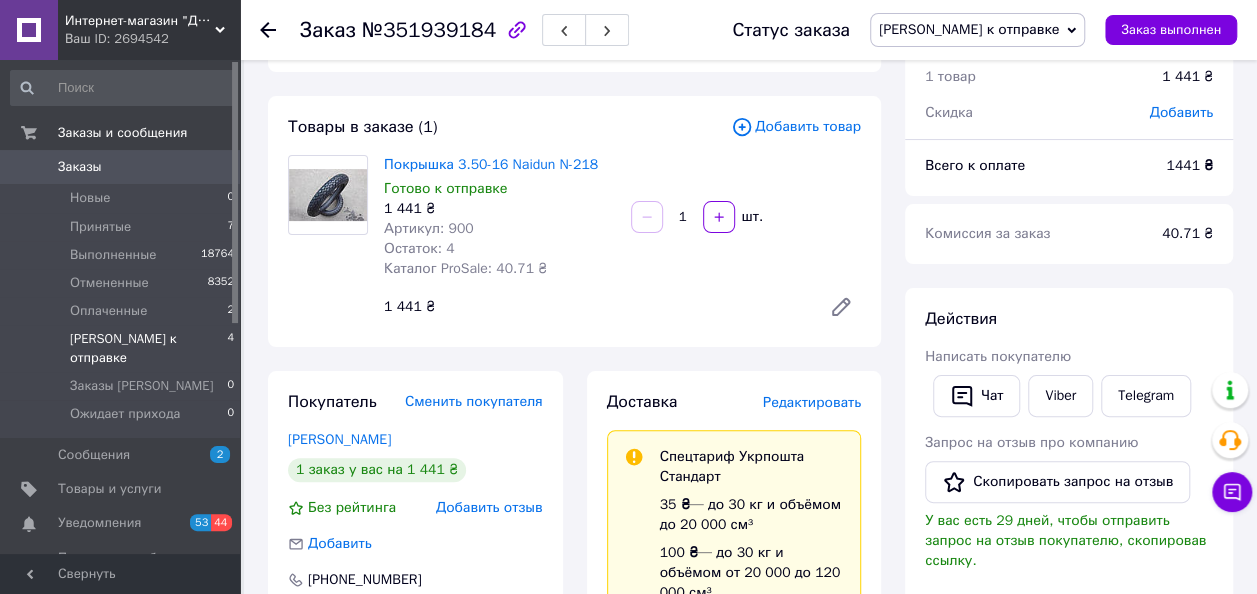 scroll, scrollTop: 0, scrollLeft: 0, axis: both 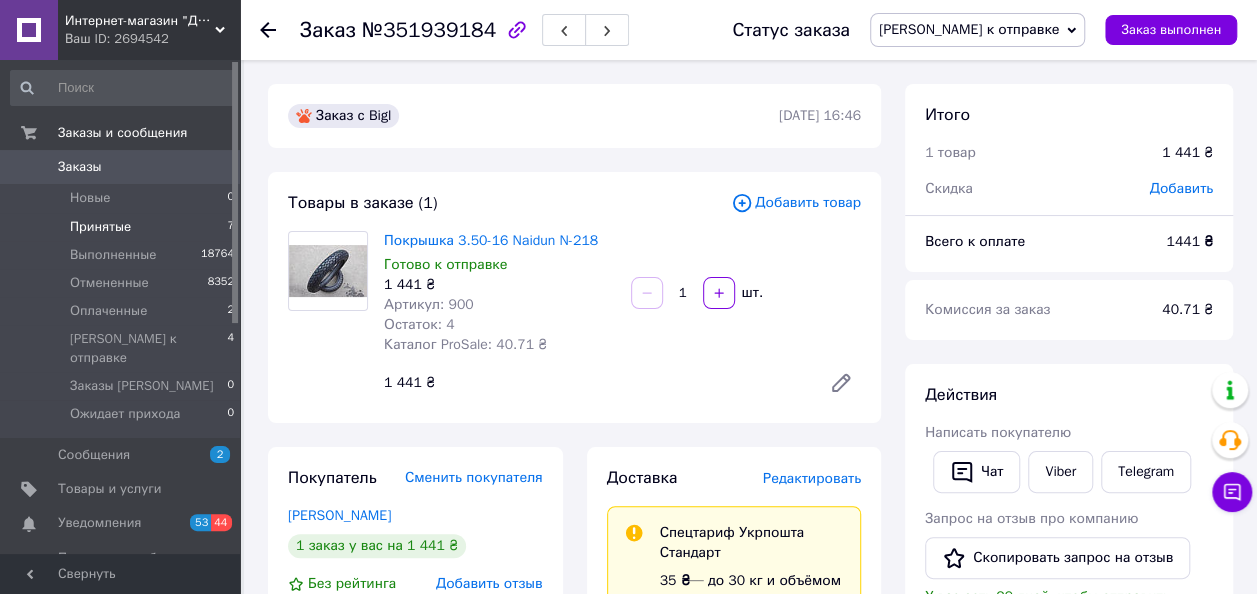click on "Принятые" at bounding box center (100, 227) 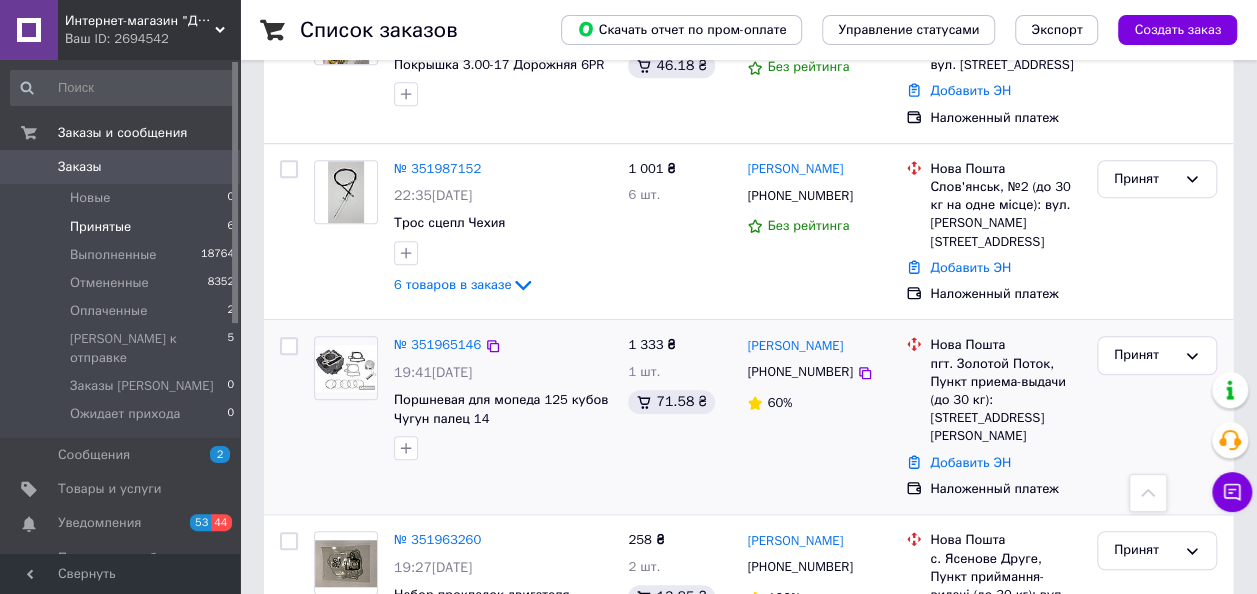 scroll, scrollTop: 360, scrollLeft: 0, axis: vertical 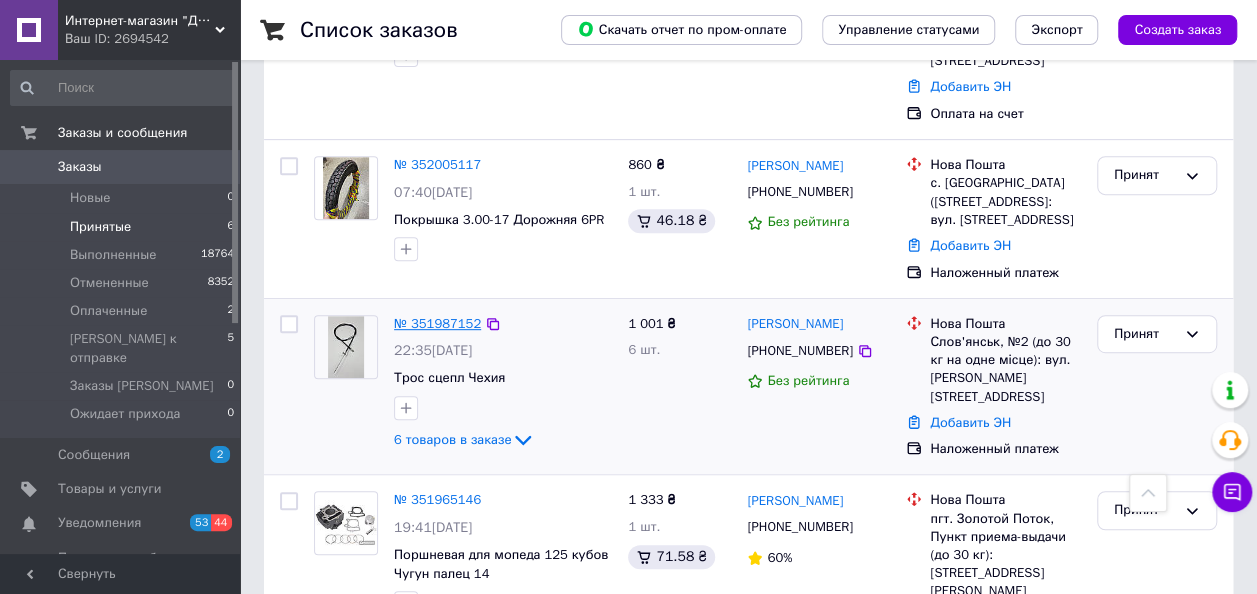 click on "№ 351987152" at bounding box center [437, 323] 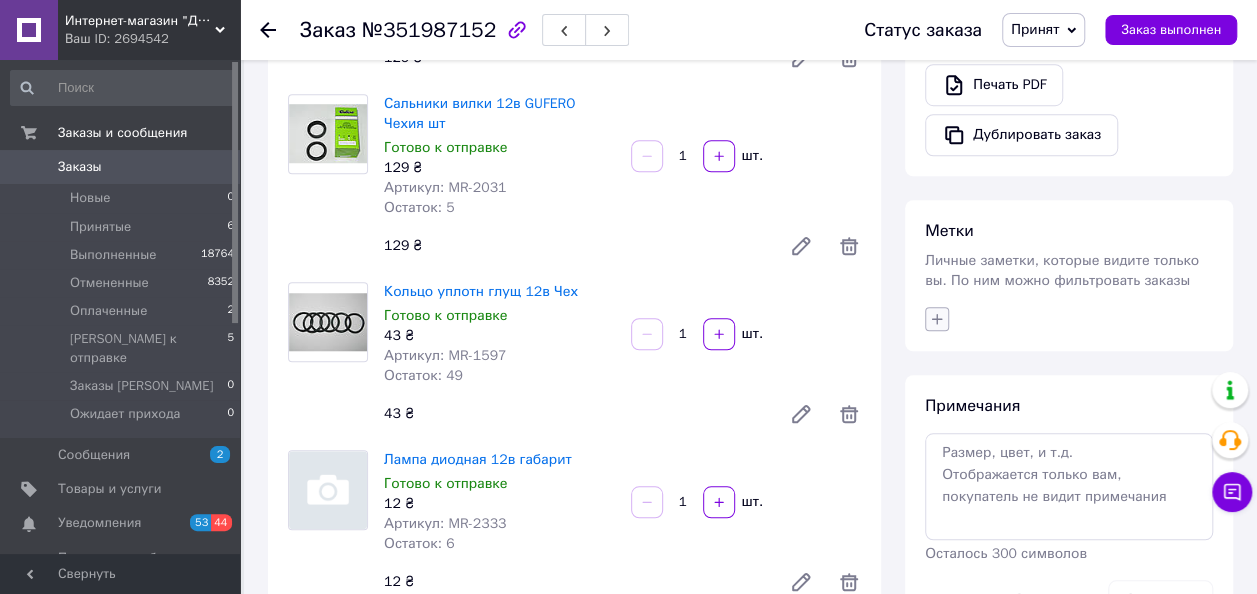 scroll, scrollTop: 1000, scrollLeft: 0, axis: vertical 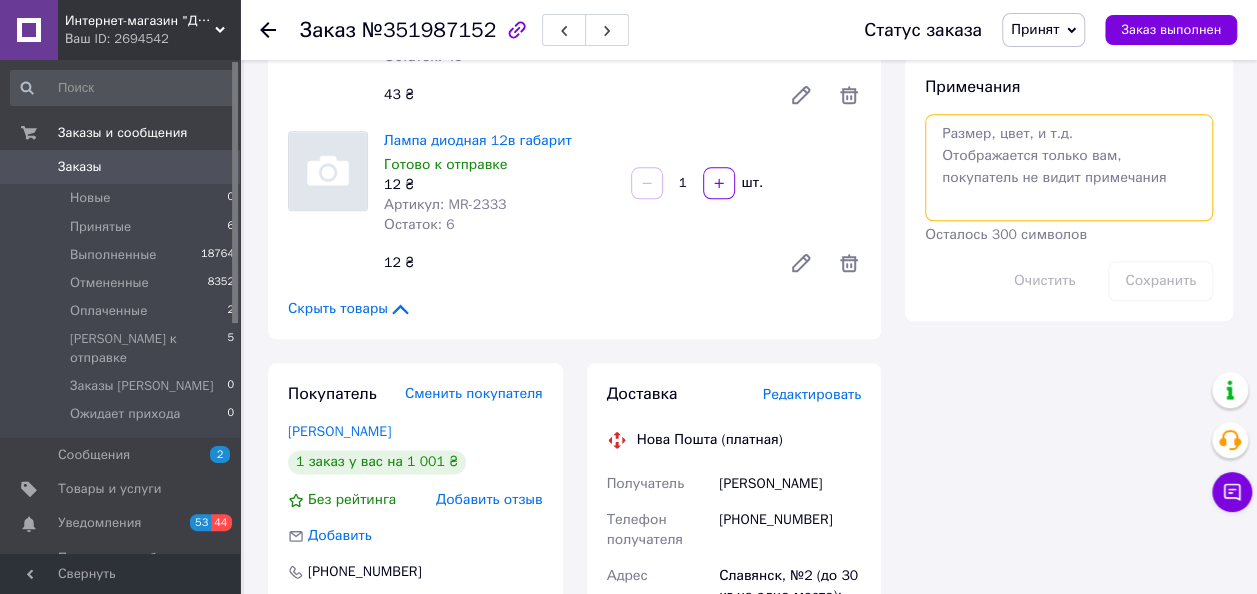 click at bounding box center (1069, 167) 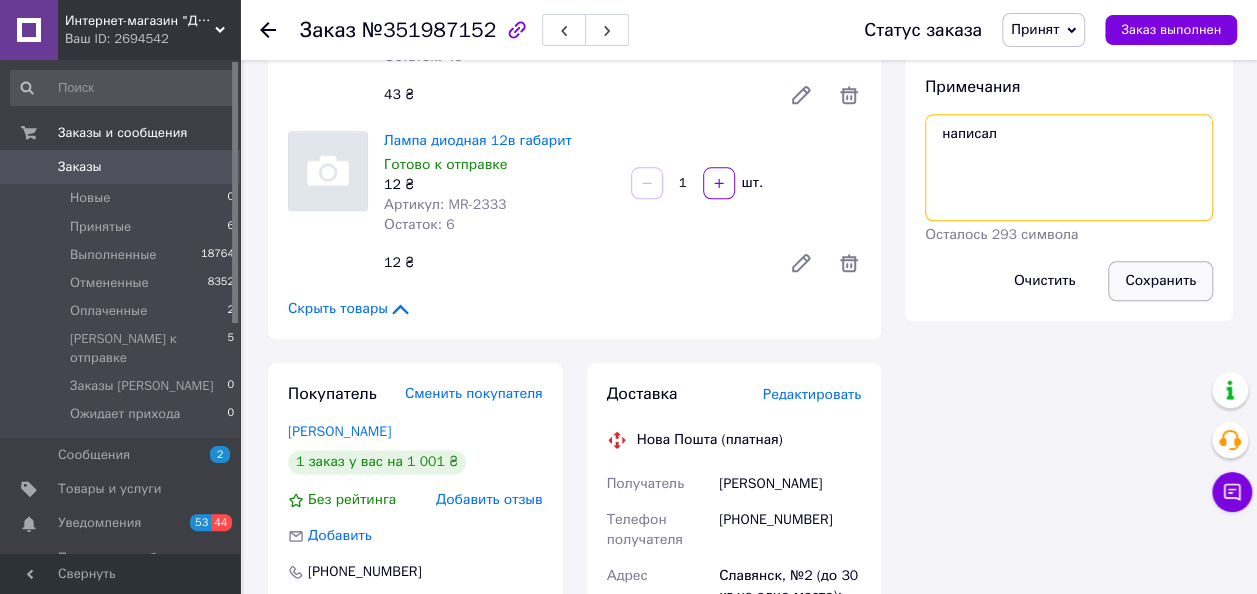 type on "написал" 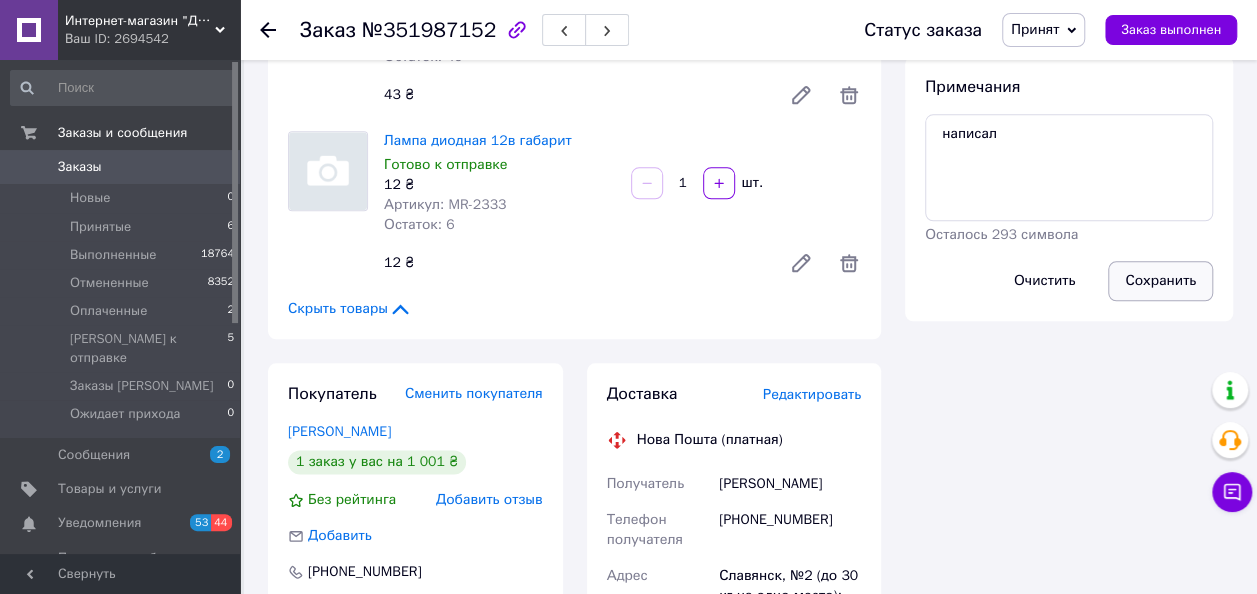click on "Сохранить" at bounding box center (1160, 281) 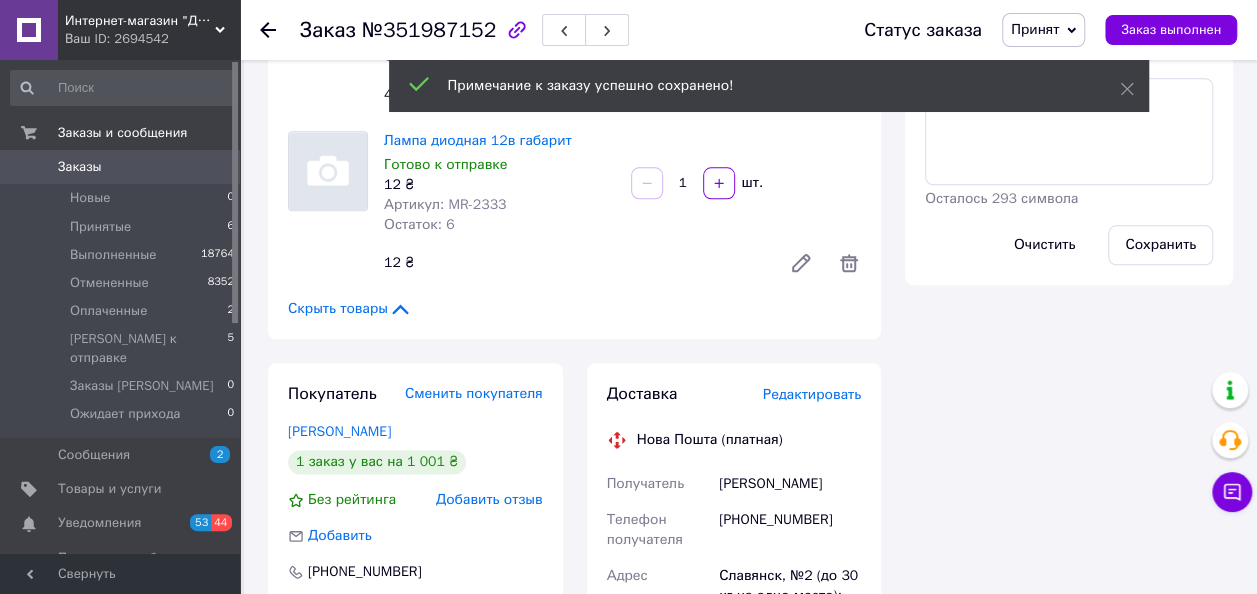 click 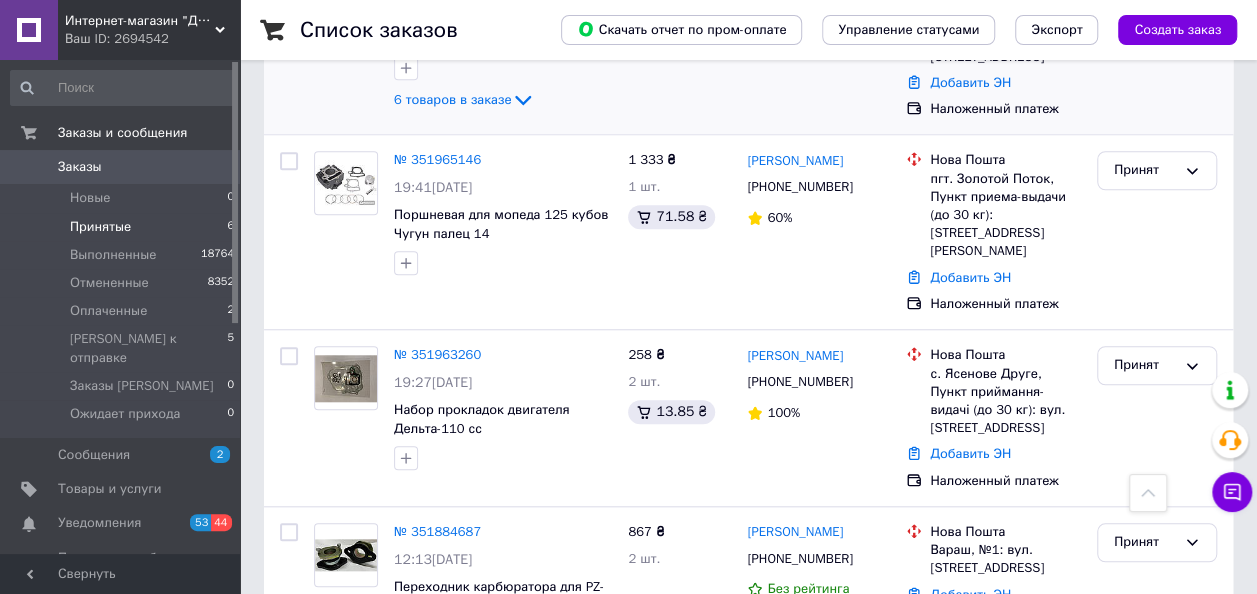 scroll, scrollTop: 760, scrollLeft: 0, axis: vertical 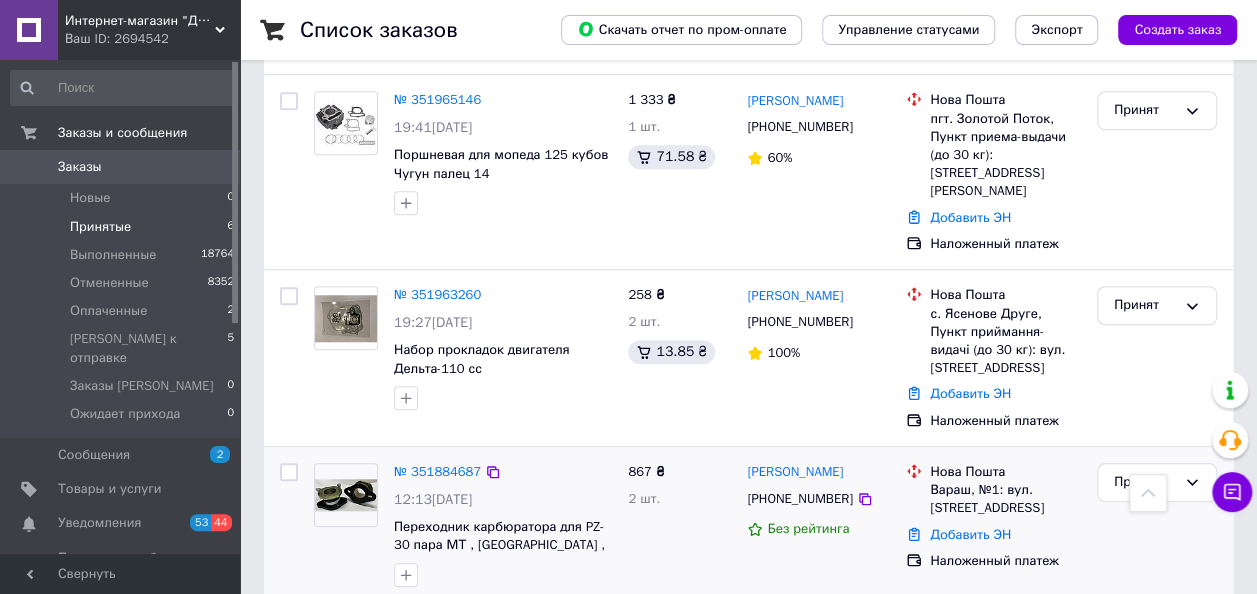 click 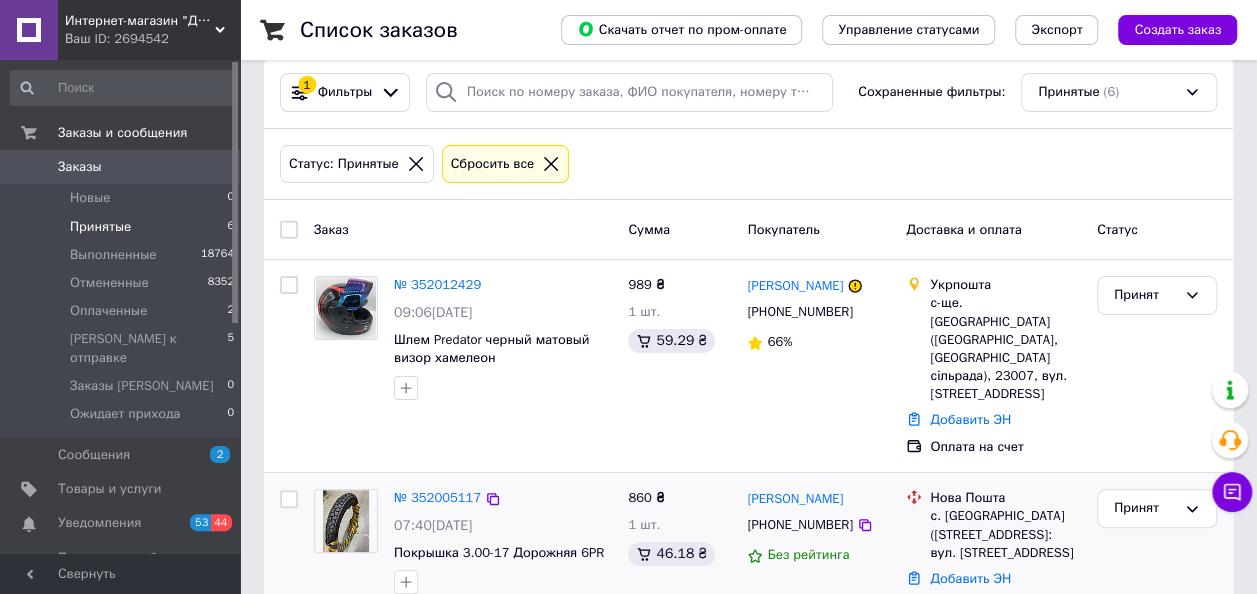 scroll, scrollTop: 21, scrollLeft: 0, axis: vertical 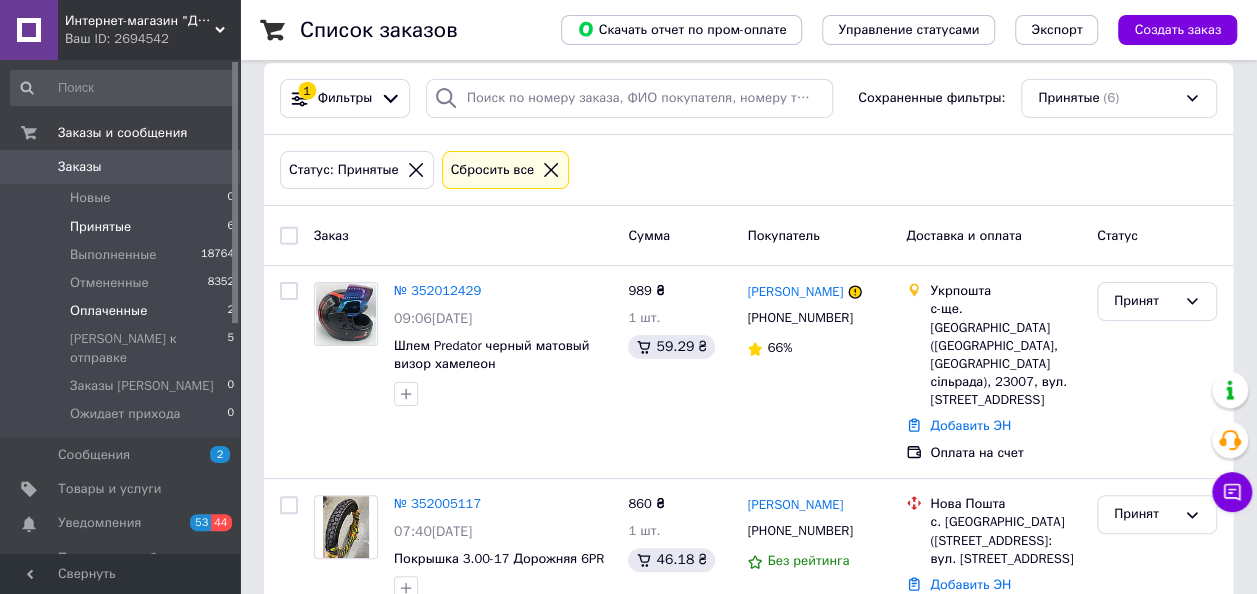 click on "Оплаченные" at bounding box center (108, 311) 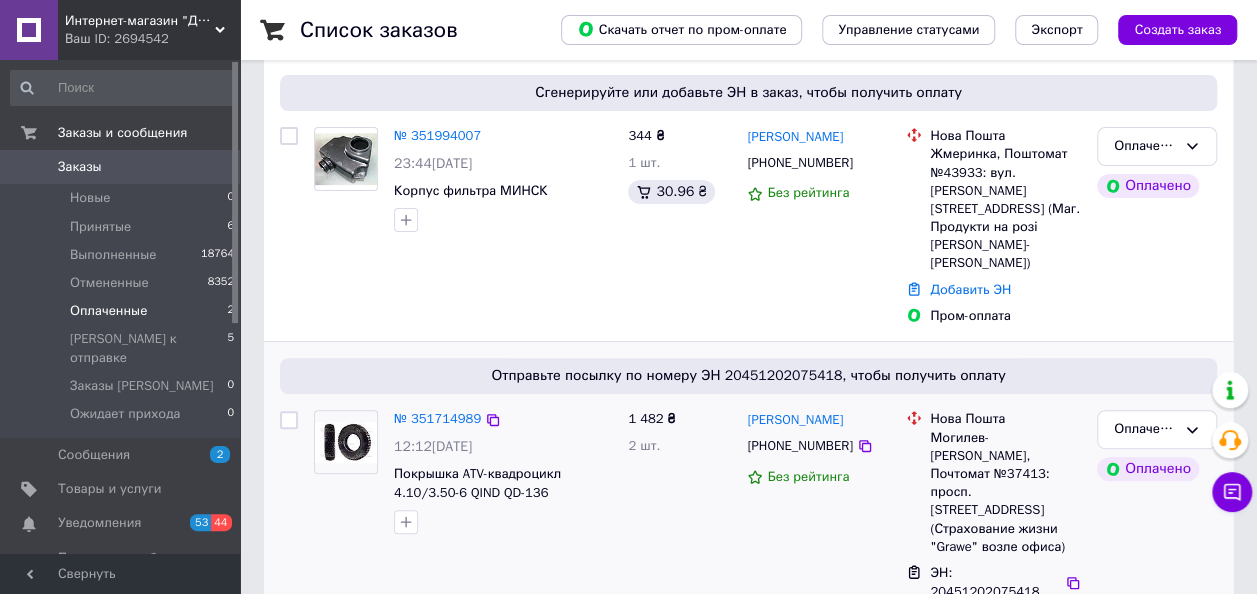 scroll, scrollTop: 254, scrollLeft: 0, axis: vertical 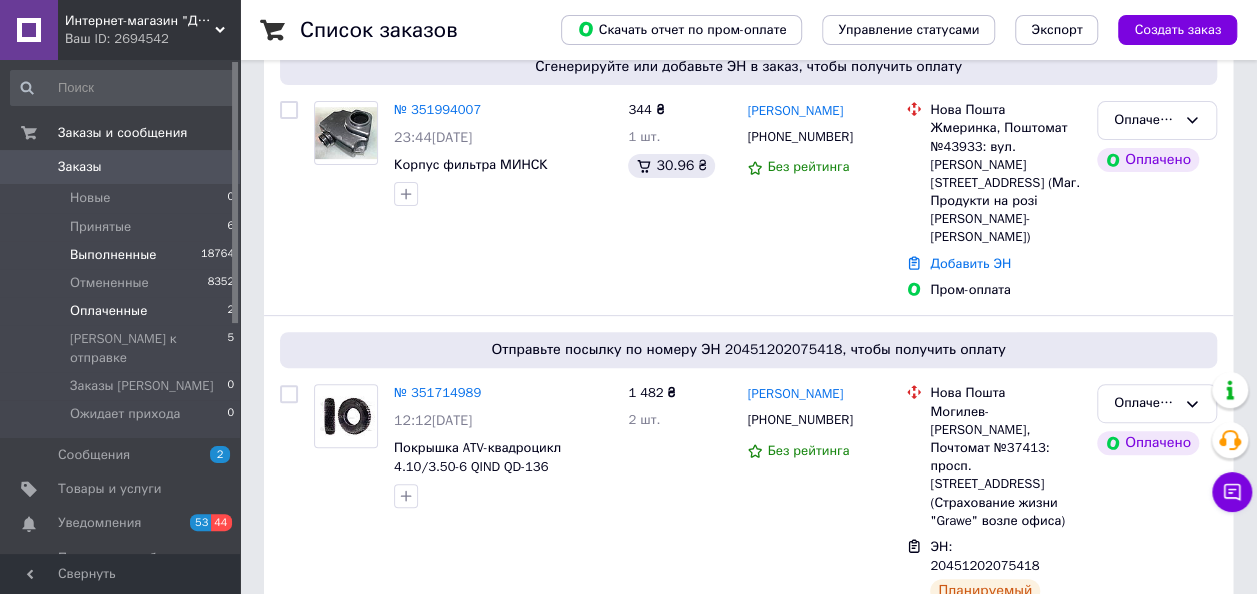 click on "Выполненные" at bounding box center [113, 255] 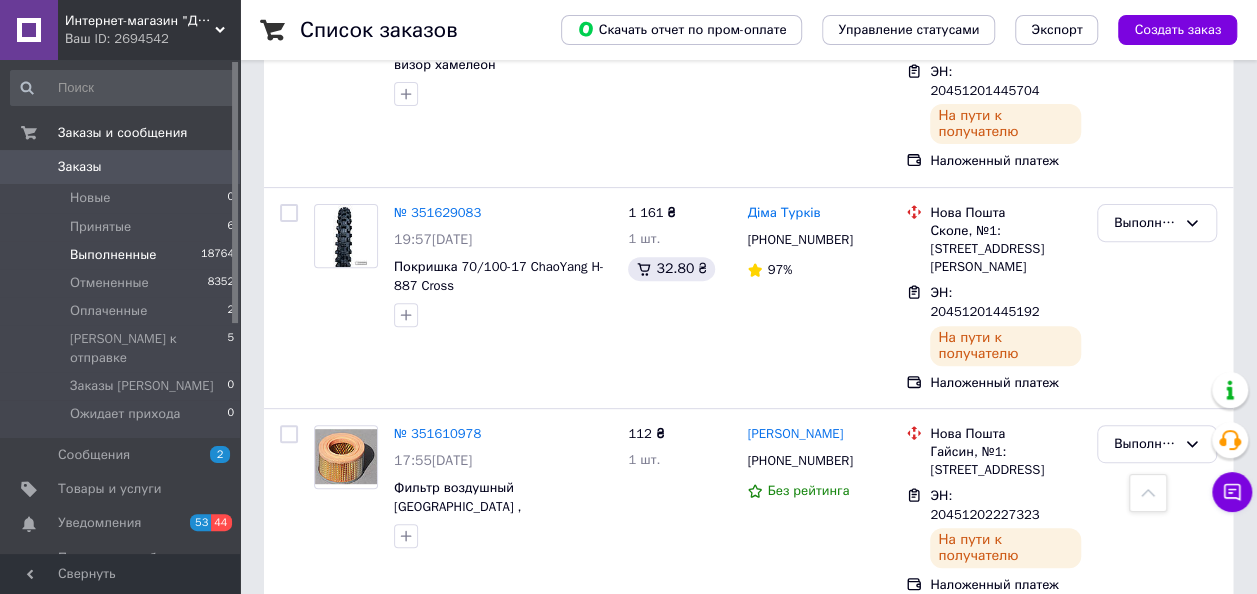 scroll, scrollTop: 4400, scrollLeft: 0, axis: vertical 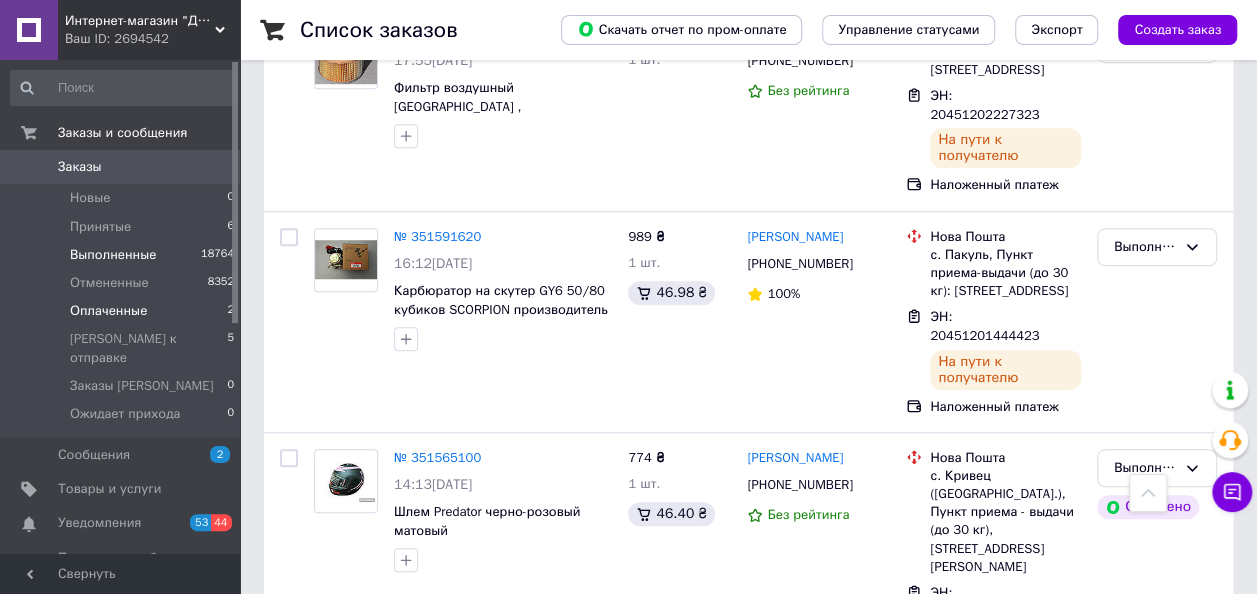 click on "Оплаченные" at bounding box center [108, 311] 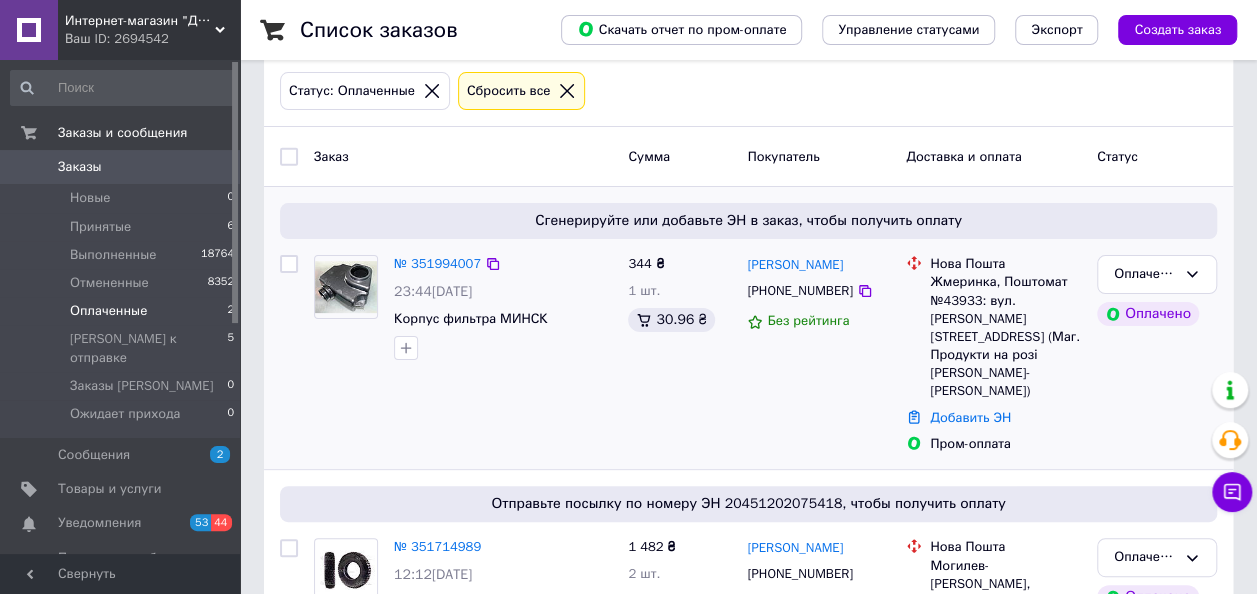 scroll, scrollTop: 254, scrollLeft: 0, axis: vertical 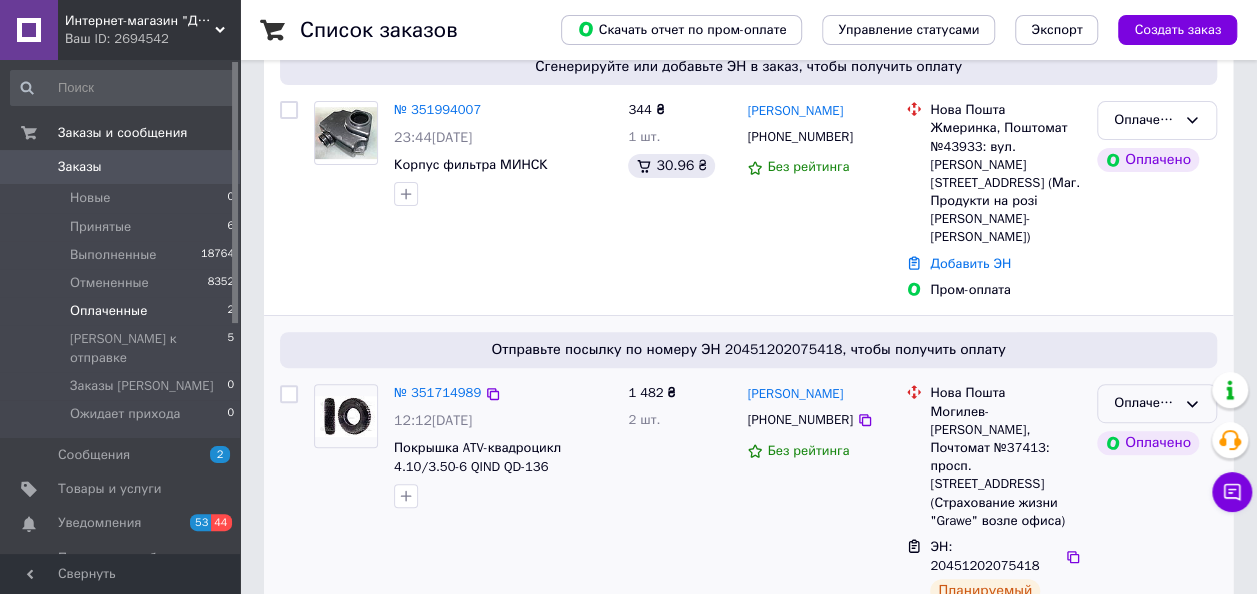click 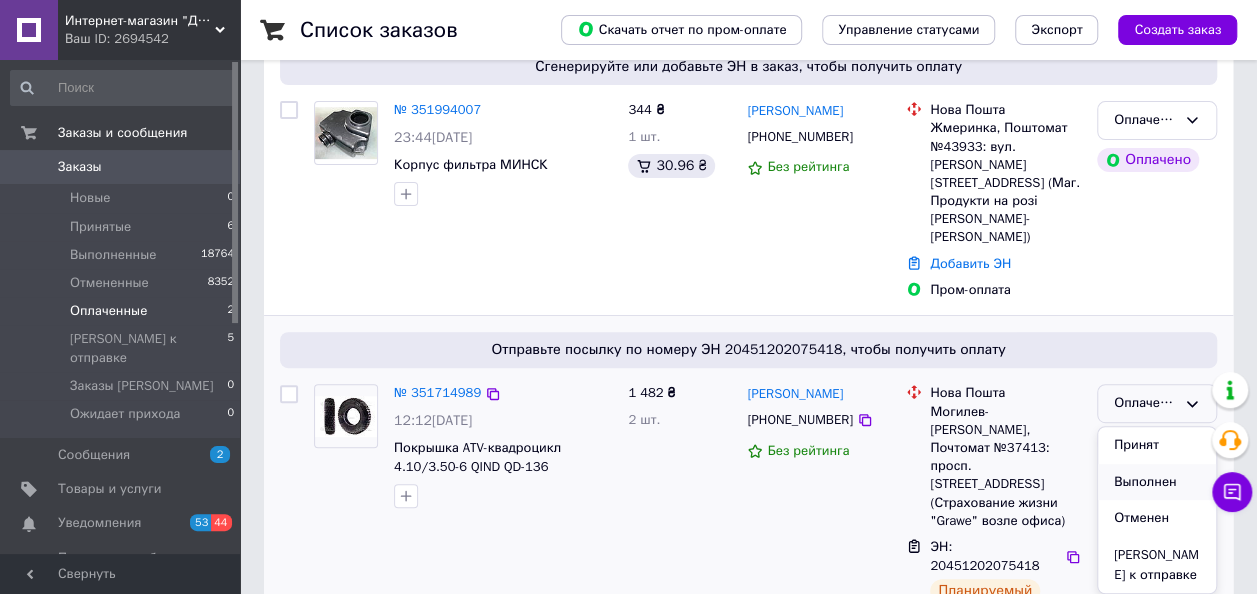 click on "Выполнен" at bounding box center [1157, 482] 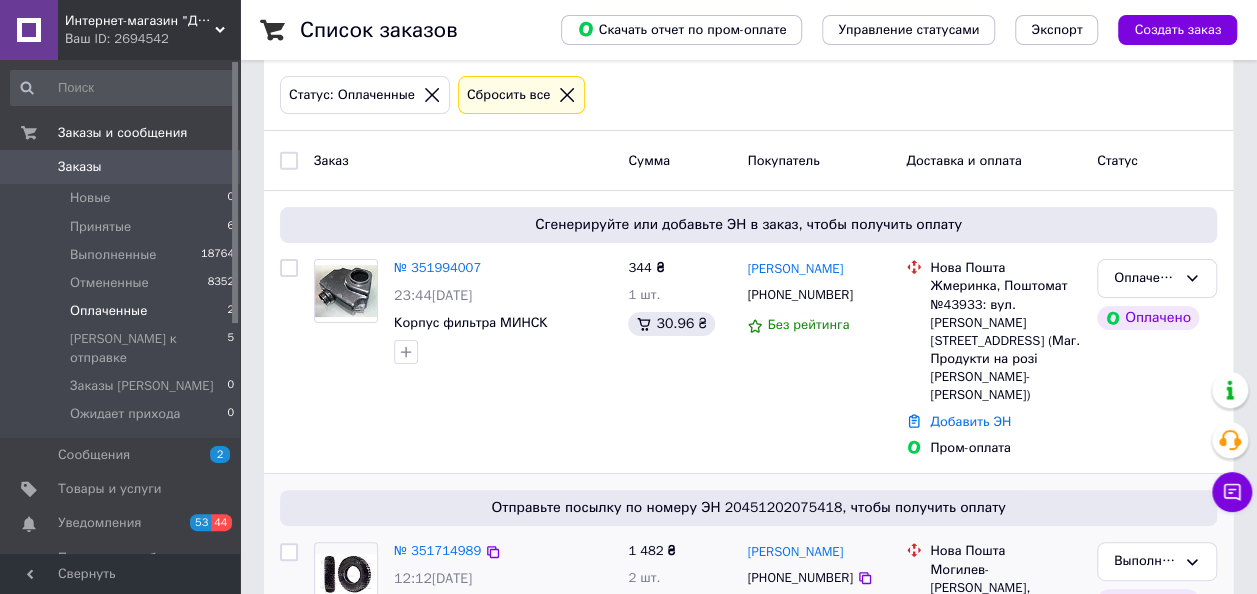 scroll, scrollTop: 54, scrollLeft: 0, axis: vertical 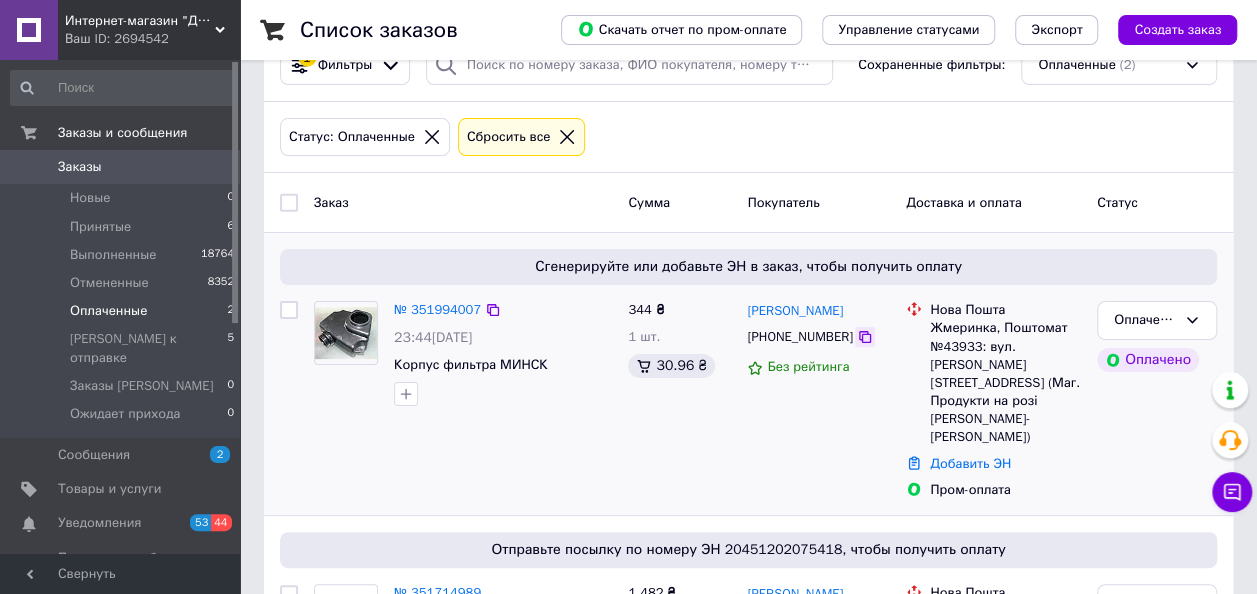 click 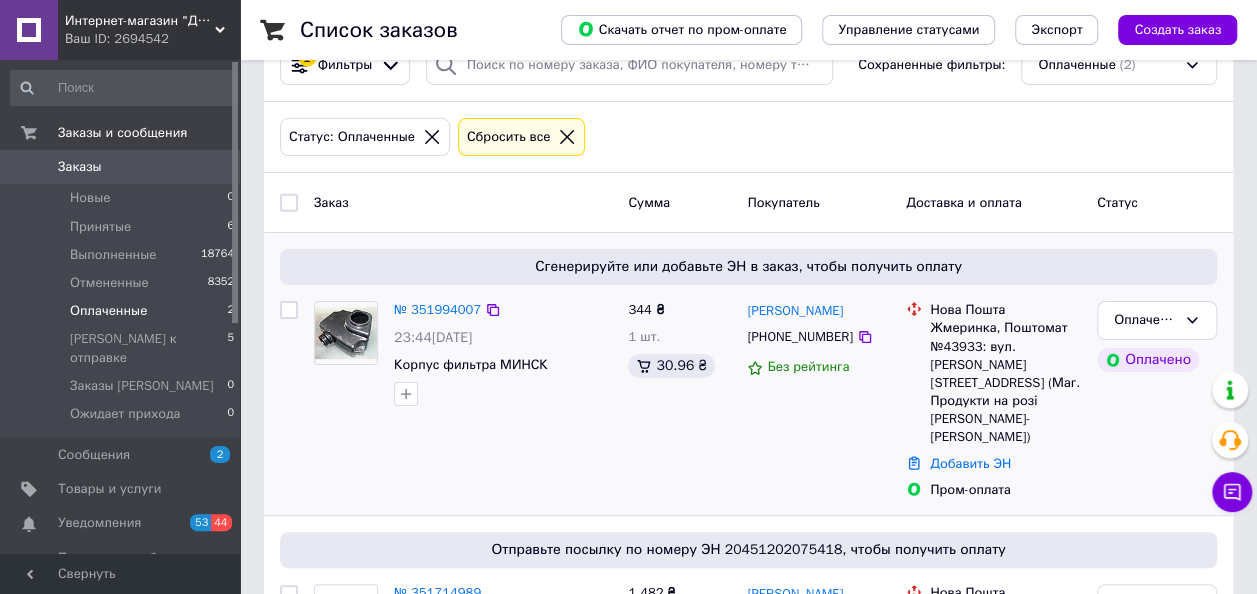 scroll, scrollTop: 0, scrollLeft: 0, axis: both 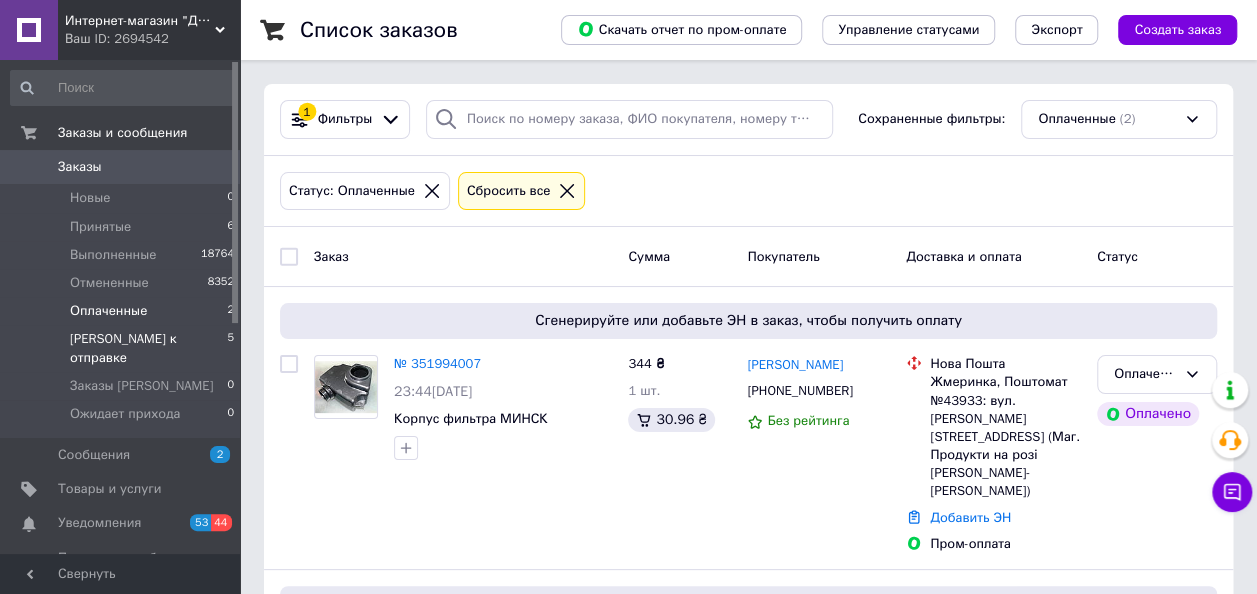 click on "[PERSON_NAME] к отправке" at bounding box center [148, 348] 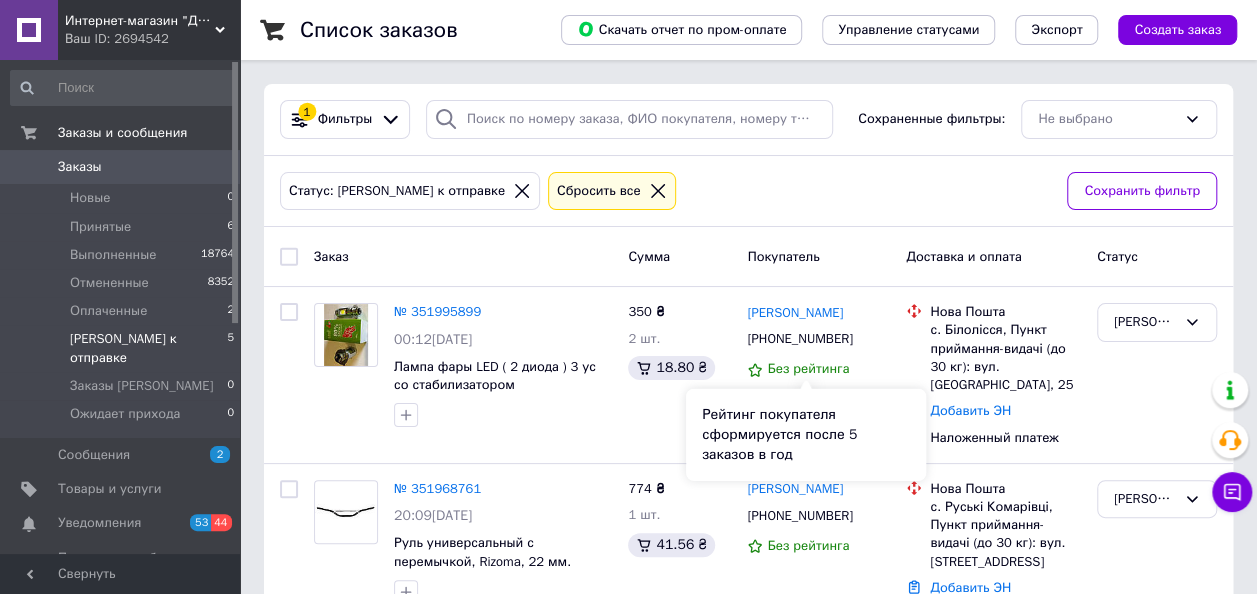 scroll, scrollTop: 100, scrollLeft: 0, axis: vertical 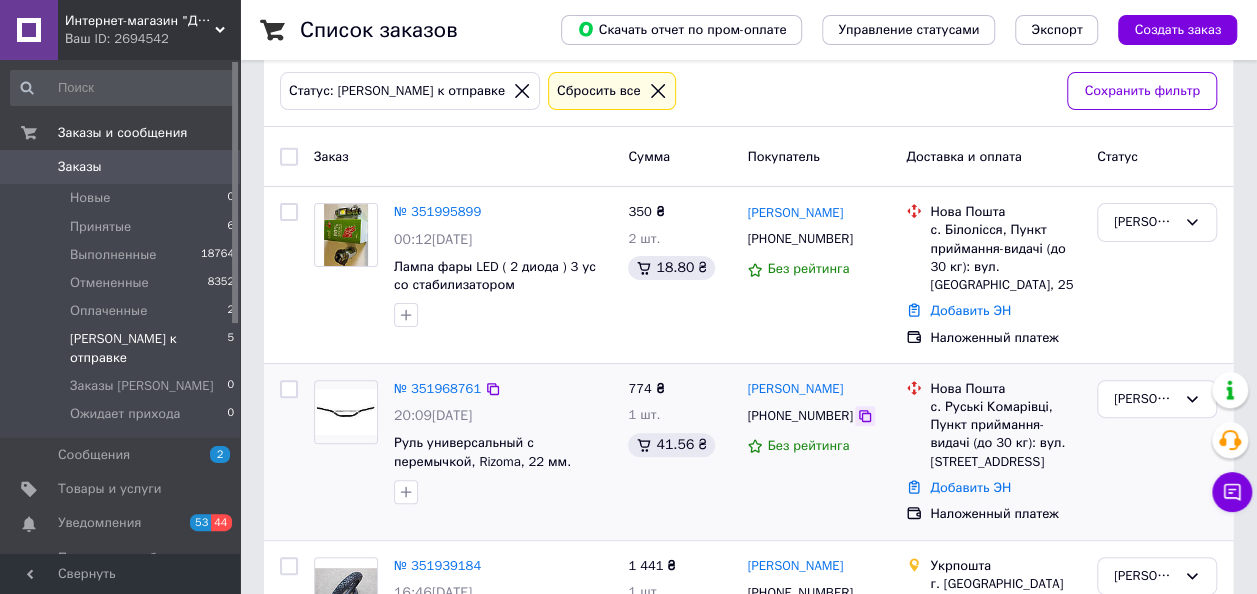 click 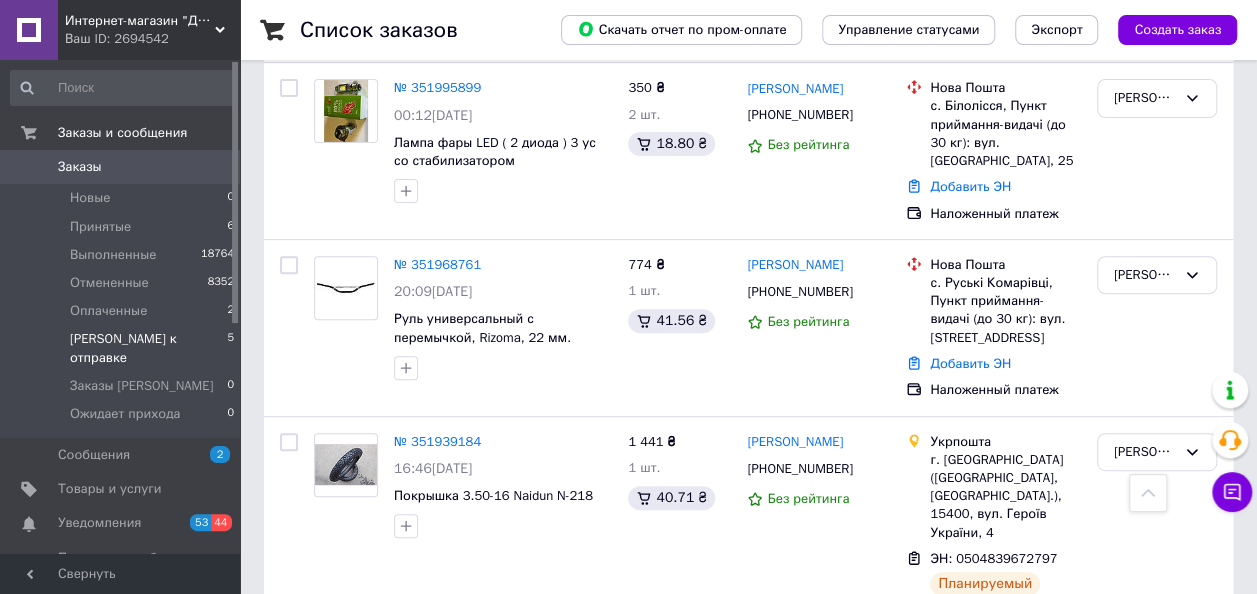 scroll, scrollTop: 199, scrollLeft: 0, axis: vertical 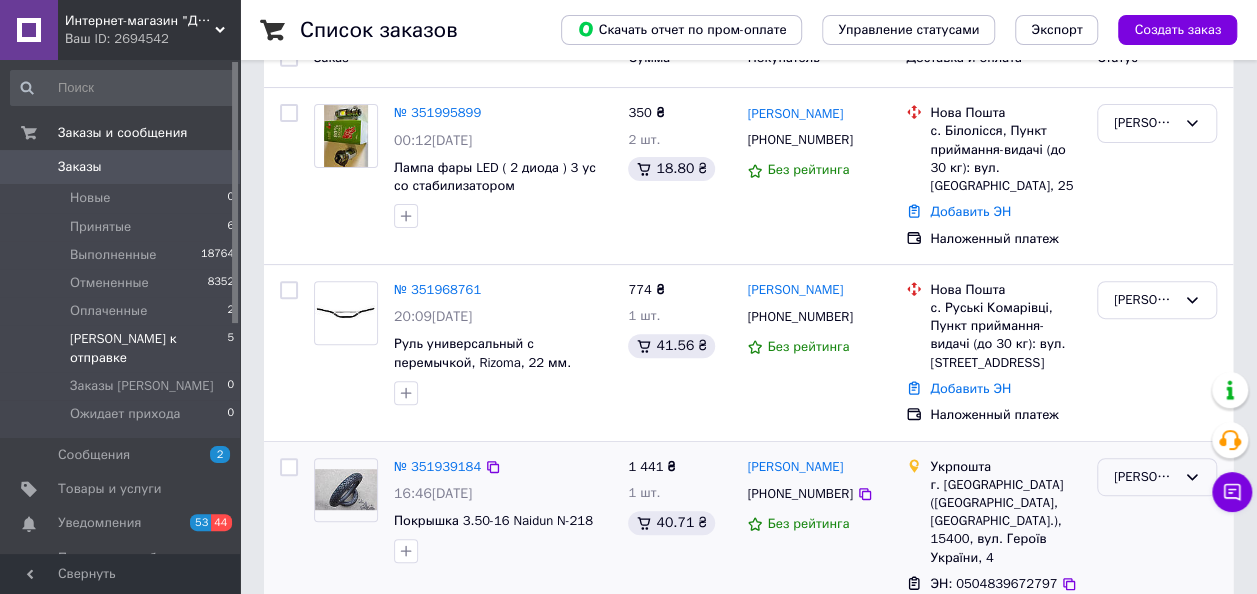 click on "[PERSON_NAME] к отправке" at bounding box center (1145, 477) 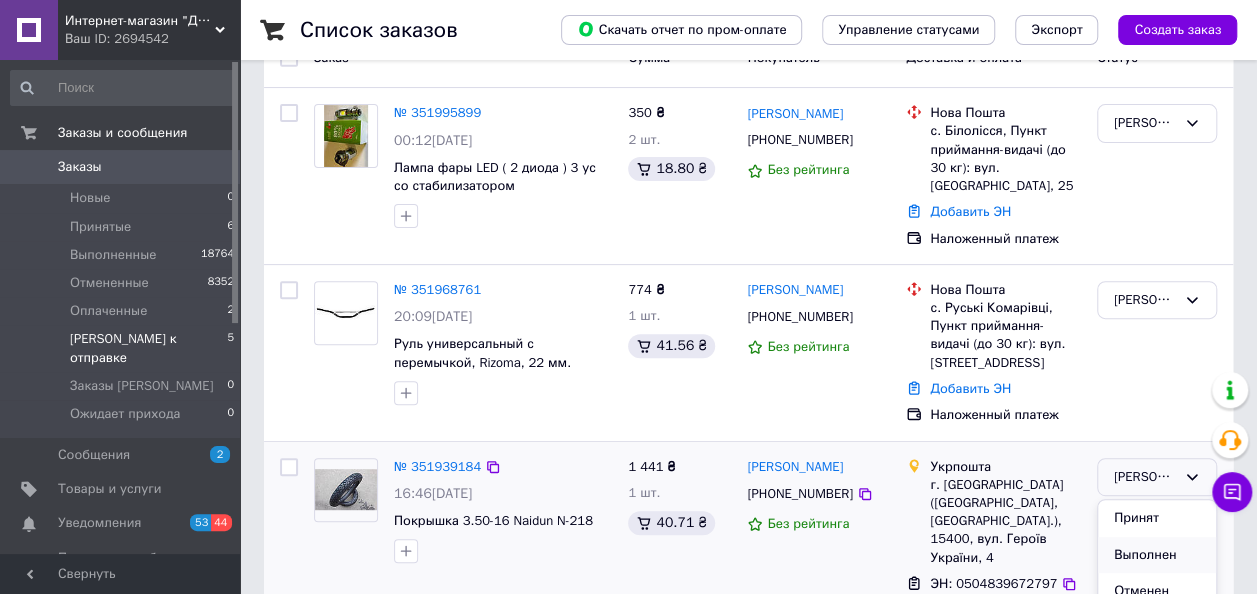 click on "Выполнен" at bounding box center (1157, 555) 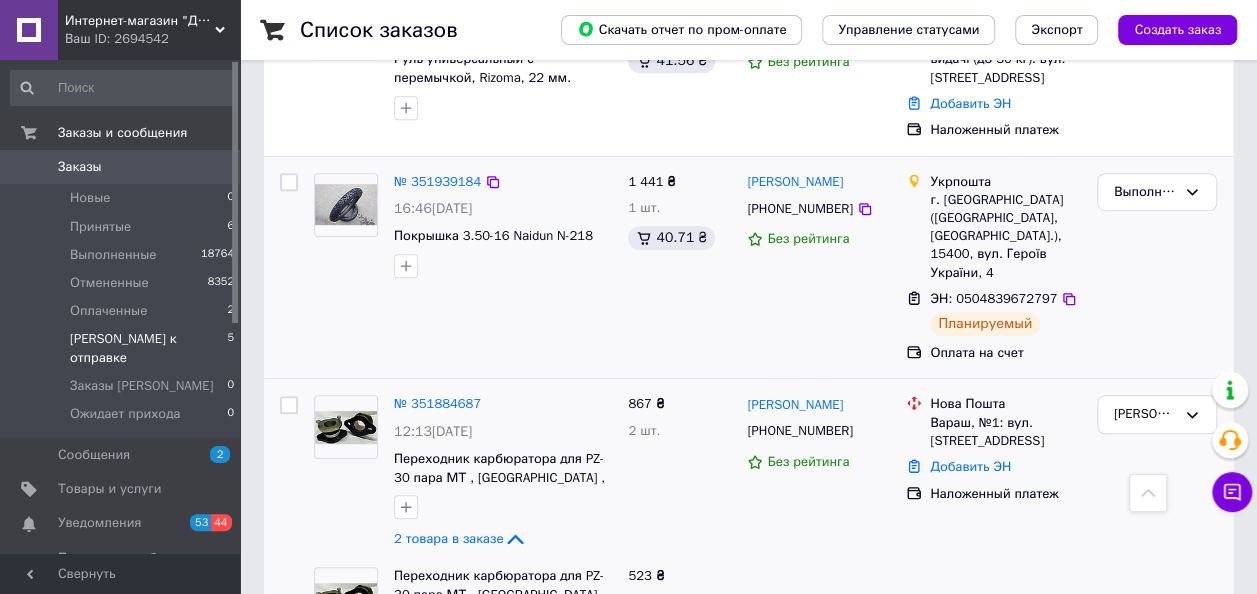 scroll, scrollTop: 599, scrollLeft: 0, axis: vertical 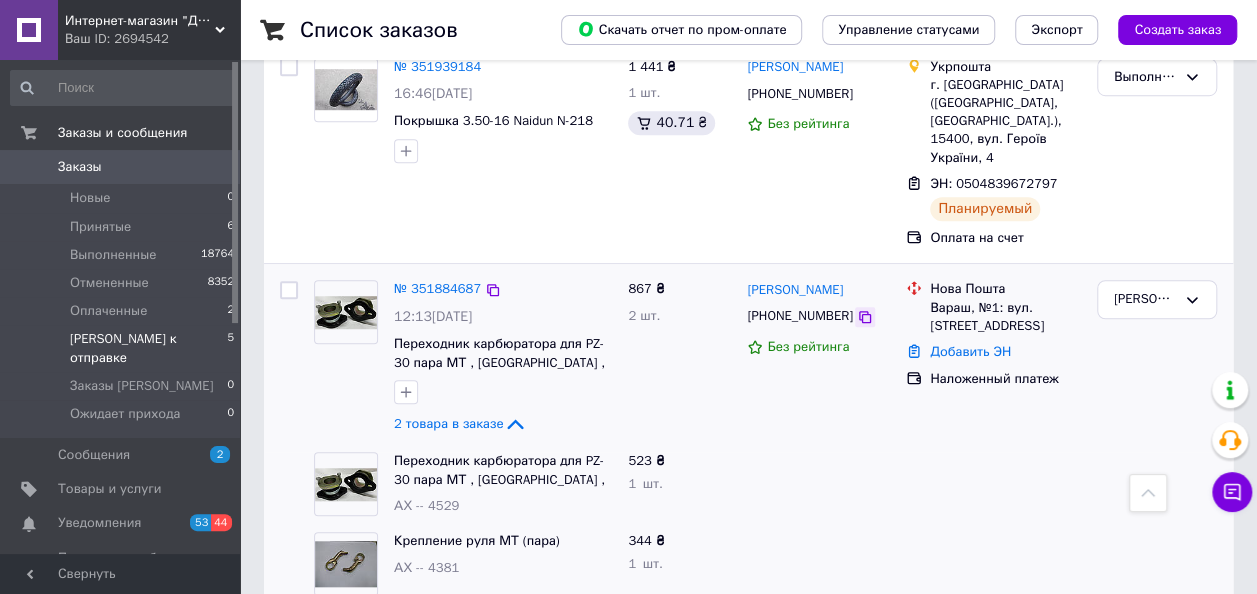 click 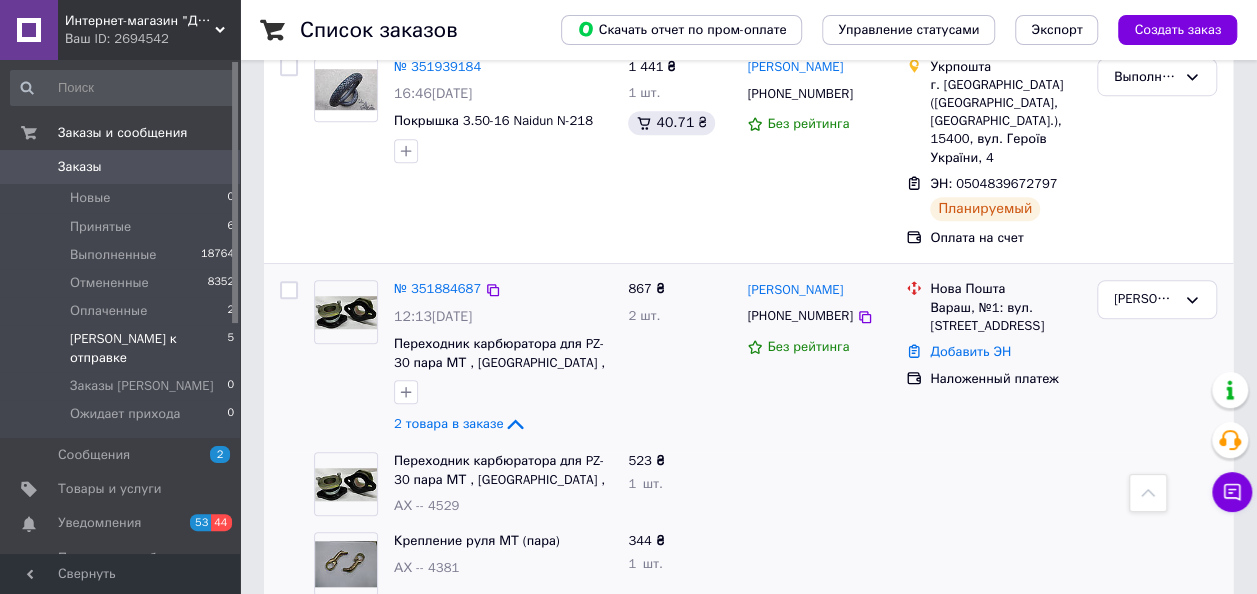 click on "№ 351884687" at bounding box center (437, 289) 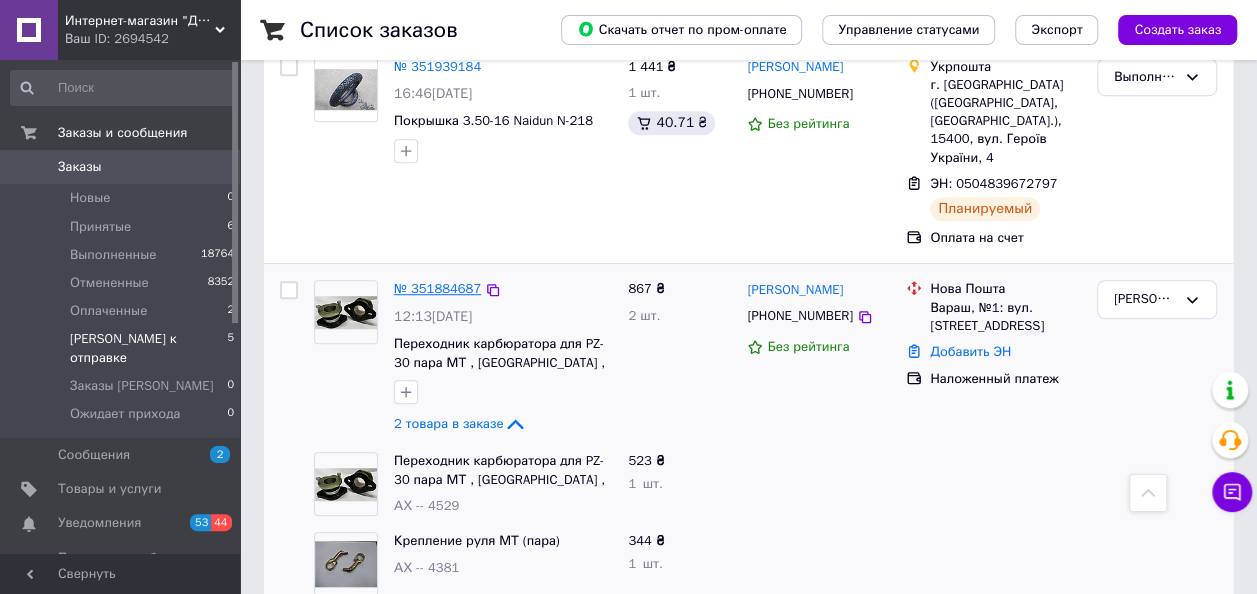 click on "№ 351884687" at bounding box center [437, 288] 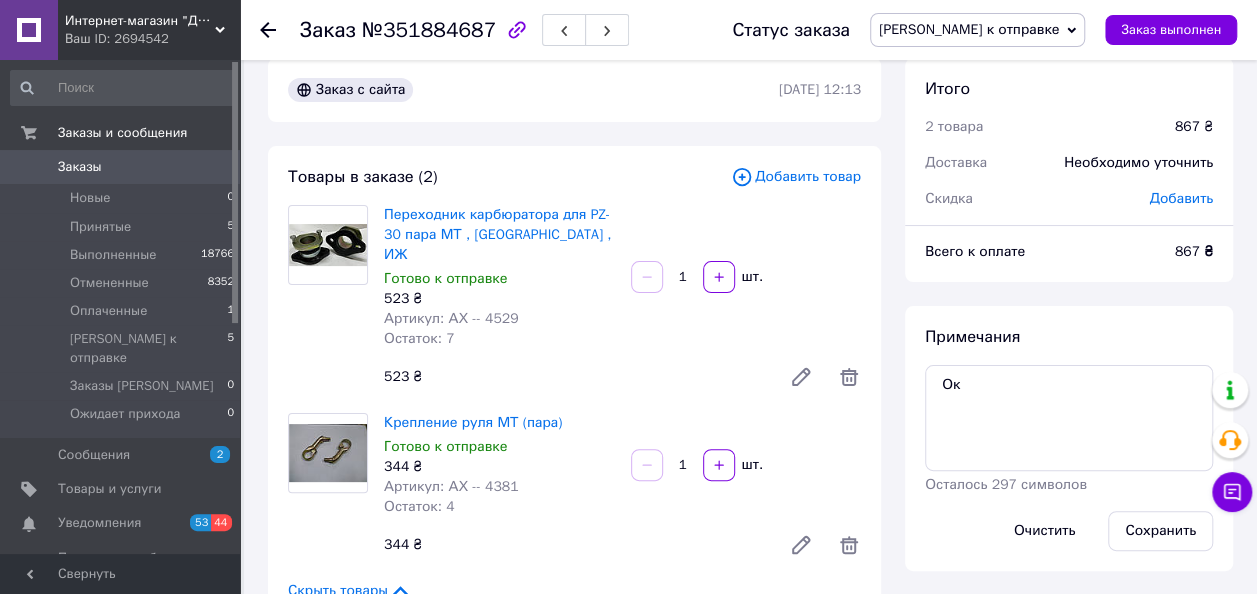 scroll, scrollTop: 0, scrollLeft: 0, axis: both 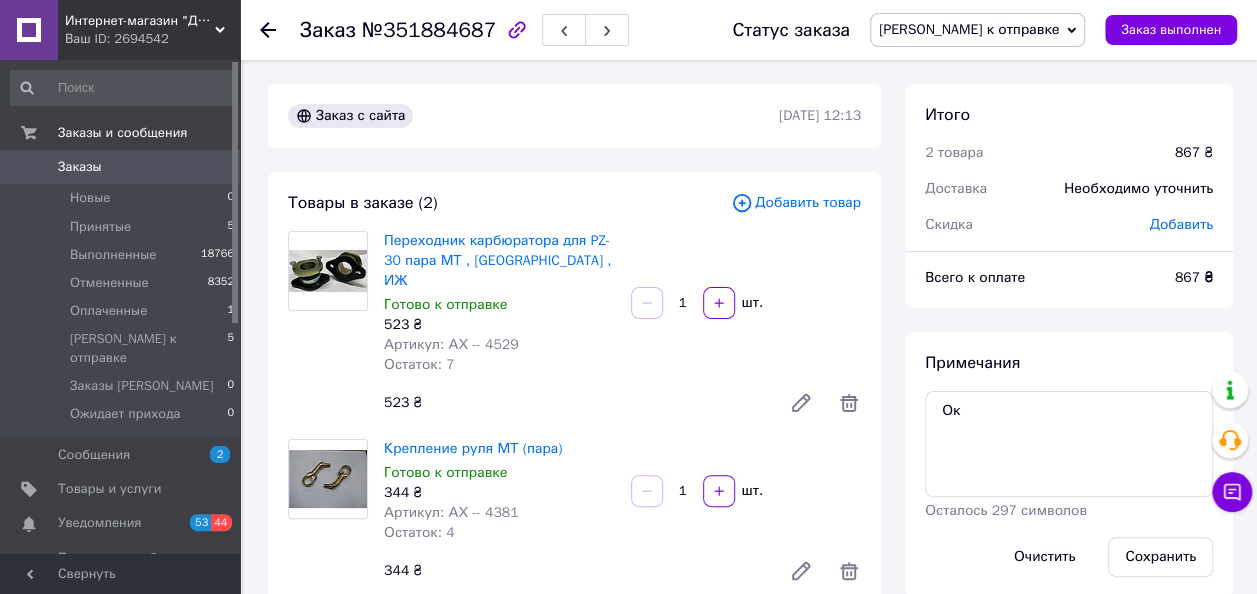 click 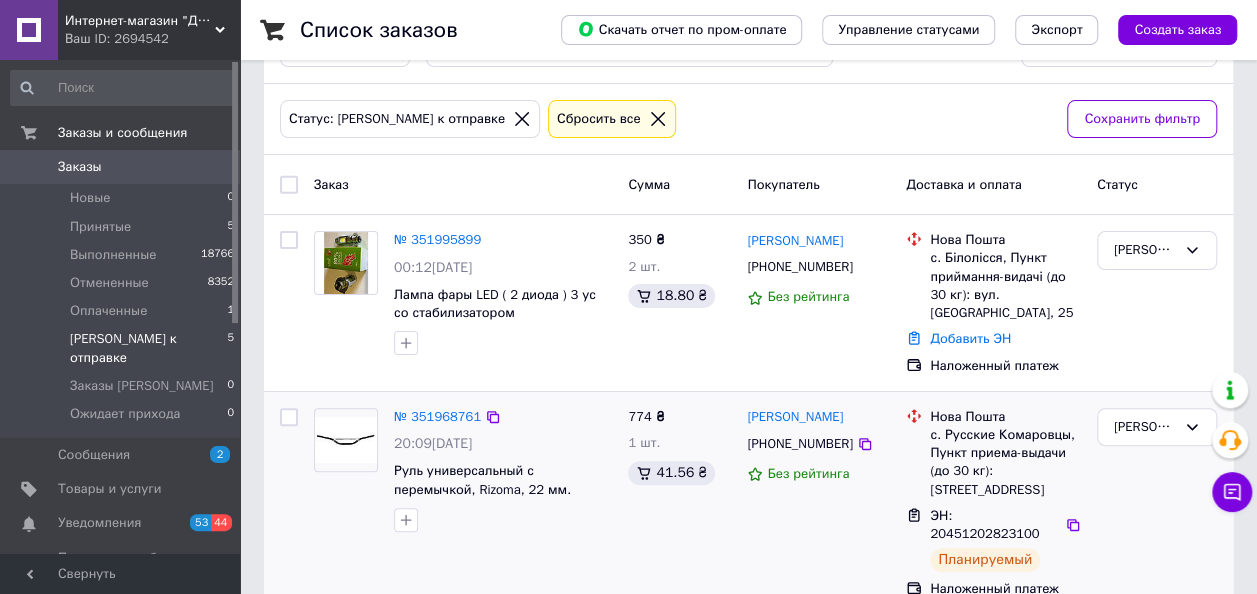 scroll, scrollTop: 56, scrollLeft: 0, axis: vertical 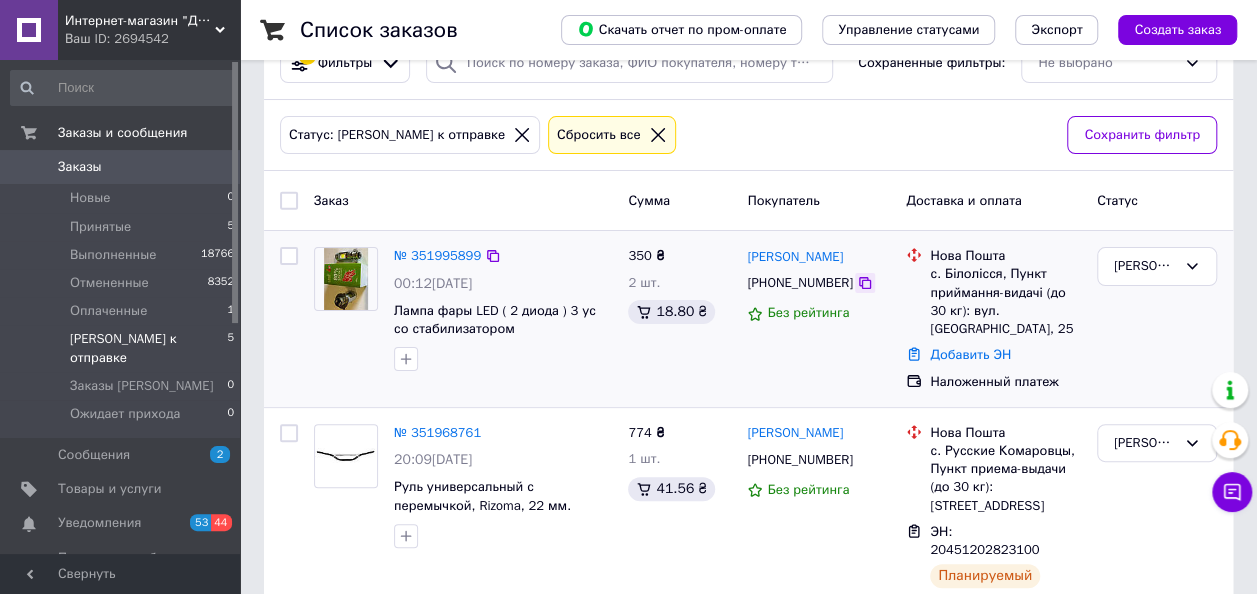 click 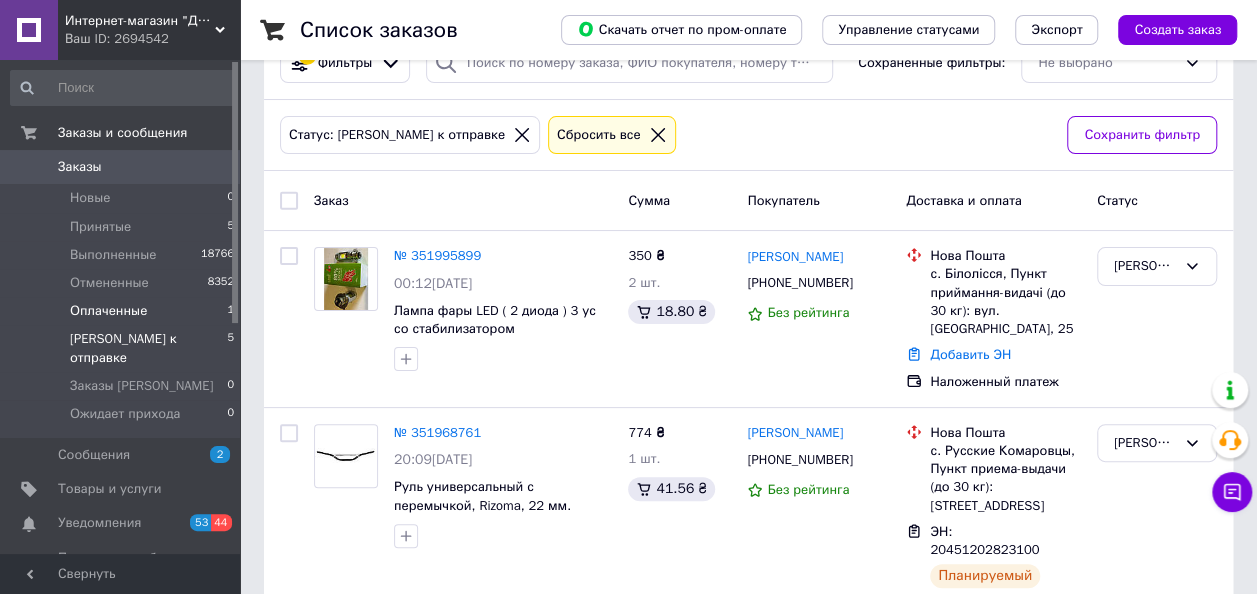 click on "Оплаченные" at bounding box center [108, 311] 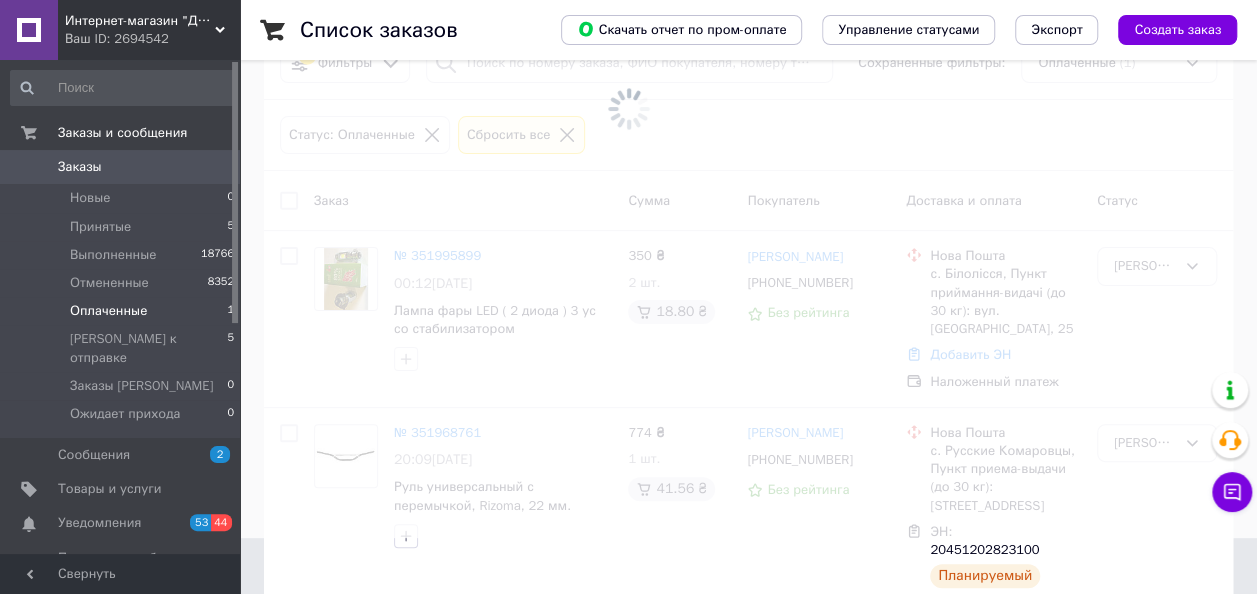 scroll, scrollTop: 0, scrollLeft: 0, axis: both 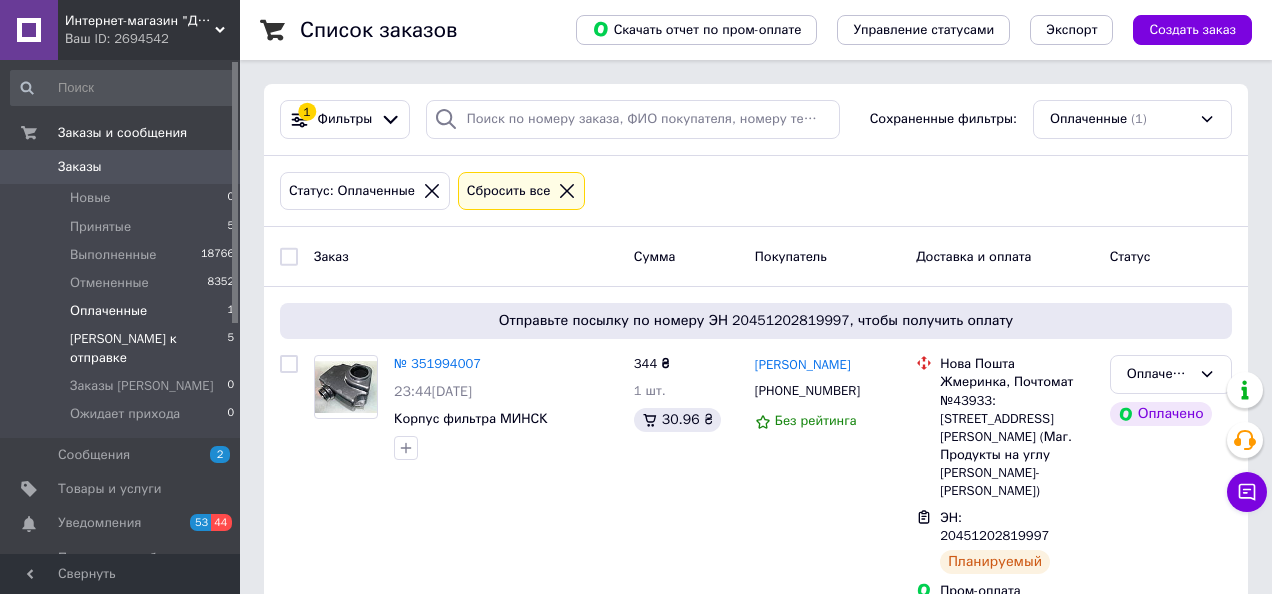 click on "[PERSON_NAME] к отправке" at bounding box center (148, 348) 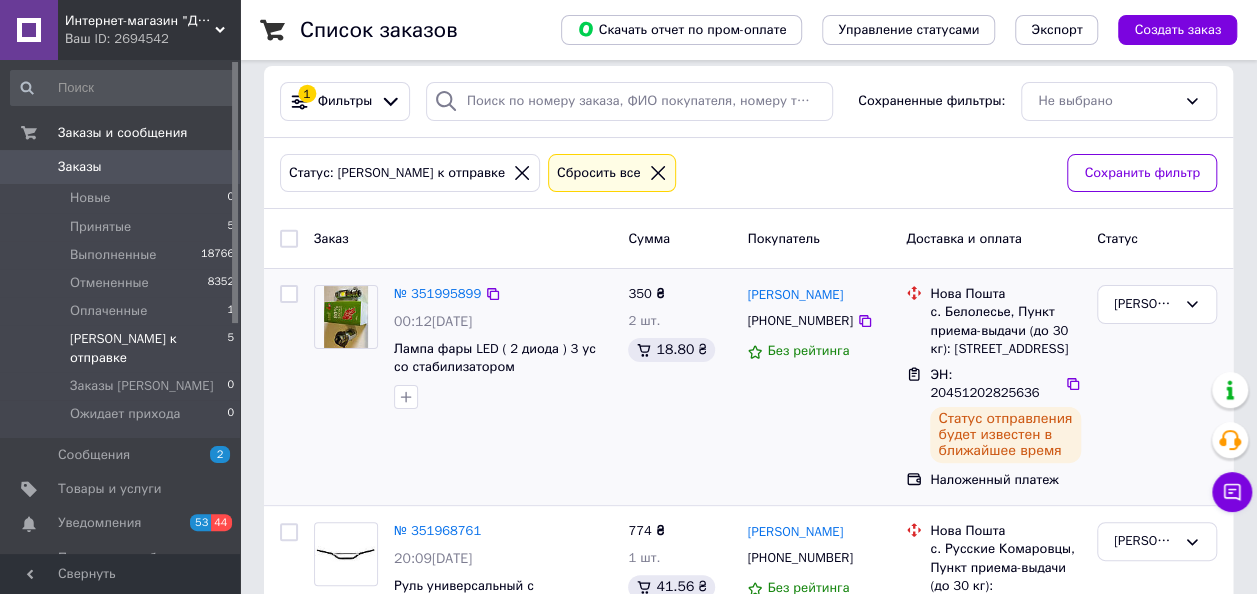 scroll, scrollTop: 0, scrollLeft: 0, axis: both 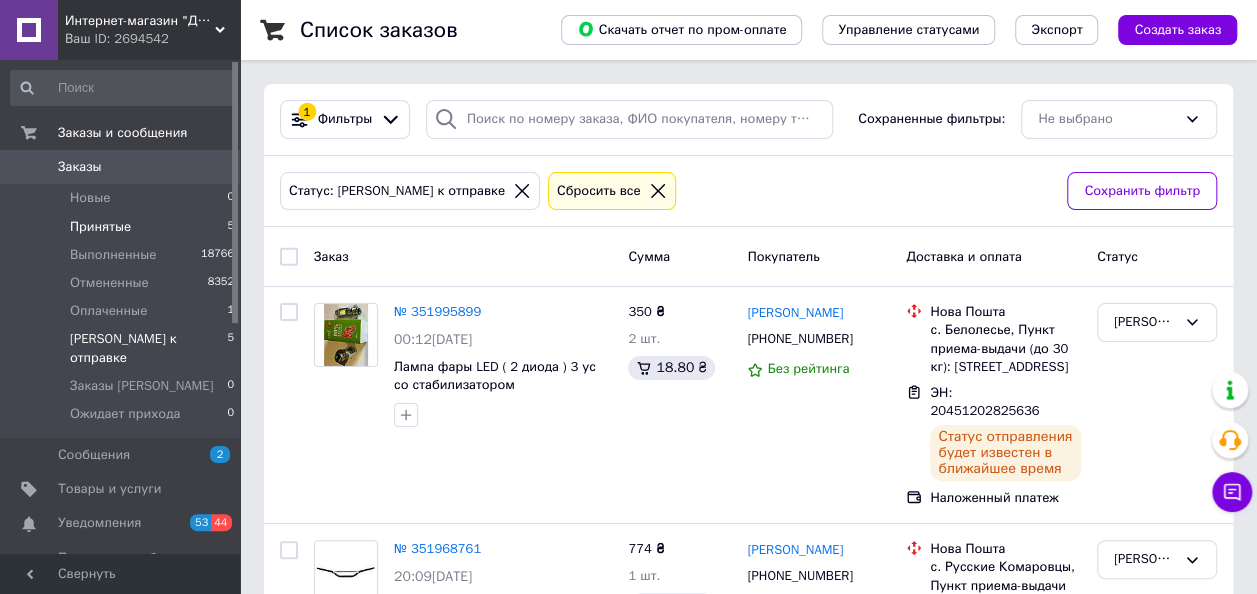click on "Принятые" at bounding box center (100, 227) 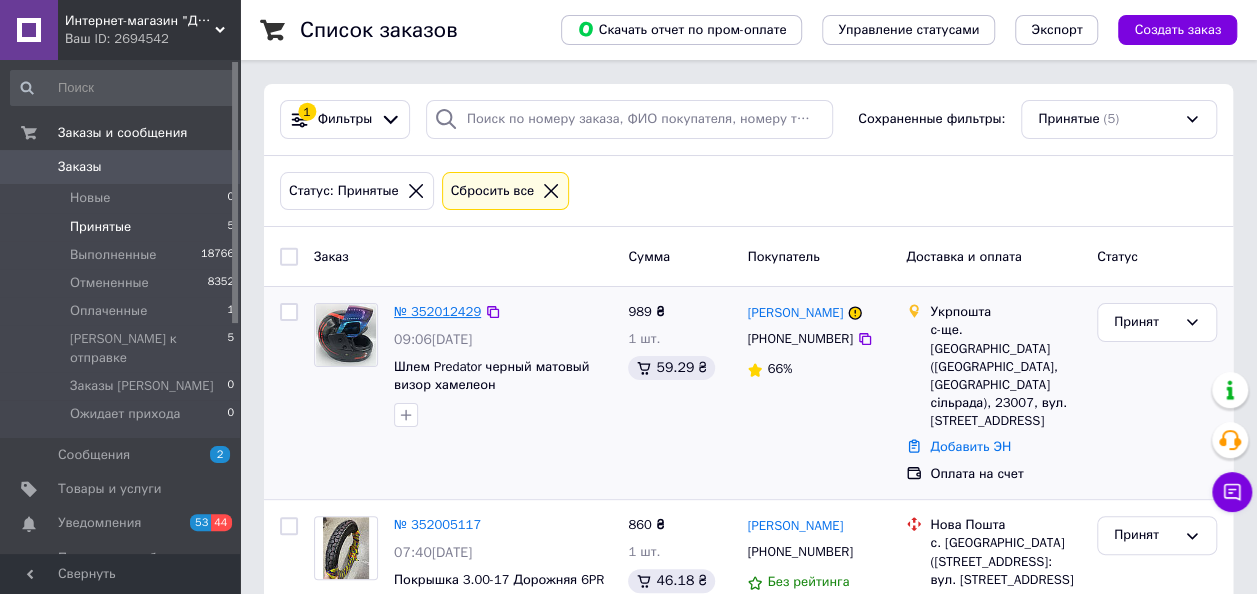 click on "№ 352012429" at bounding box center (437, 311) 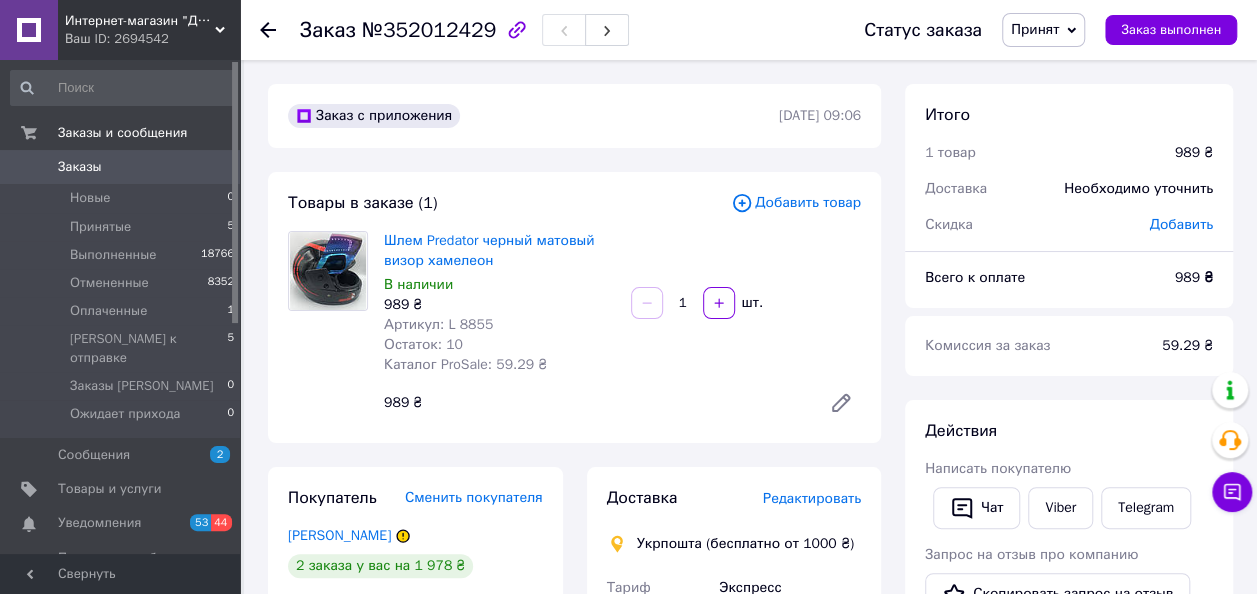 scroll, scrollTop: 200, scrollLeft: 0, axis: vertical 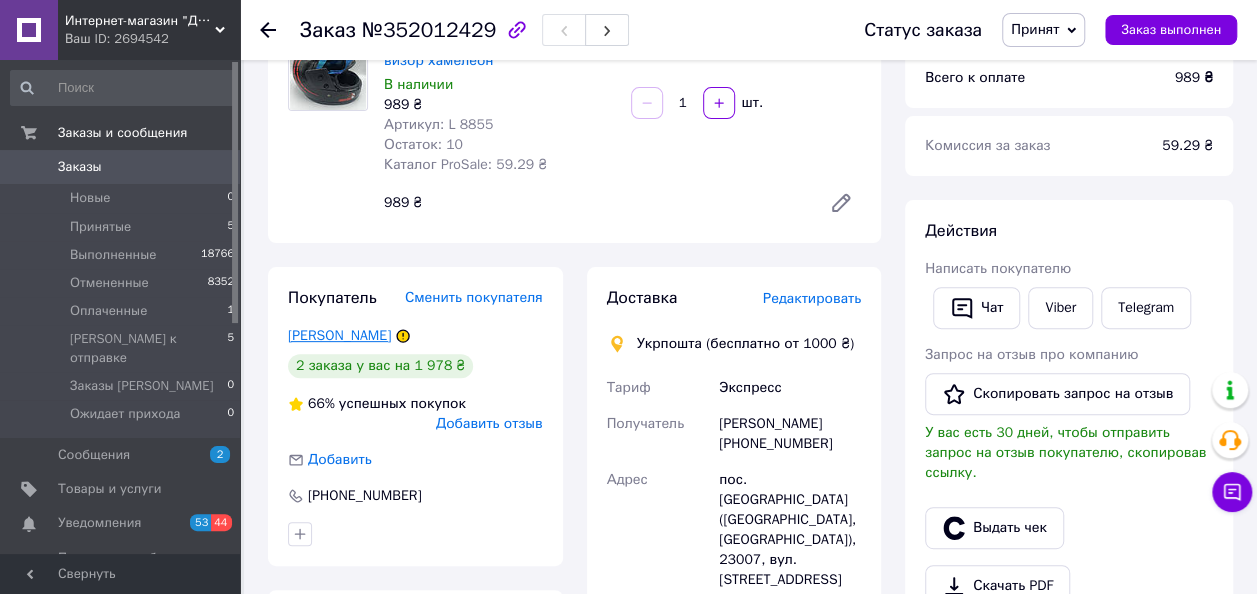 click on "Поклітару Олег" at bounding box center (339, 335) 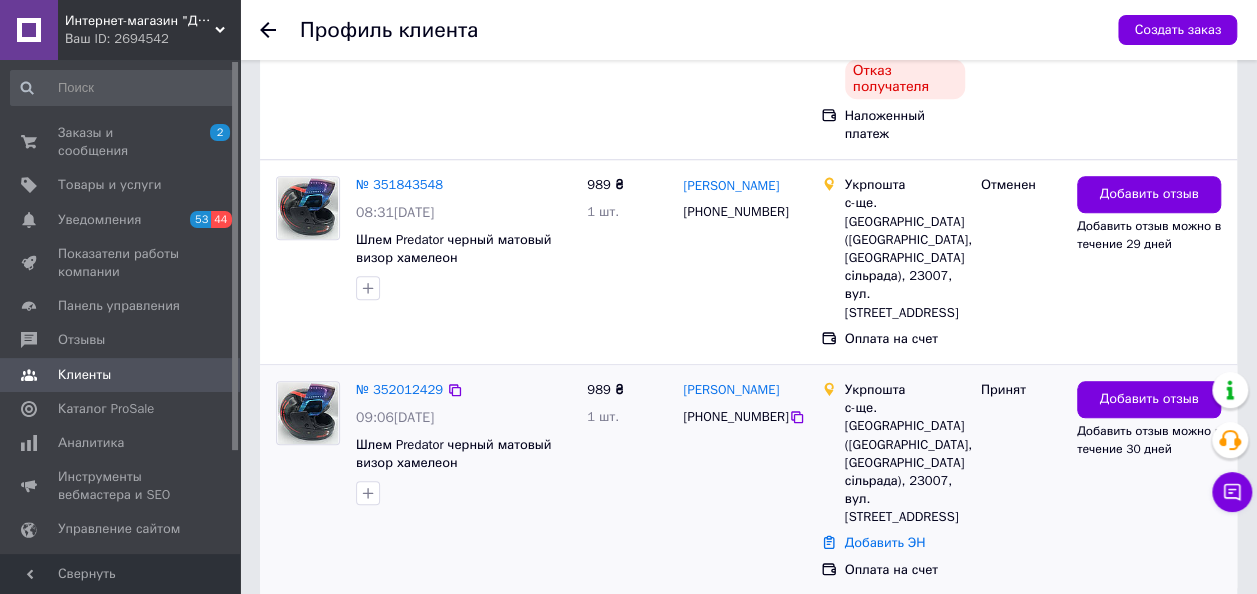 scroll, scrollTop: 823, scrollLeft: 0, axis: vertical 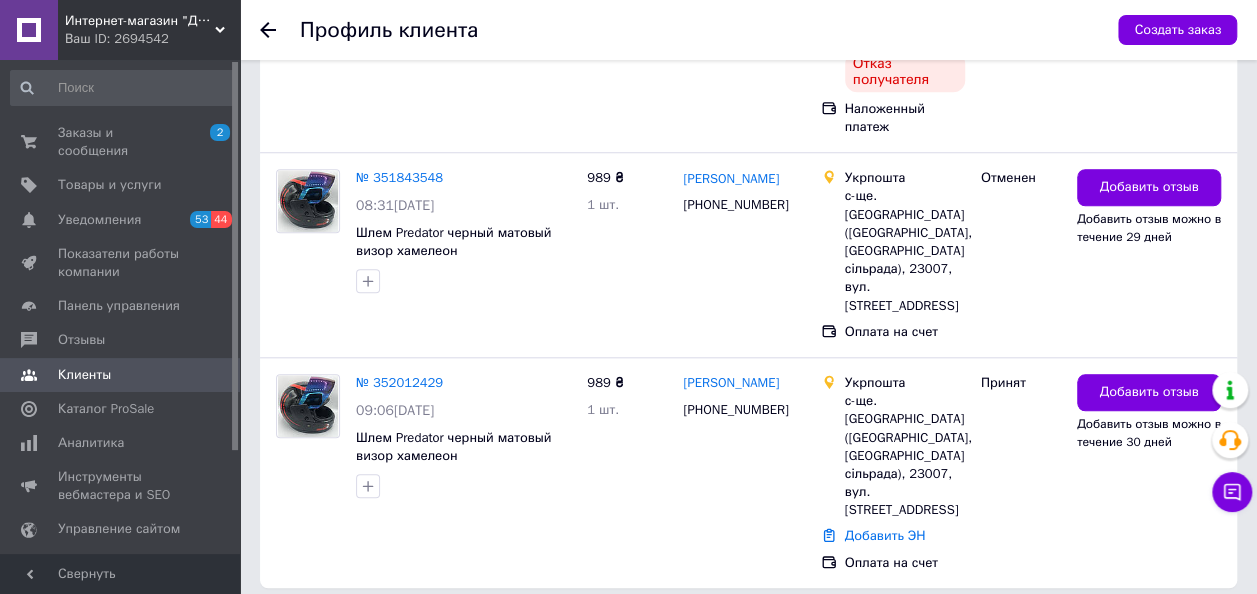 click 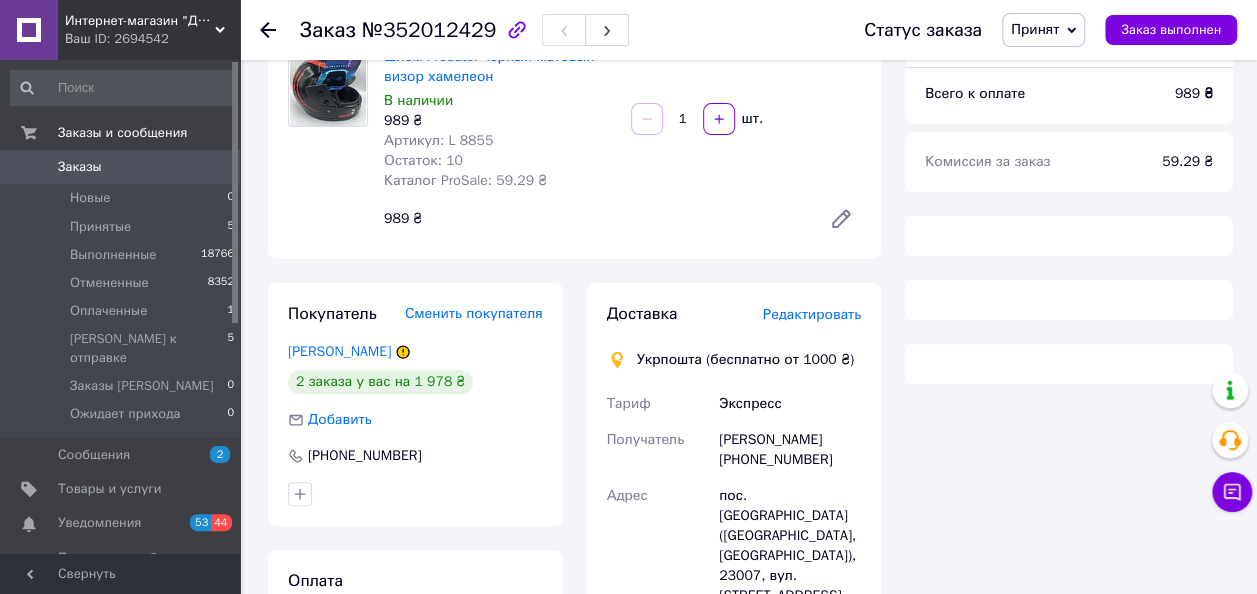 scroll, scrollTop: 0, scrollLeft: 0, axis: both 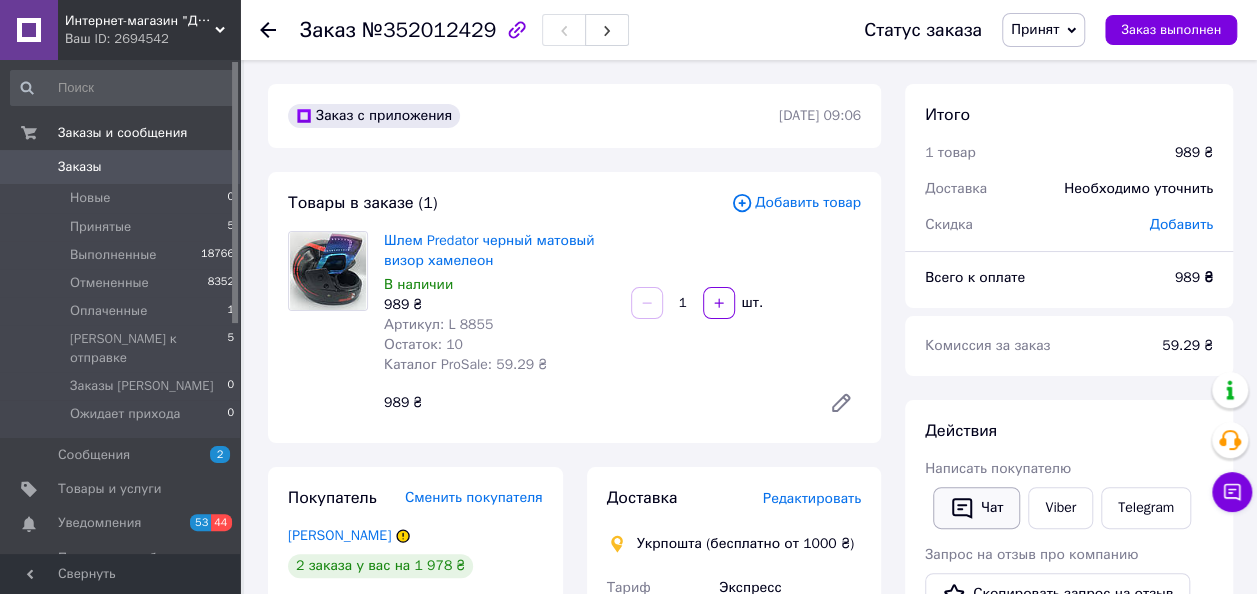click on "Чат" at bounding box center [976, 508] 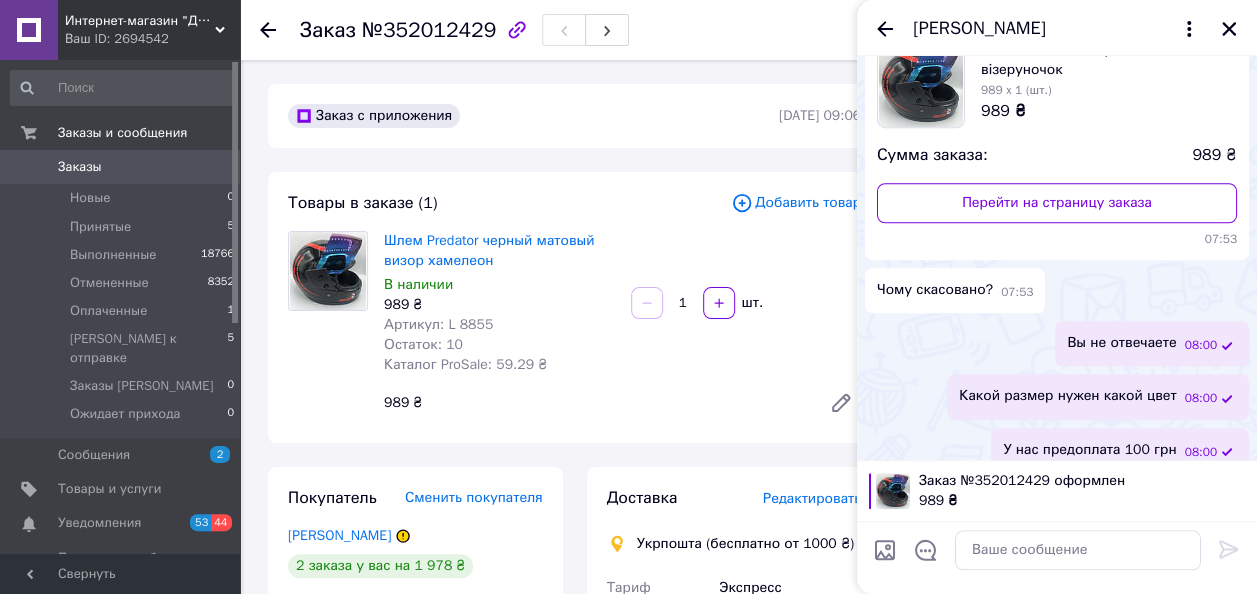 scroll, scrollTop: 769, scrollLeft: 0, axis: vertical 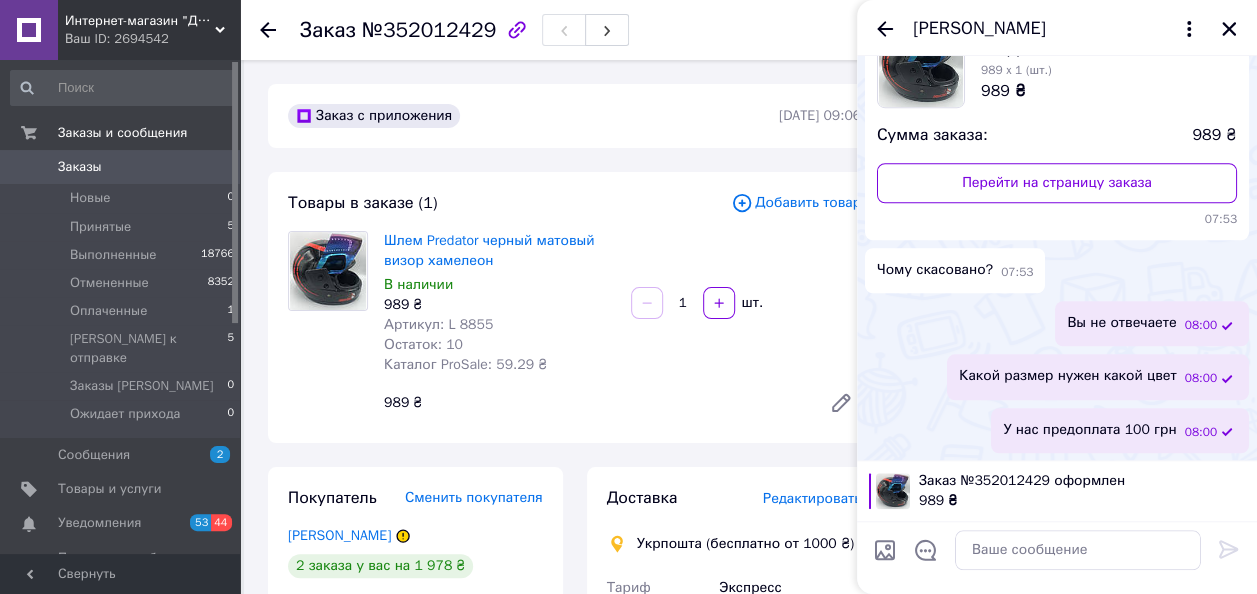 click 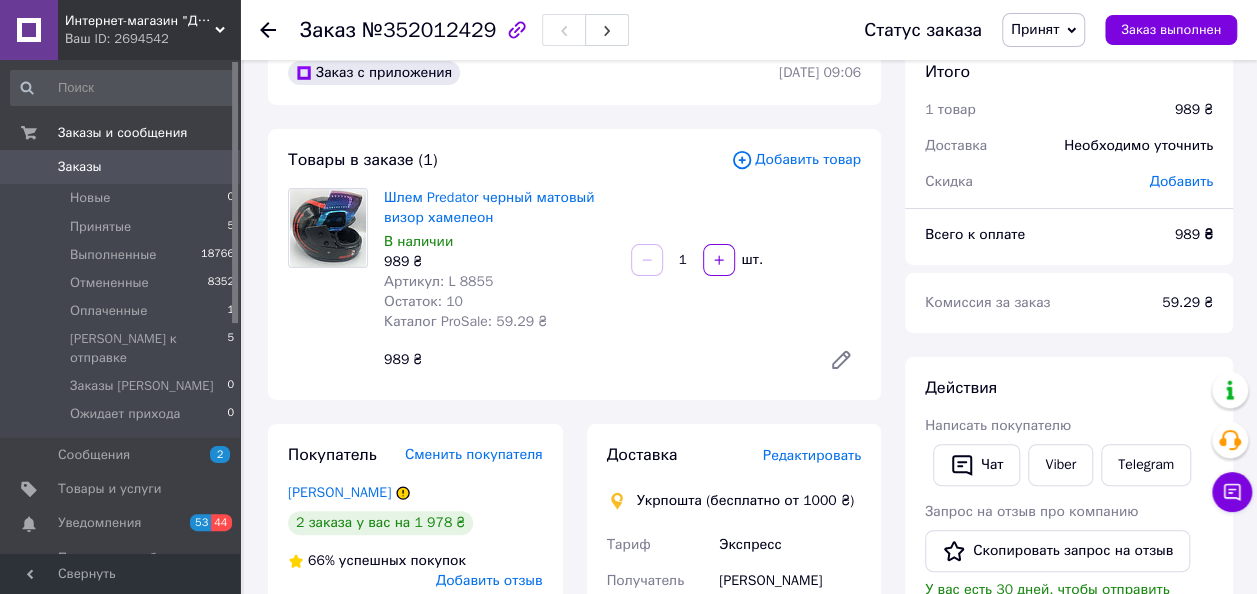 scroll, scrollTop: 0, scrollLeft: 0, axis: both 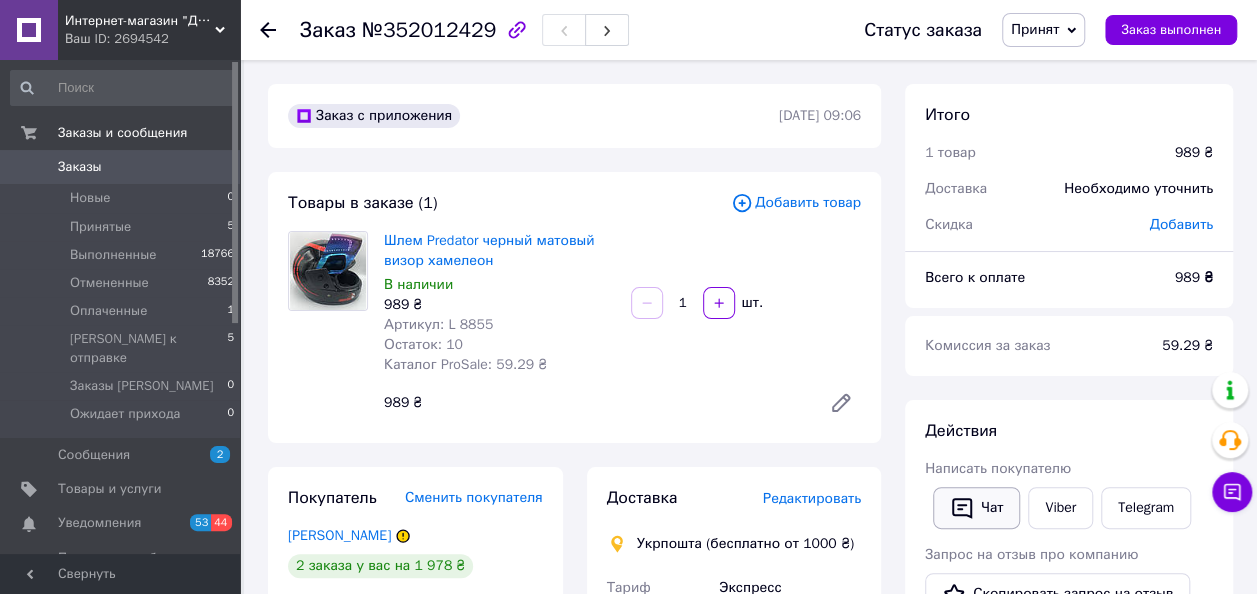 click on "Чат" at bounding box center [976, 508] 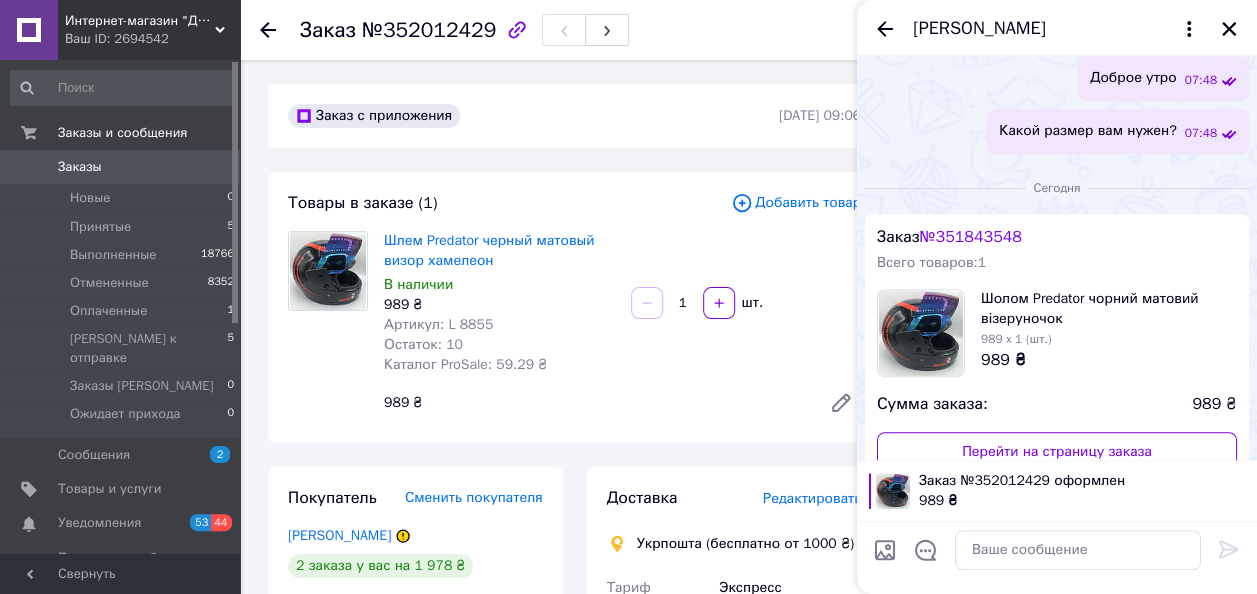 scroll, scrollTop: 769, scrollLeft: 0, axis: vertical 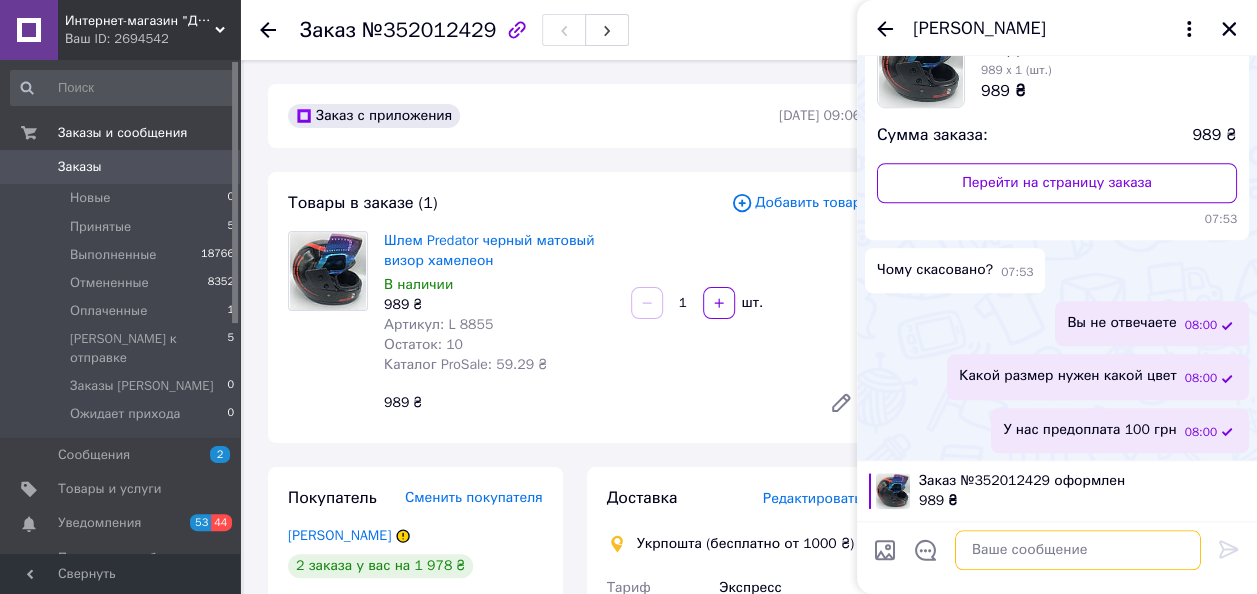 click at bounding box center [1078, 550] 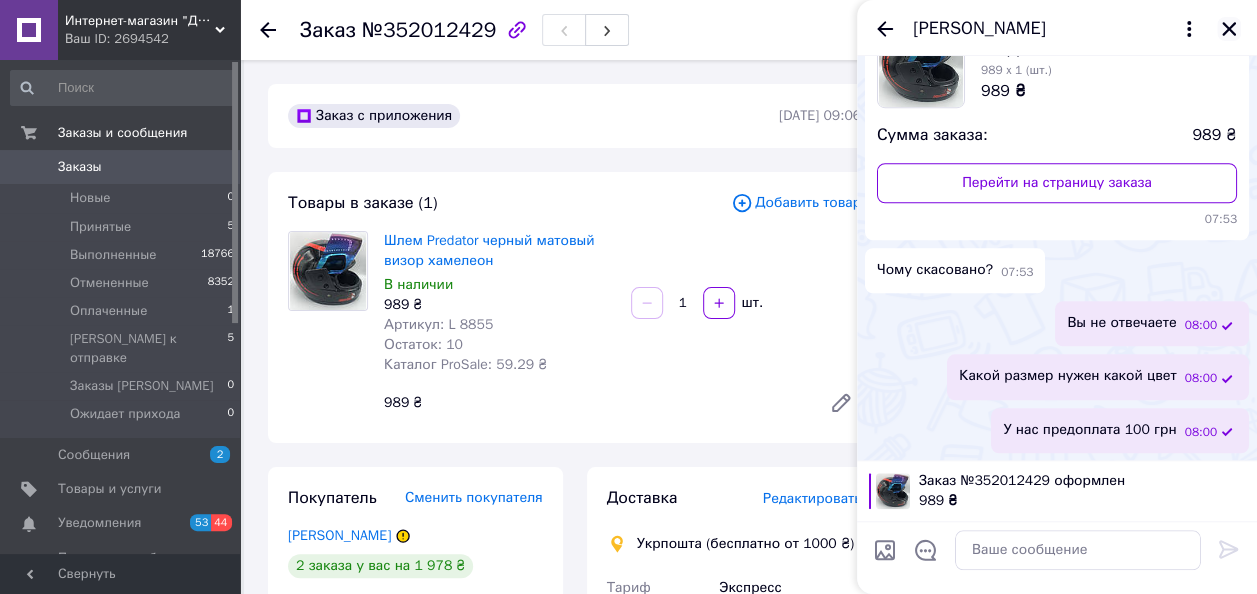 click 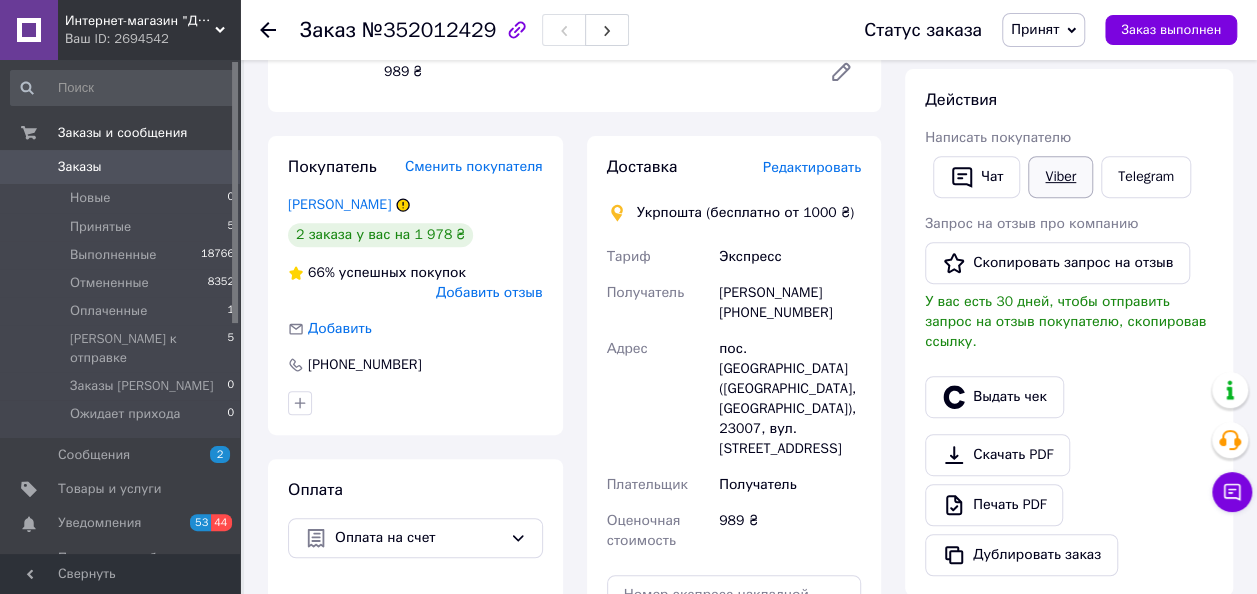 scroll, scrollTop: 300, scrollLeft: 0, axis: vertical 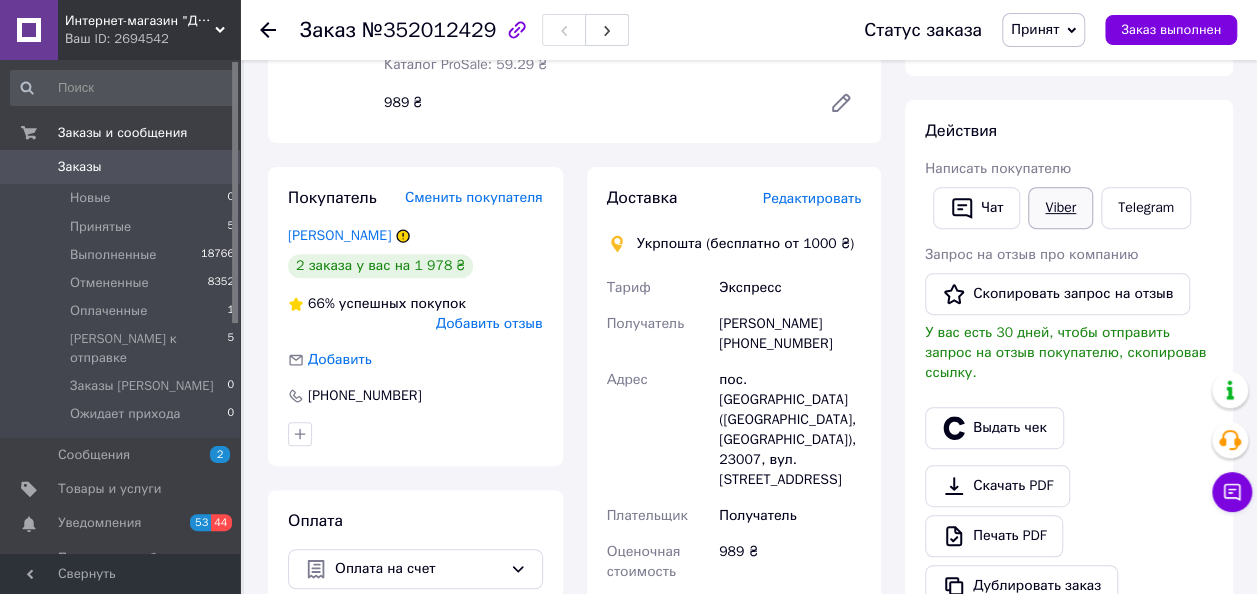 click on "Viber" at bounding box center (1060, 208) 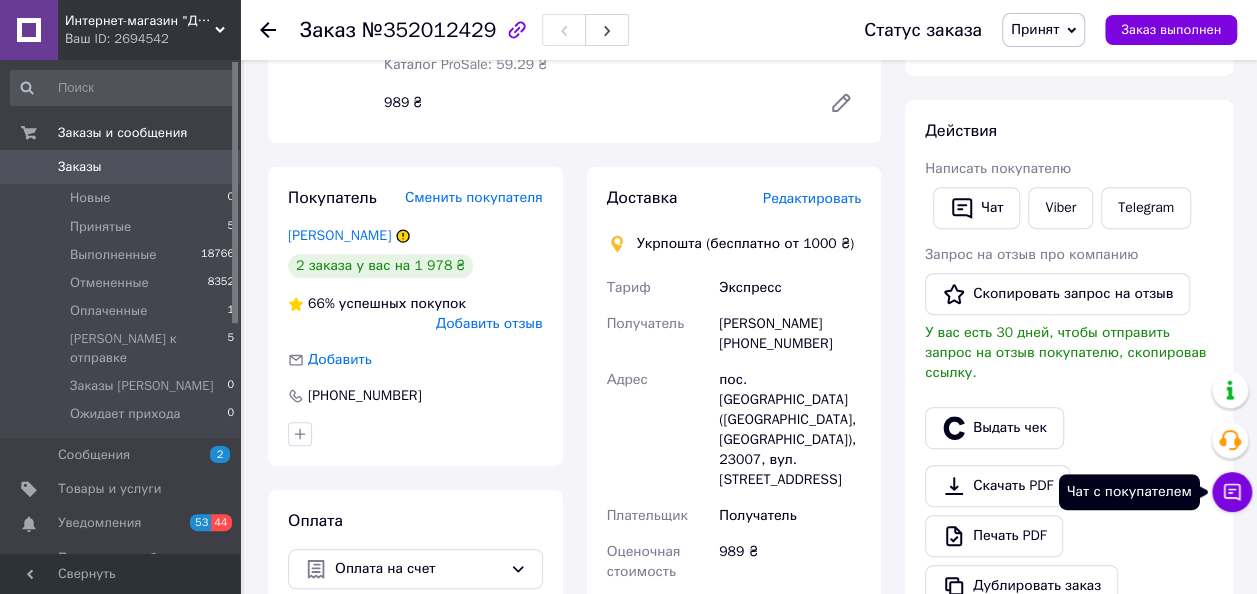 click 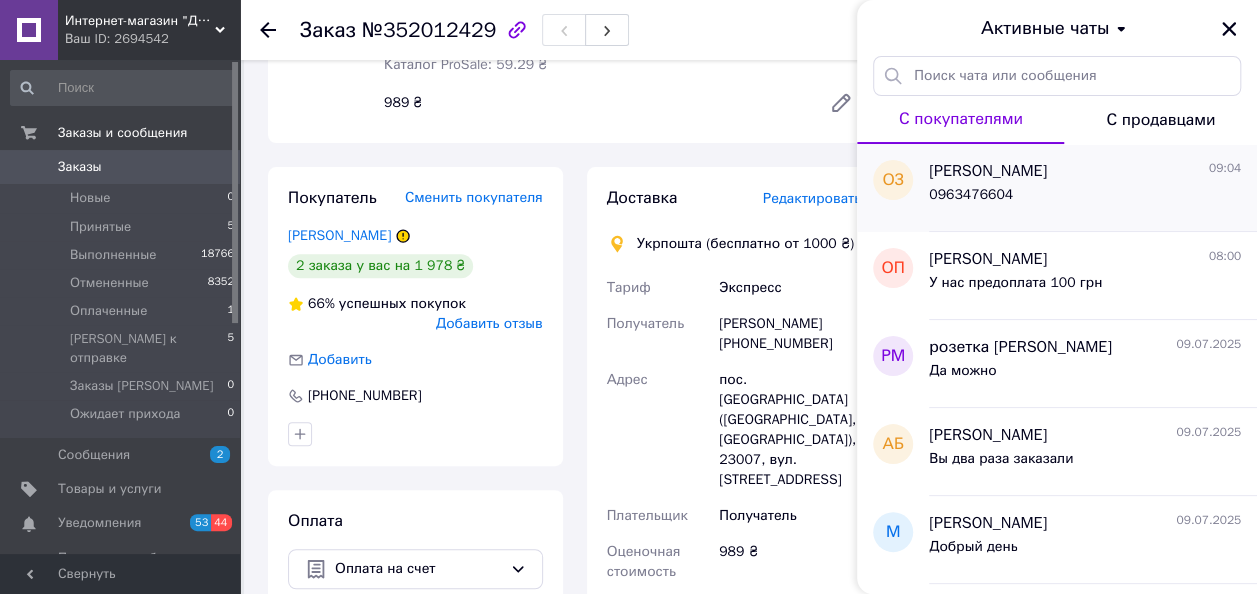 click on "0963476604" at bounding box center (1085, 199) 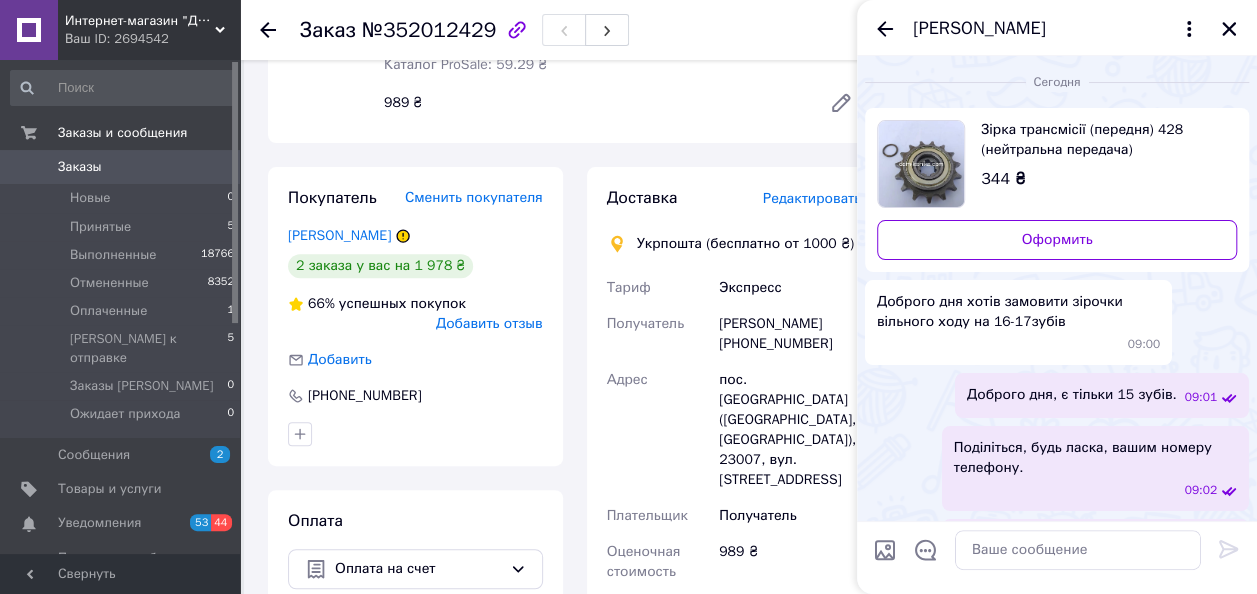 scroll, scrollTop: 92, scrollLeft: 0, axis: vertical 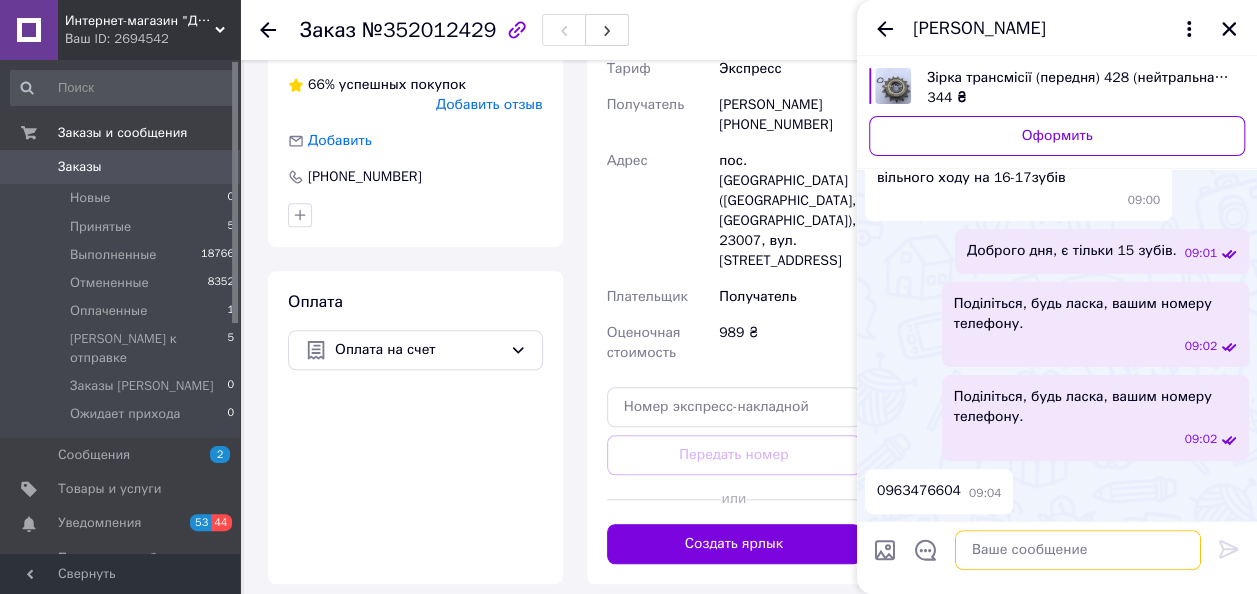 click at bounding box center (1078, 550) 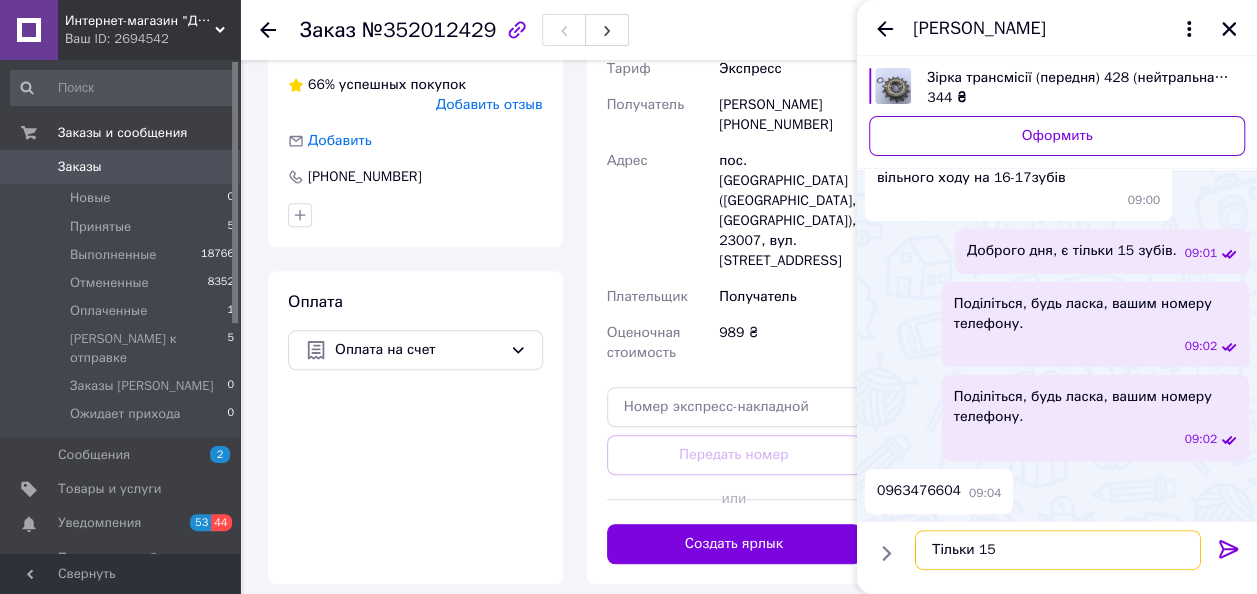 type on "Тільки 15 є" 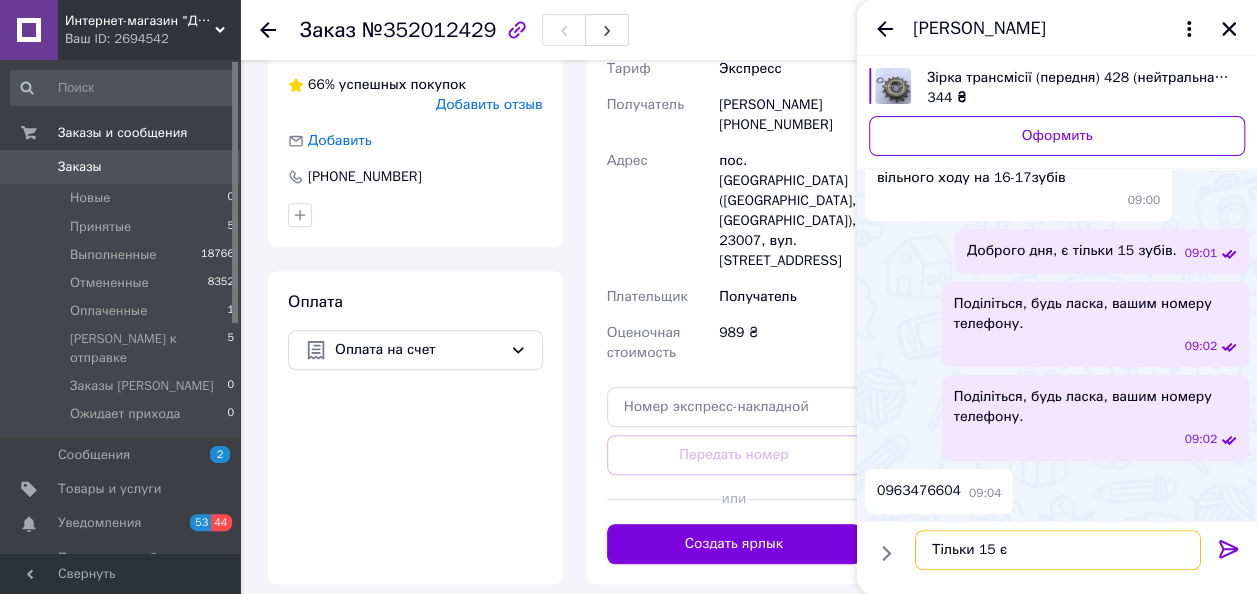 type 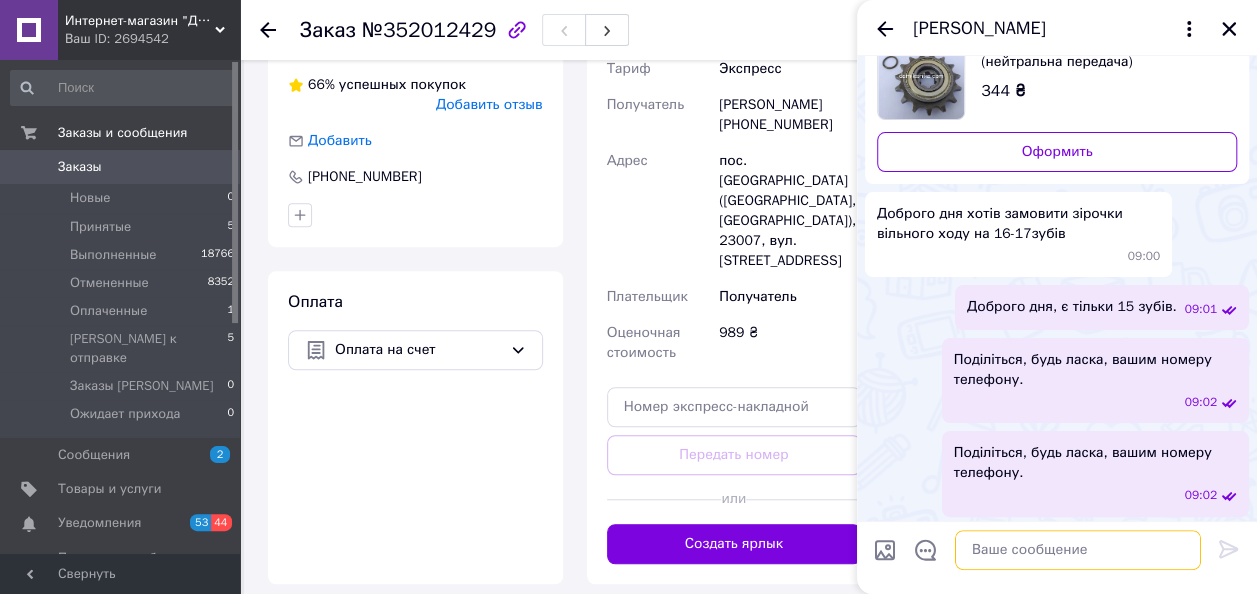 scroll, scrollTop: 0, scrollLeft: 0, axis: both 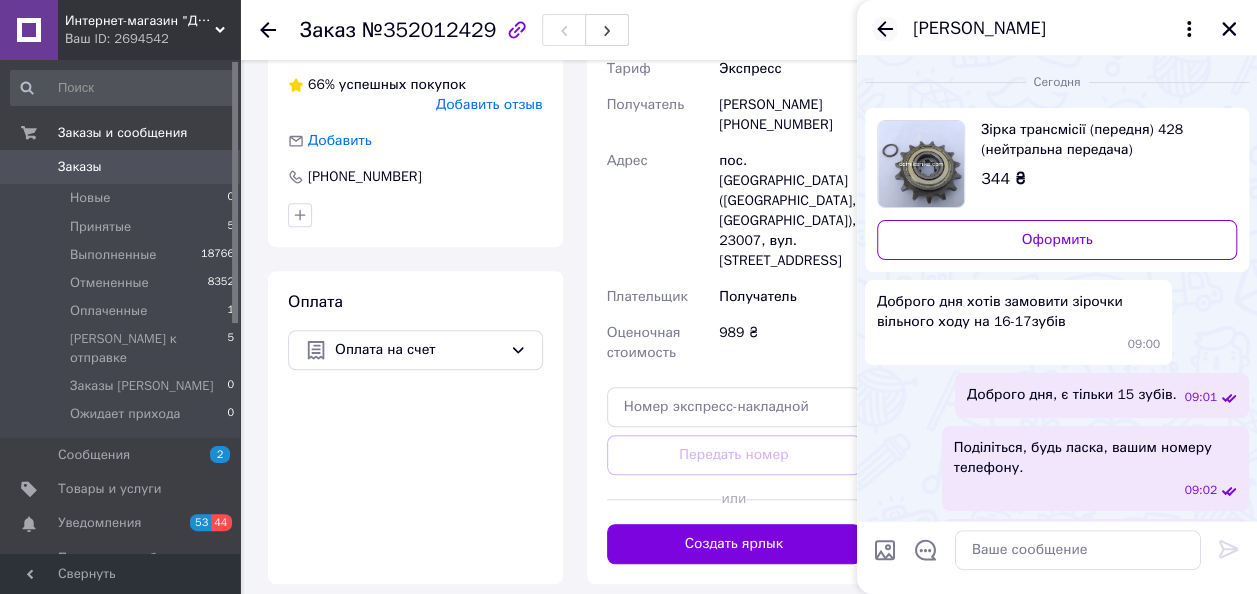 click 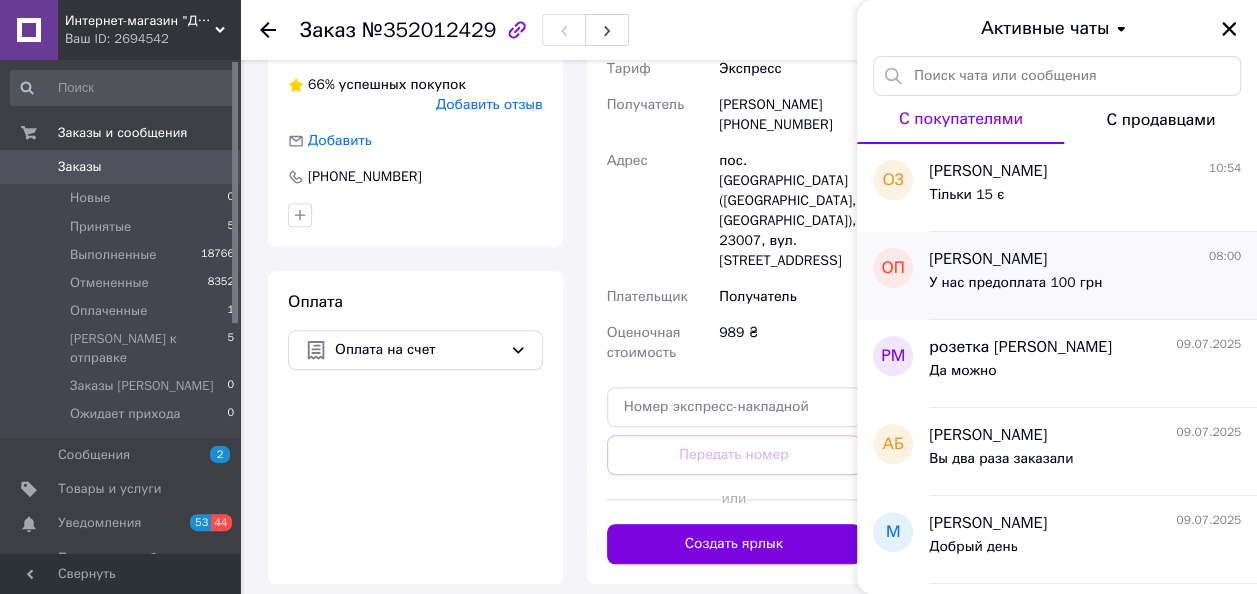 click on "У нас предоплата 100 грн" at bounding box center [1015, 283] 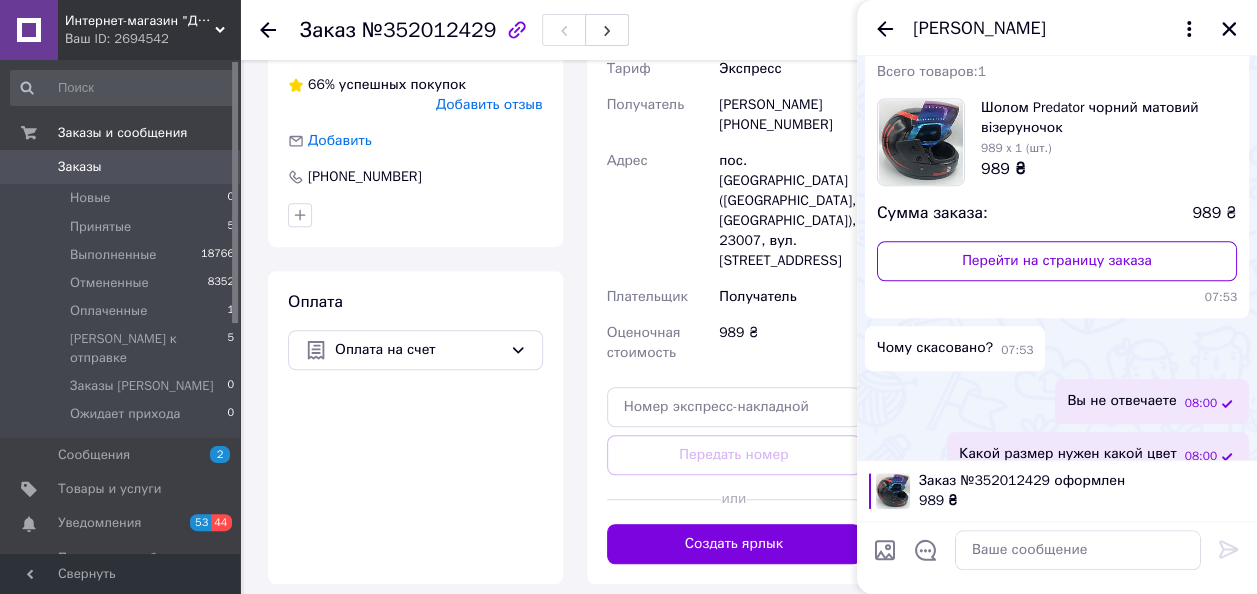 scroll, scrollTop: 769, scrollLeft: 0, axis: vertical 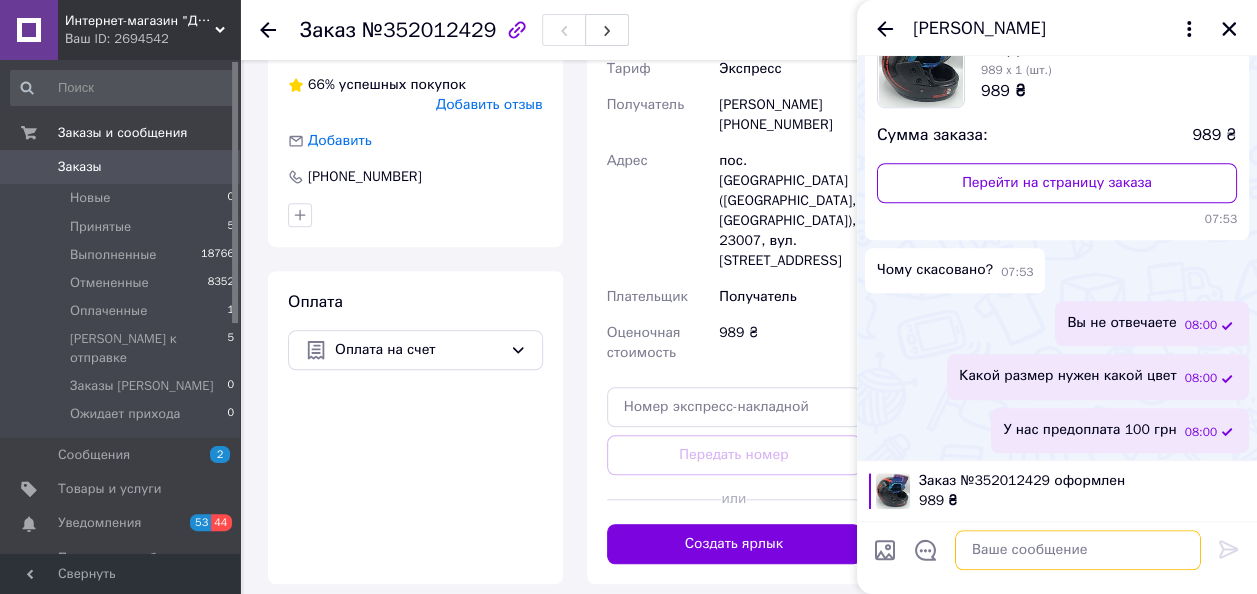 click at bounding box center [1078, 550] 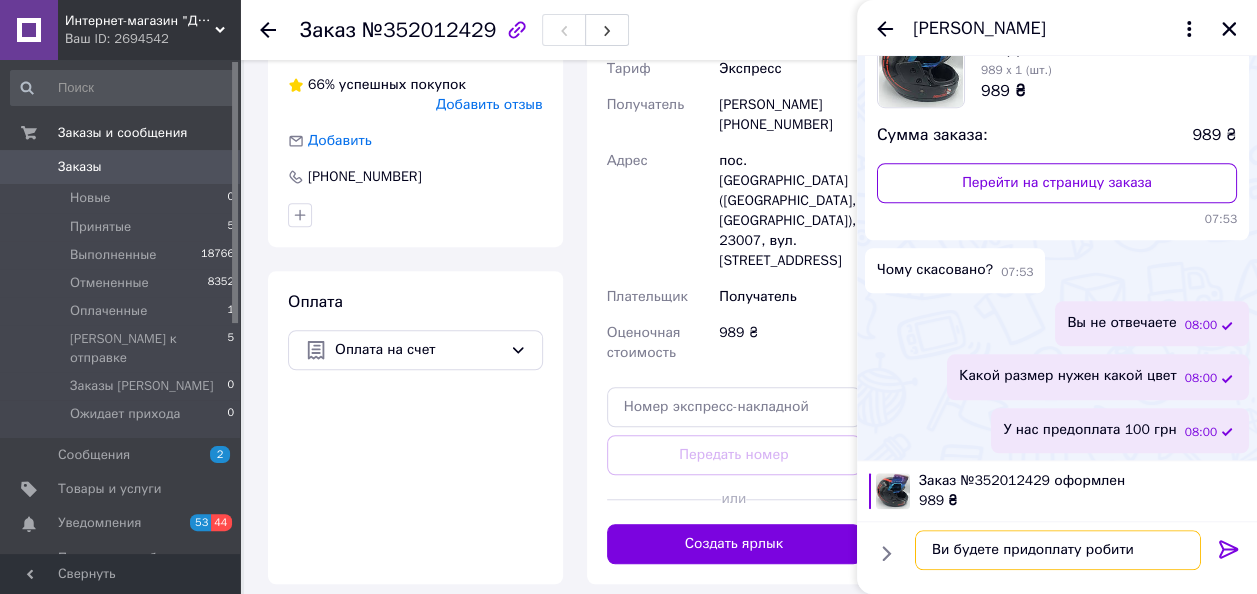 type on "Ви будете придоплату робити?" 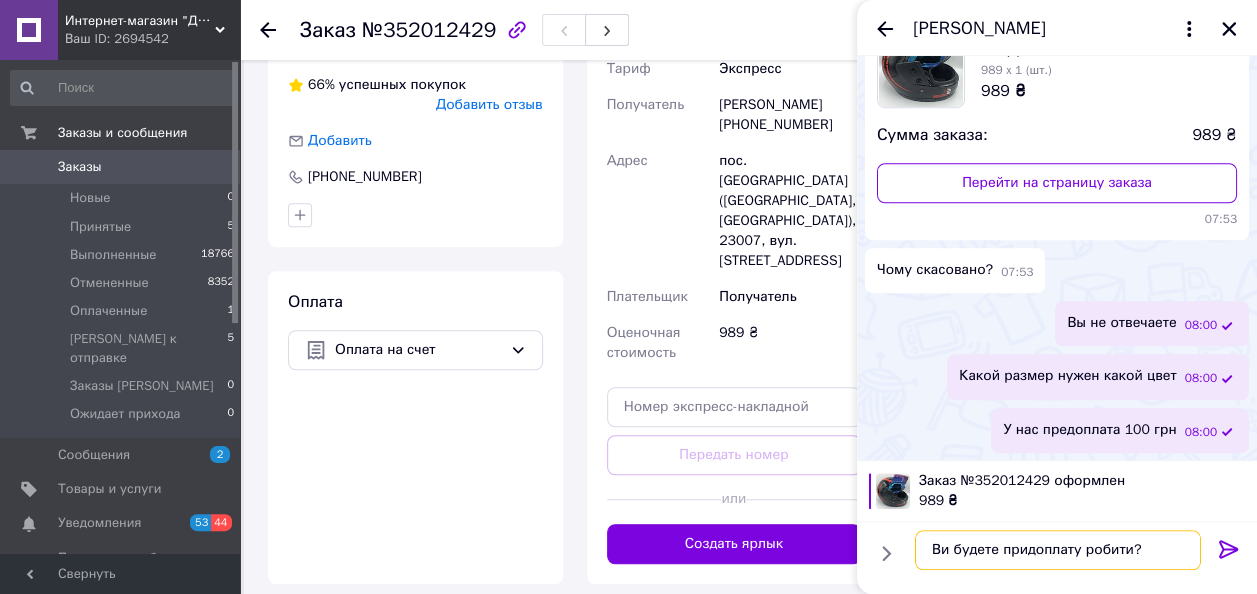 type 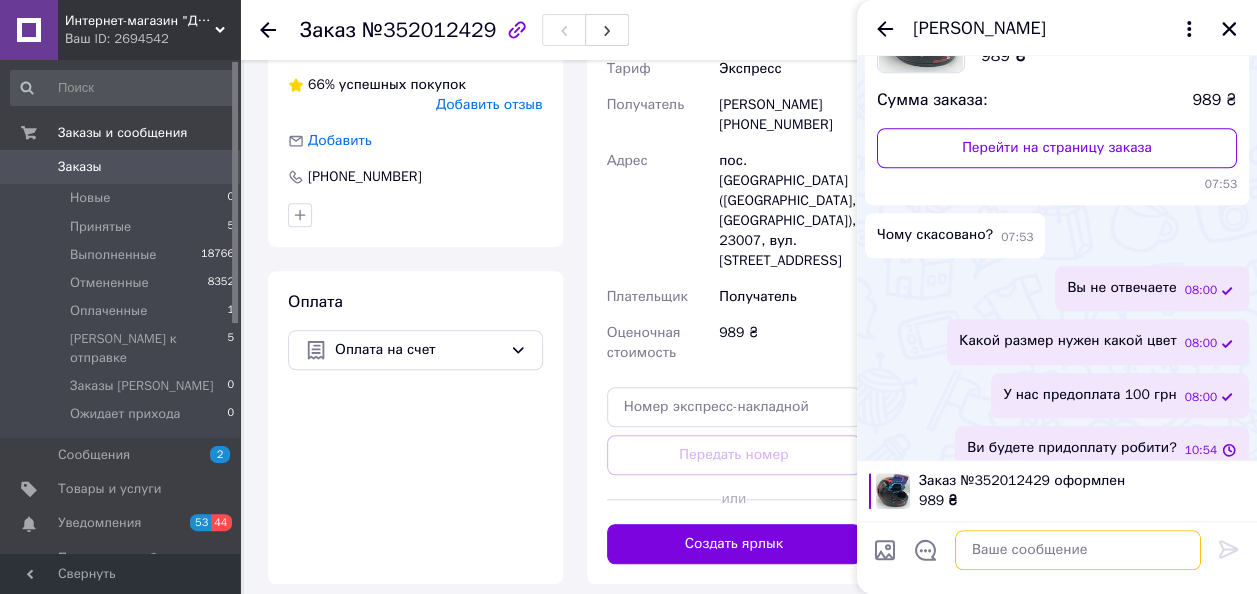scroll, scrollTop: 822, scrollLeft: 0, axis: vertical 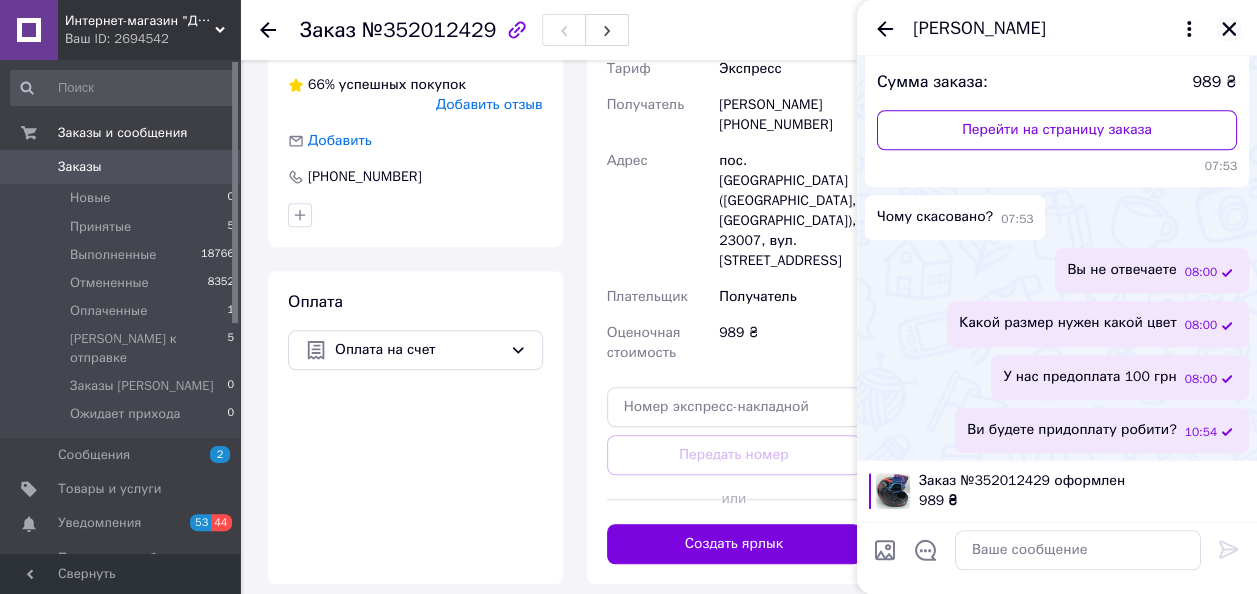 click 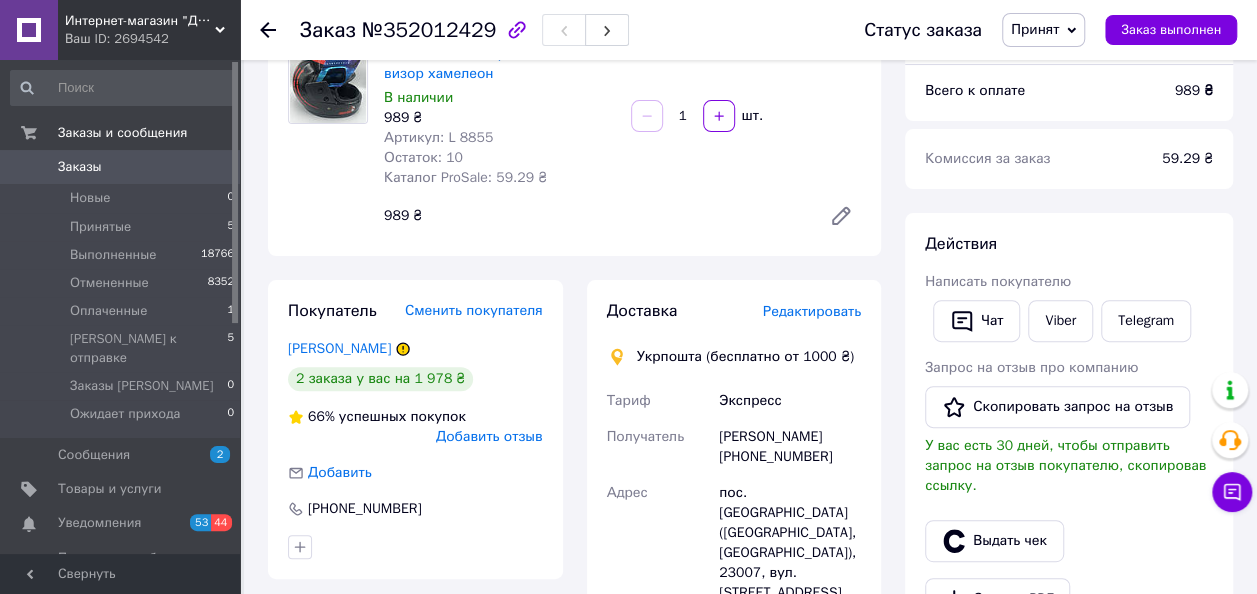 scroll, scrollTop: 0, scrollLeft: 0, axis: both 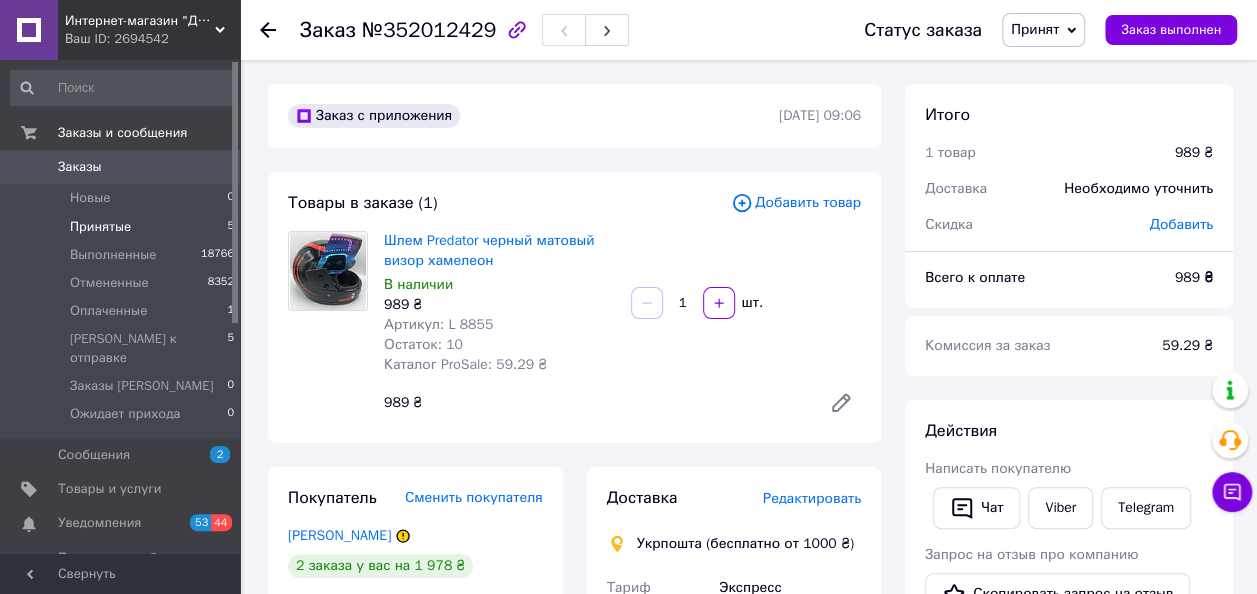 click on "Принятые" at bounding box center (100, 227) 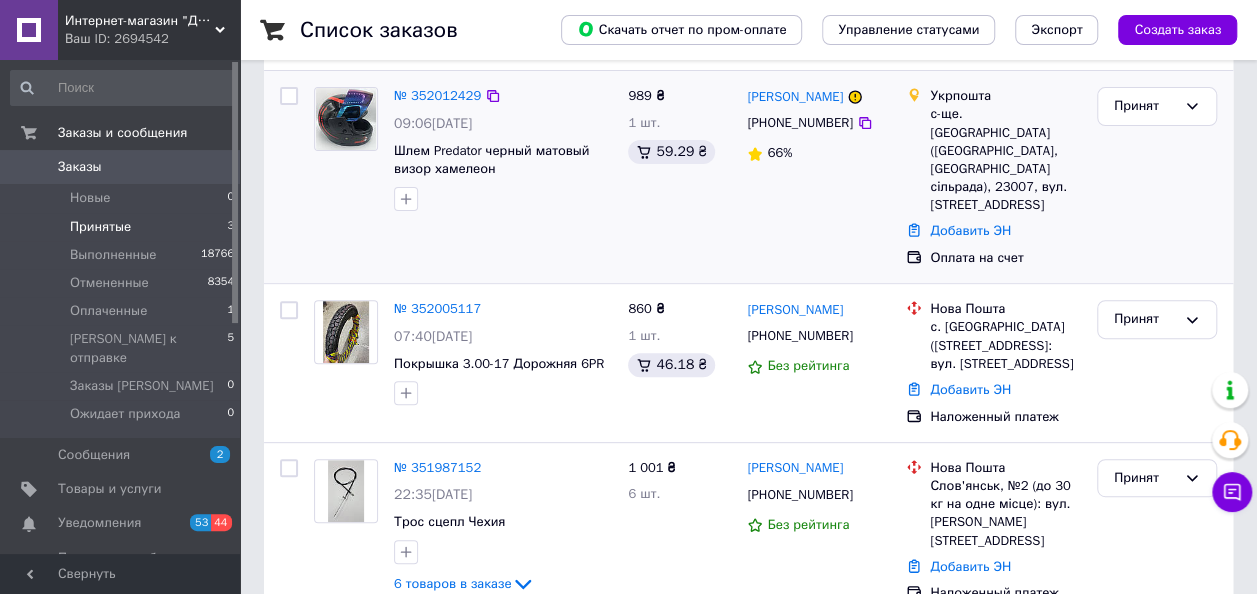 scroll, scrollTop: 219, scrollLeft: 0, axis: vertical 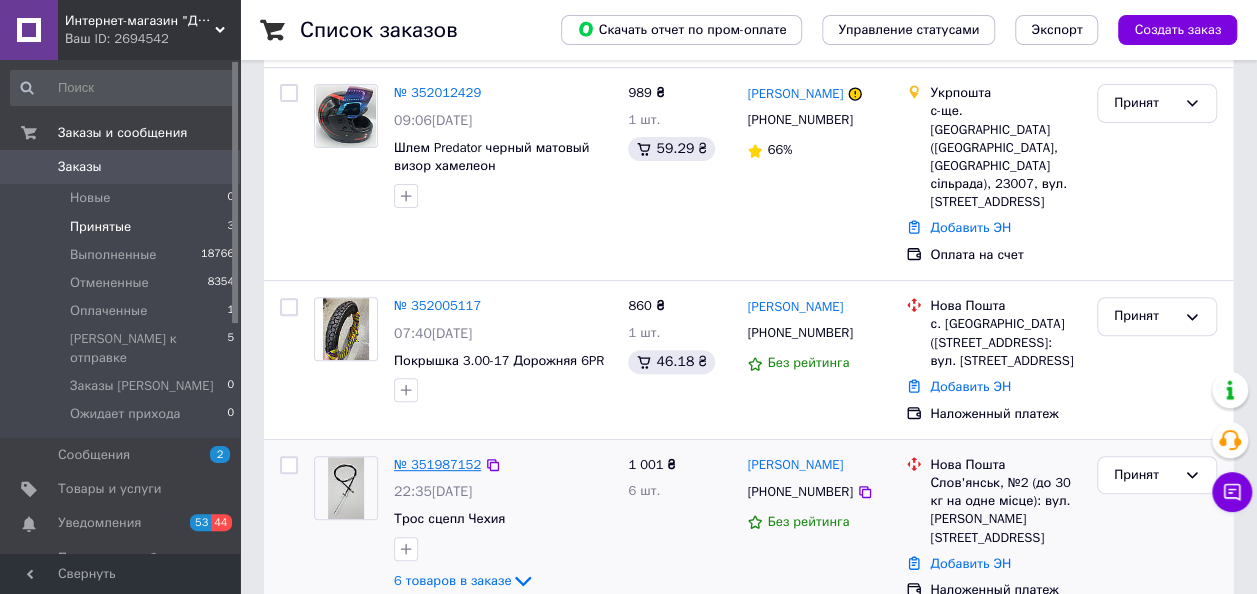 click on "№ 351987152" at bounding box center (437, 464) 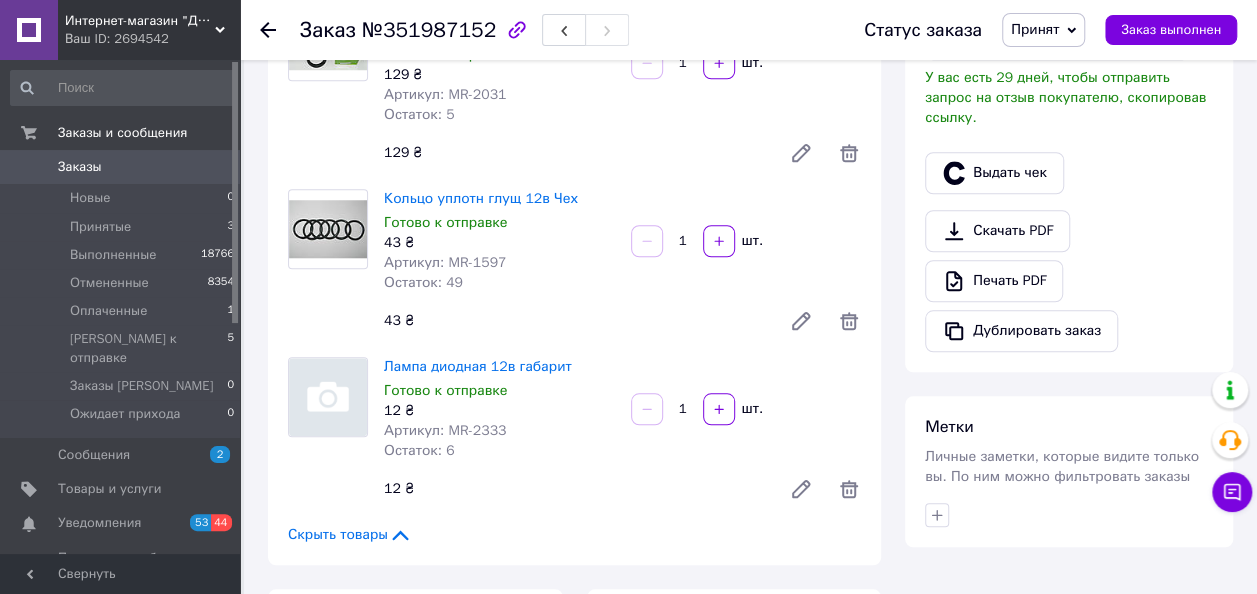 scroll, scrollTop: 900, scrollLeft: 0, axis: vertical 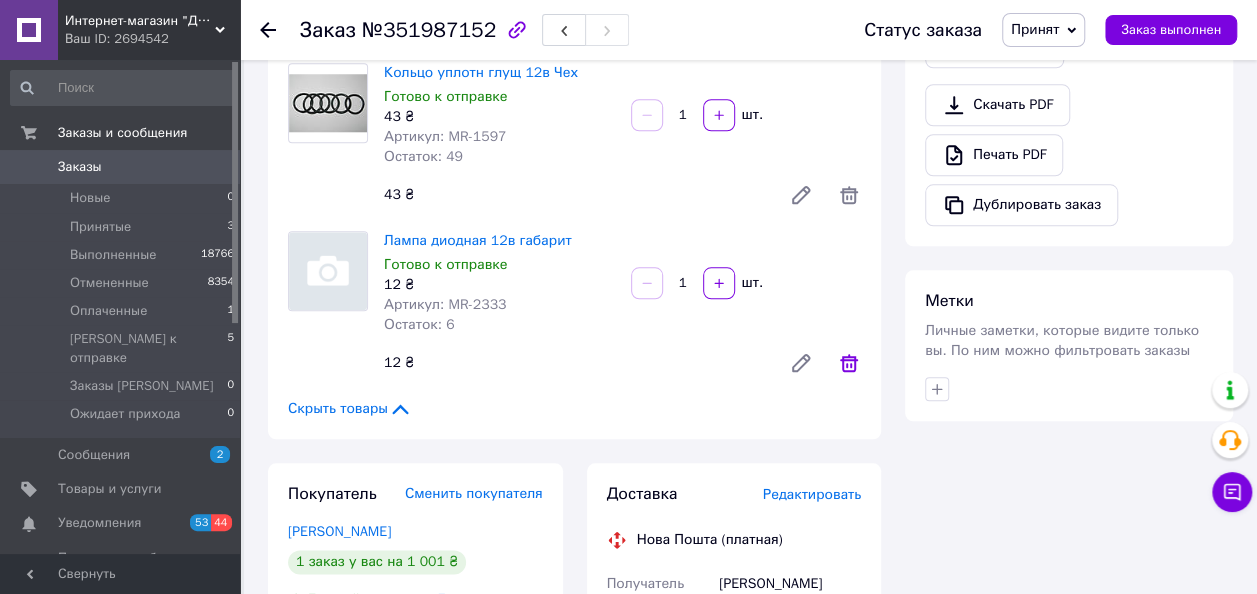 click 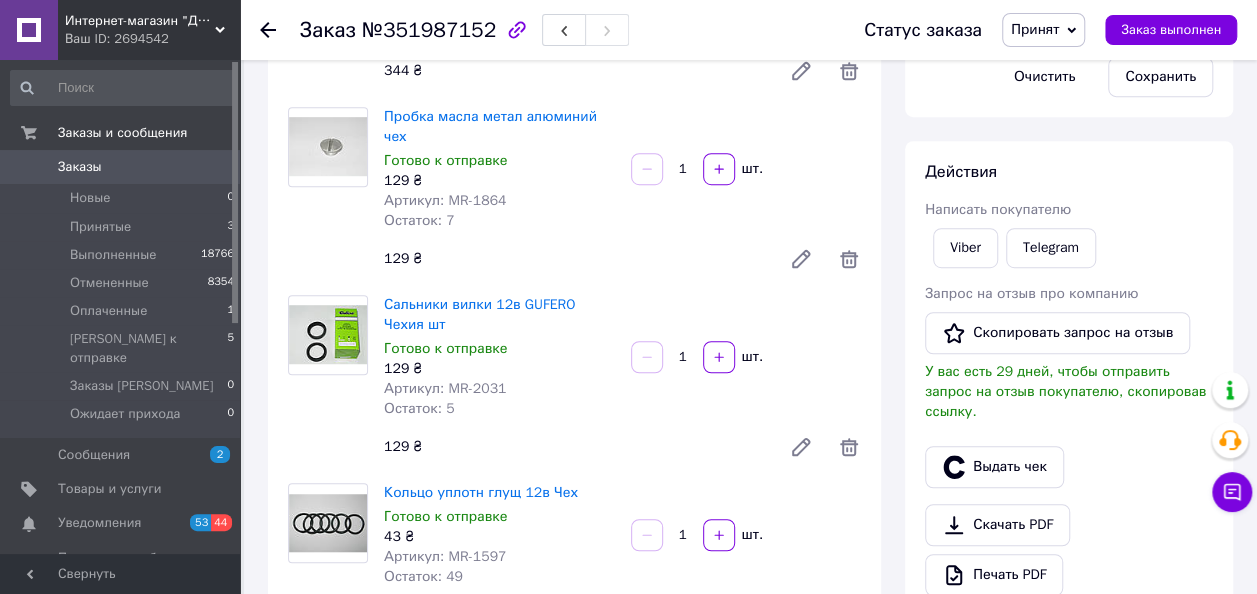 scroll, scrollTop: 500, scrollLeft: 0, axis: vertical 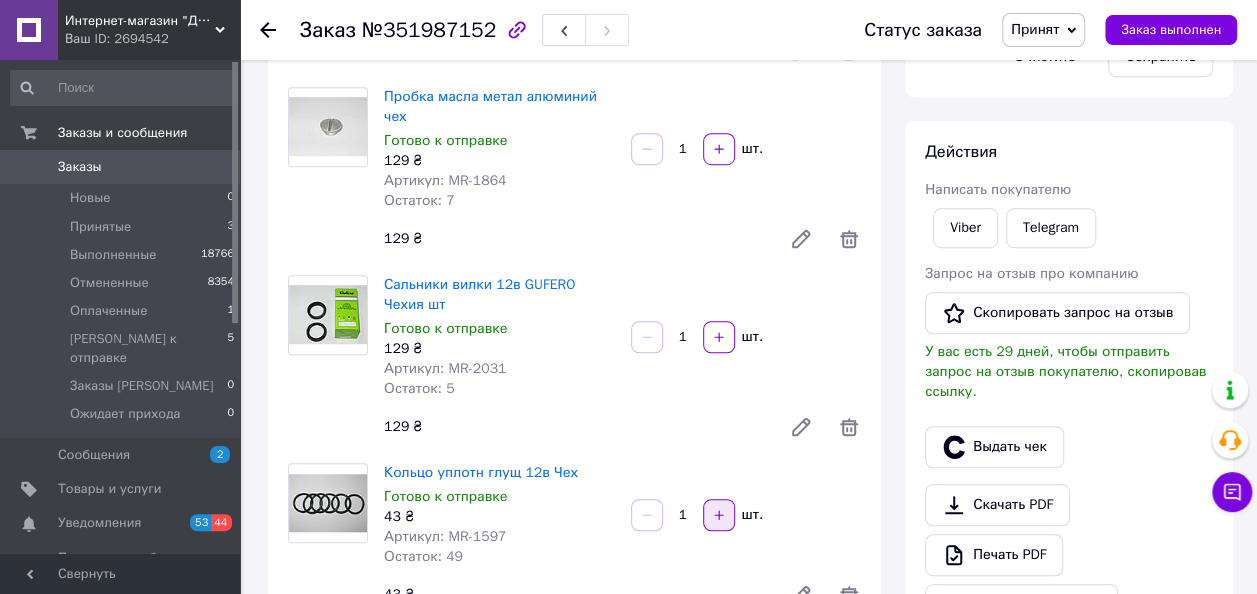 click 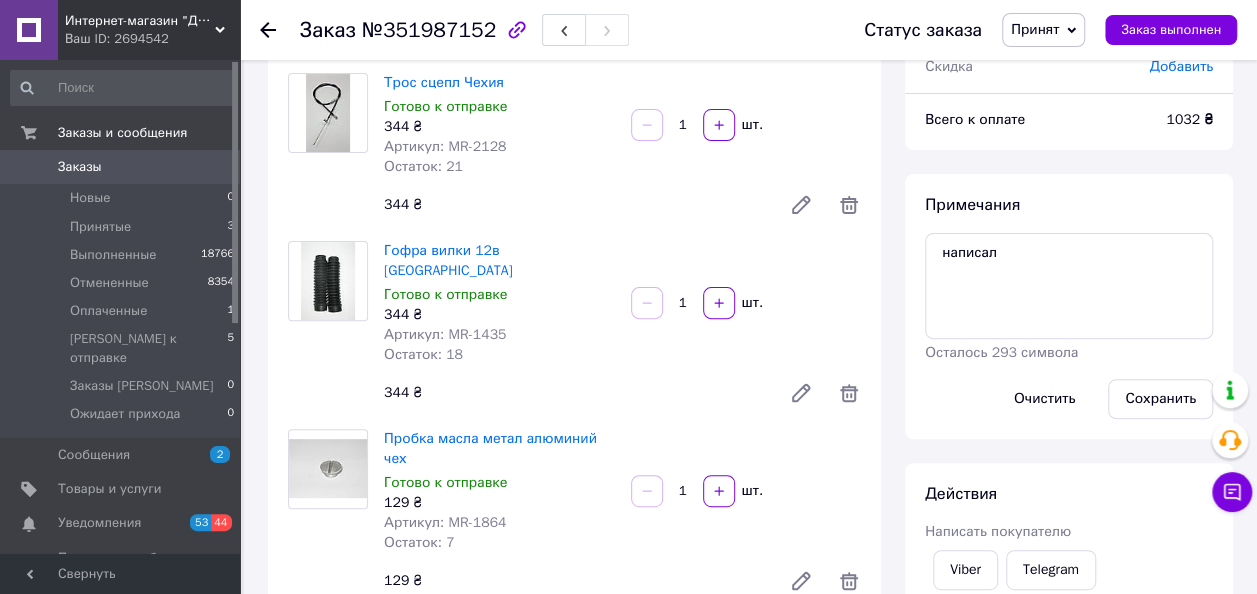 scroll, scrollTop: 400, scrollLeft: 0, axis: vertical 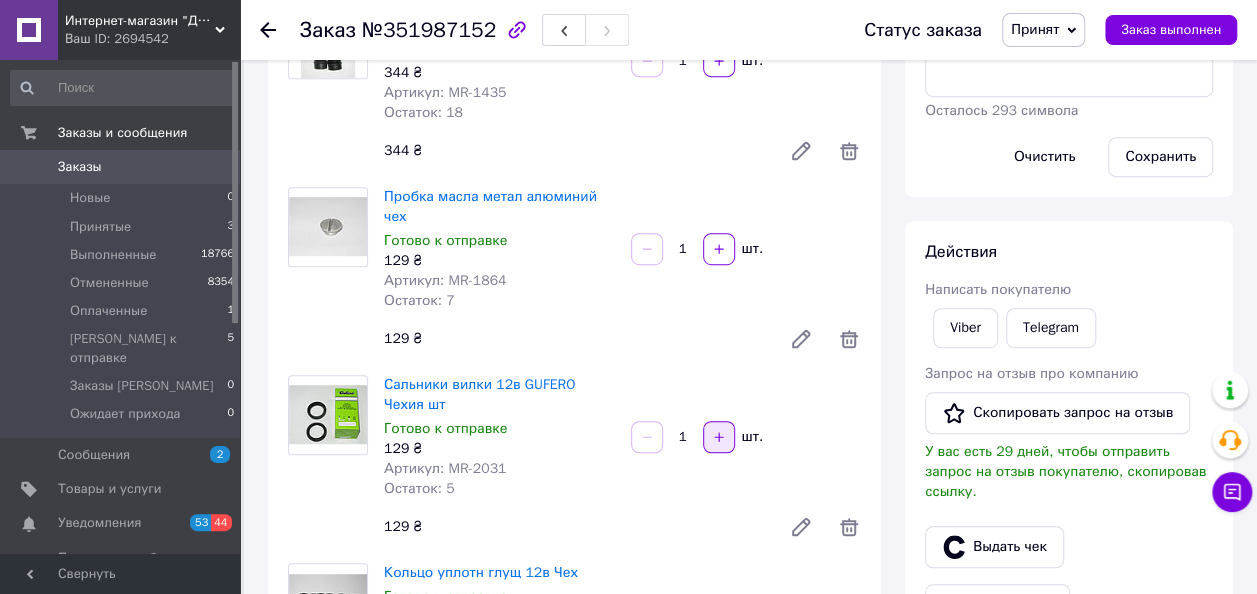 click at bounding box center [719, 437] 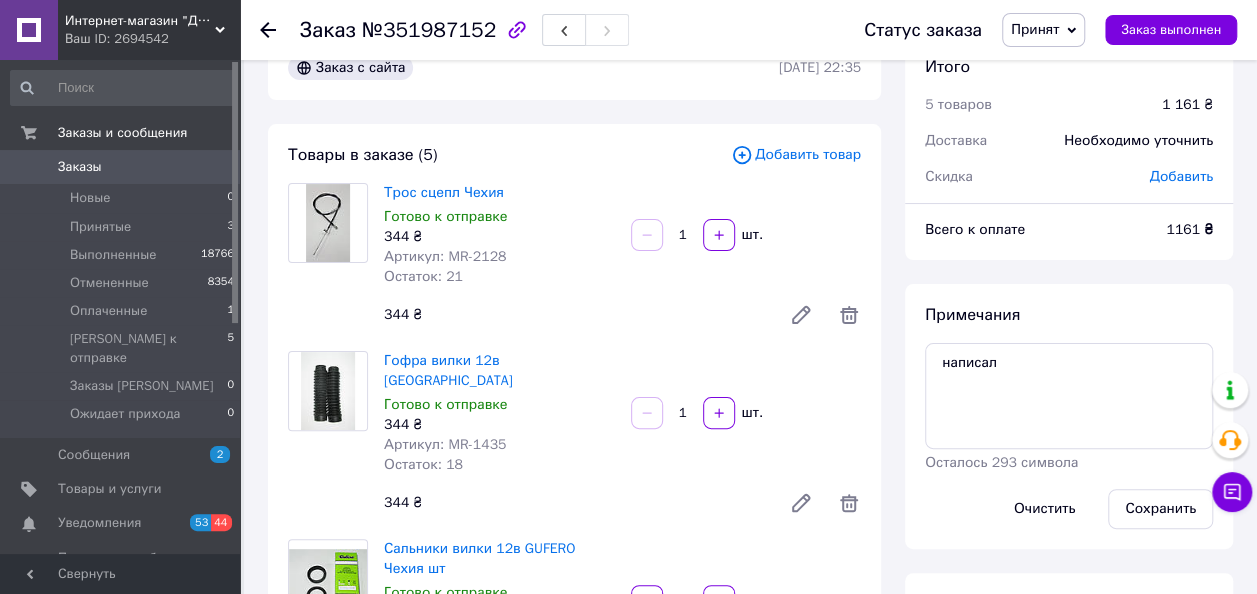 scroll, scrollTop: 0, scrollLeft: 0, axis: both 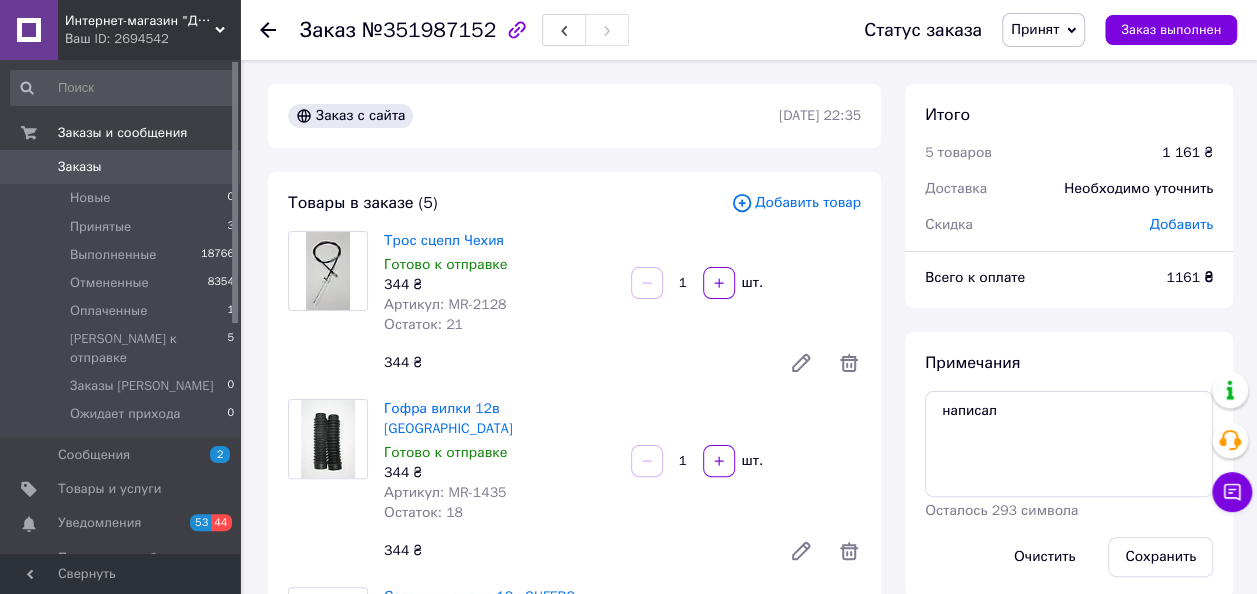 click on "Принят" at bounding box center [1035, 29] 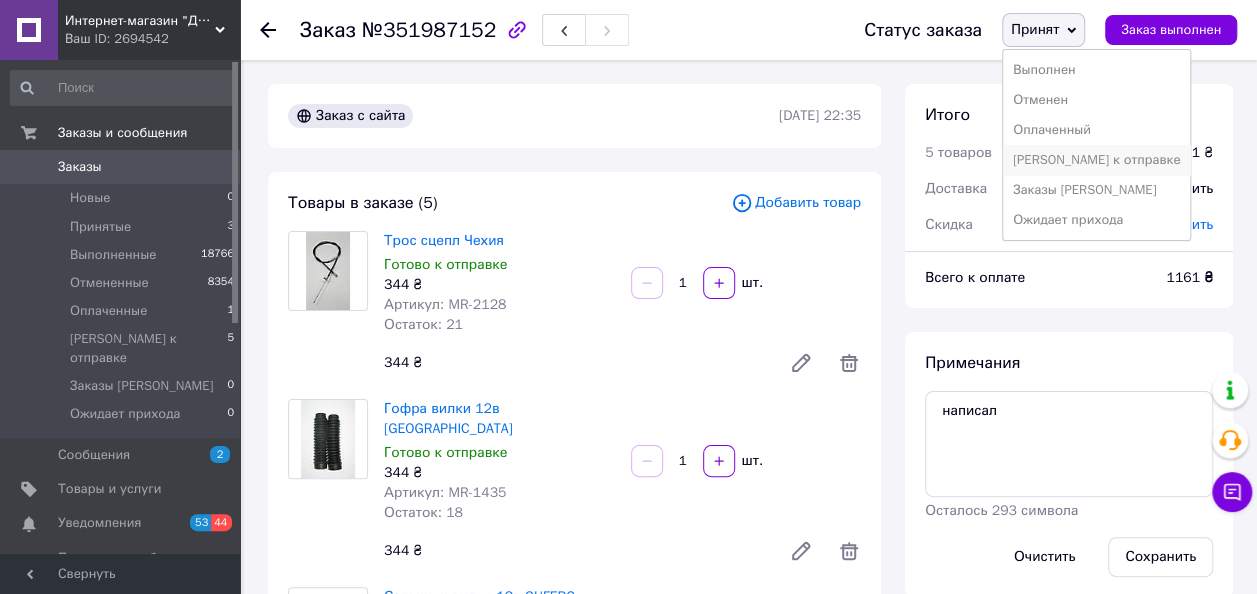 click on "[PERSON_NAME] к отправке" at bounding box center (1096, 160) 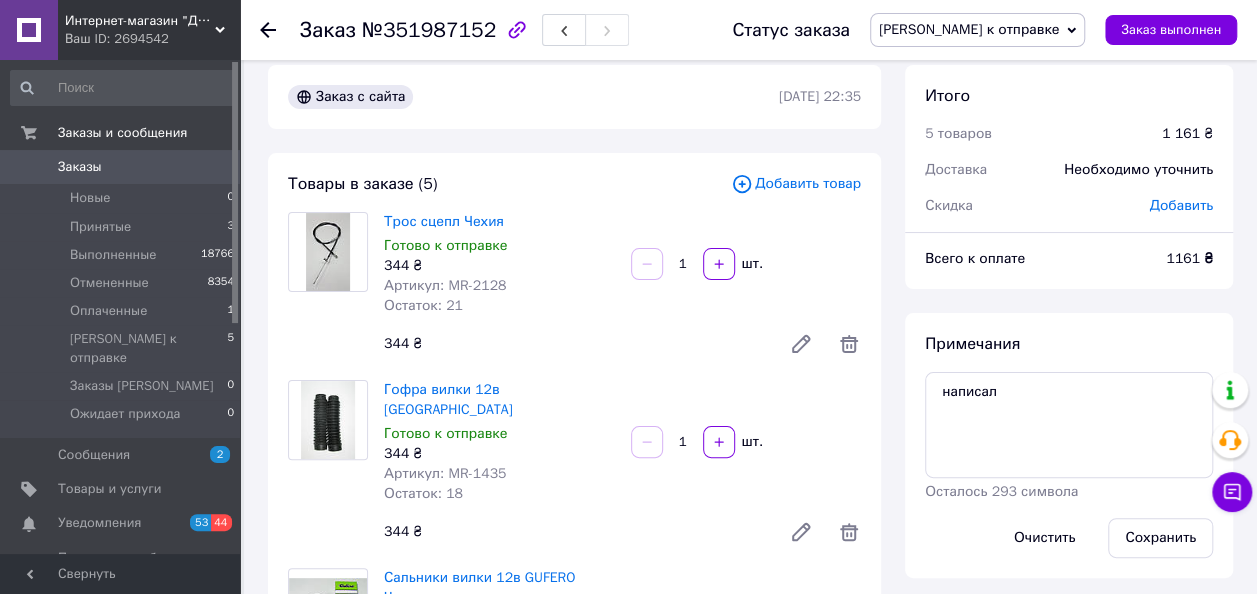 scroll, scrollTop: 0, scrollLeft: 0, axis: both 